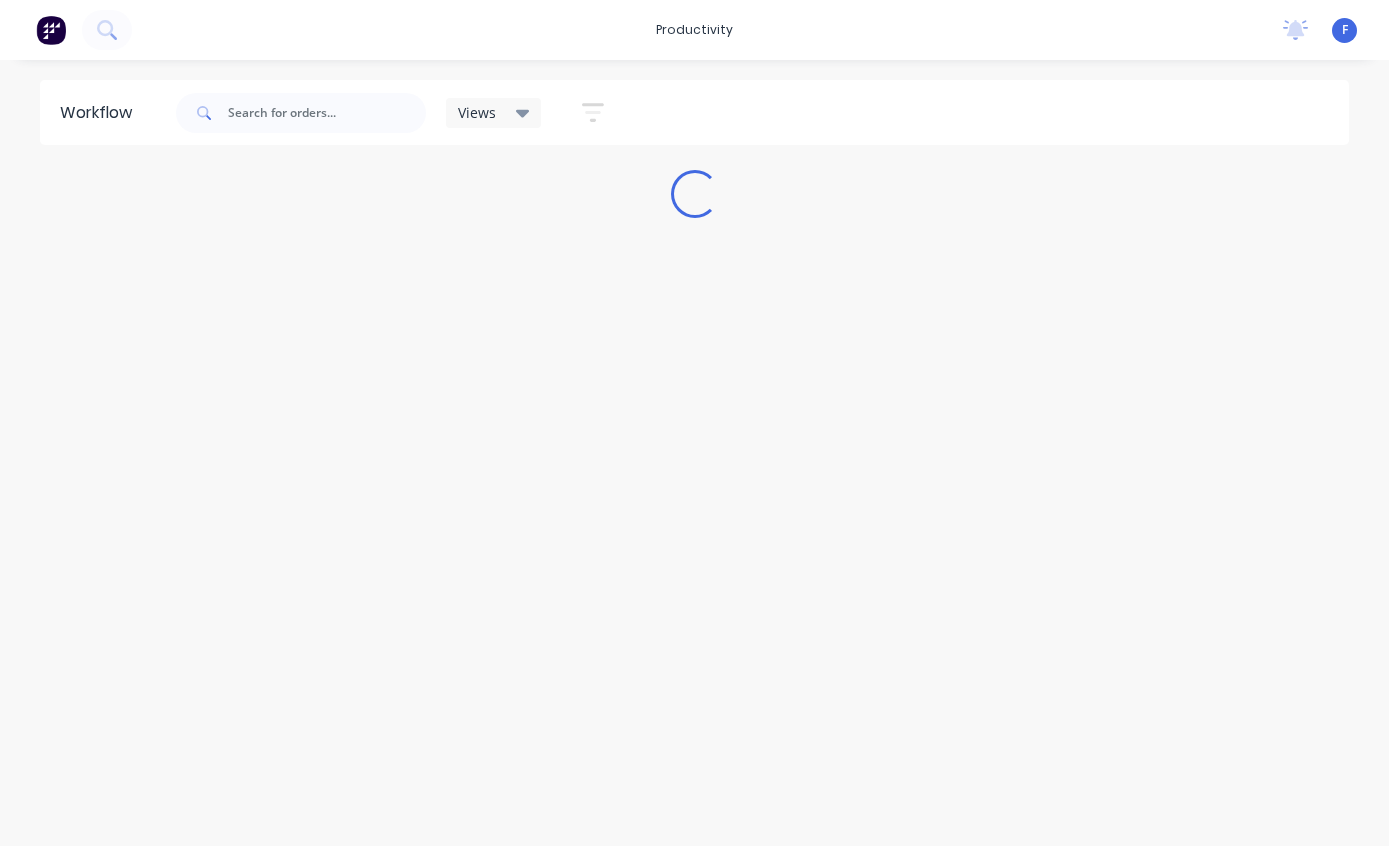 scroll, scrollTop: 0, scrollLeft: 0, axis: both 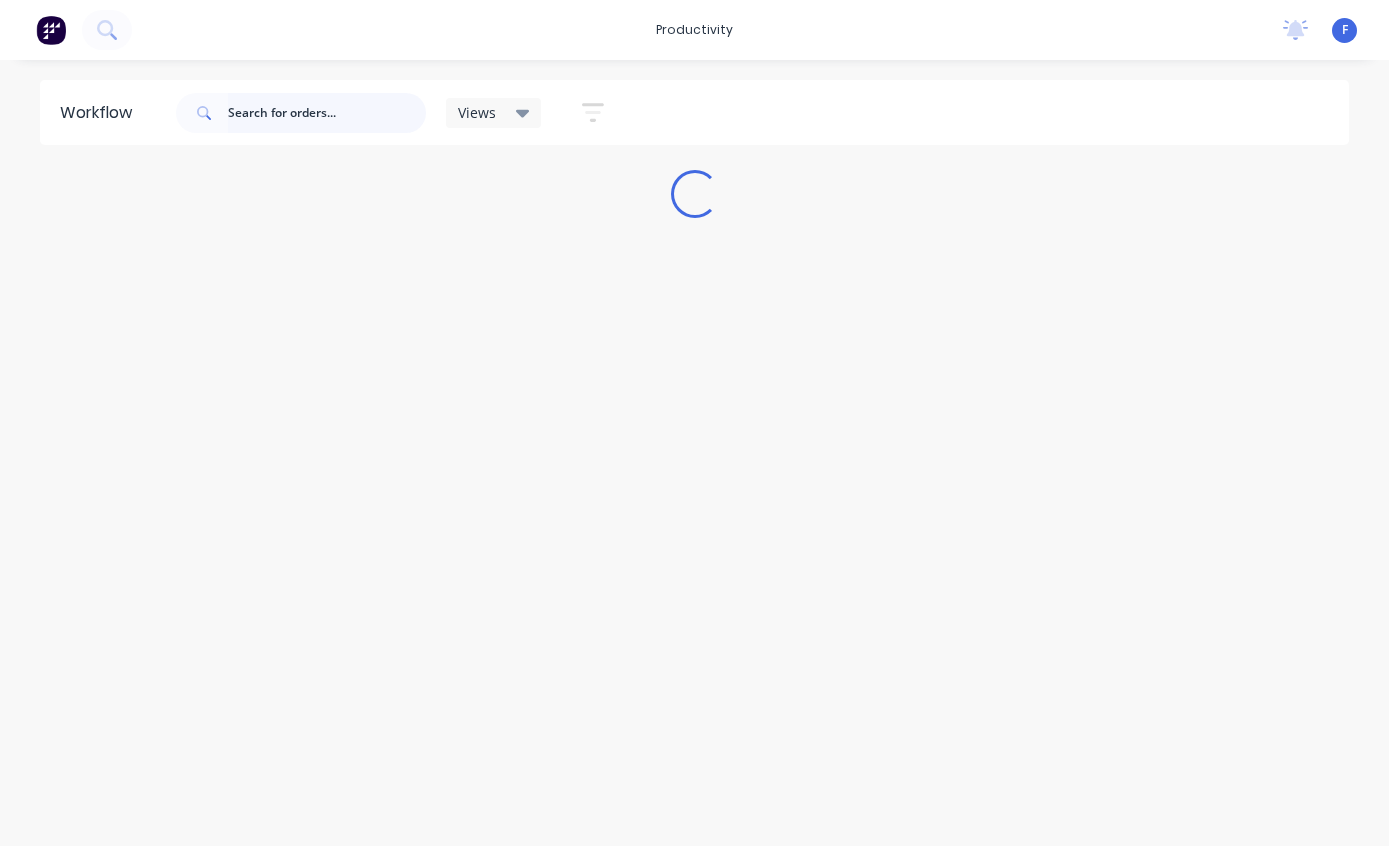 click at bounding box center [327, 113] 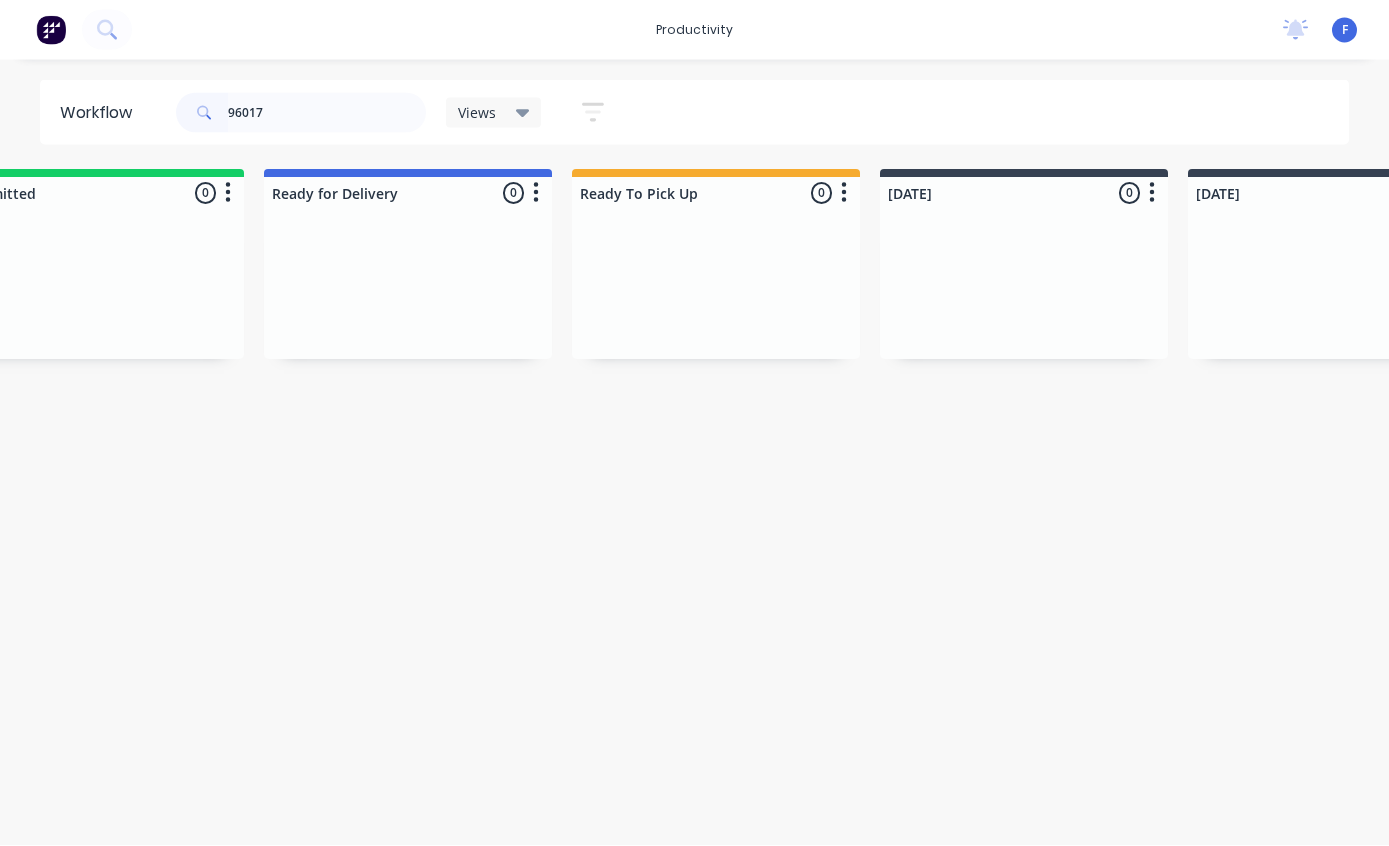 scroll, scrollTop: 1, scrollLeft: 0, axis: vertical 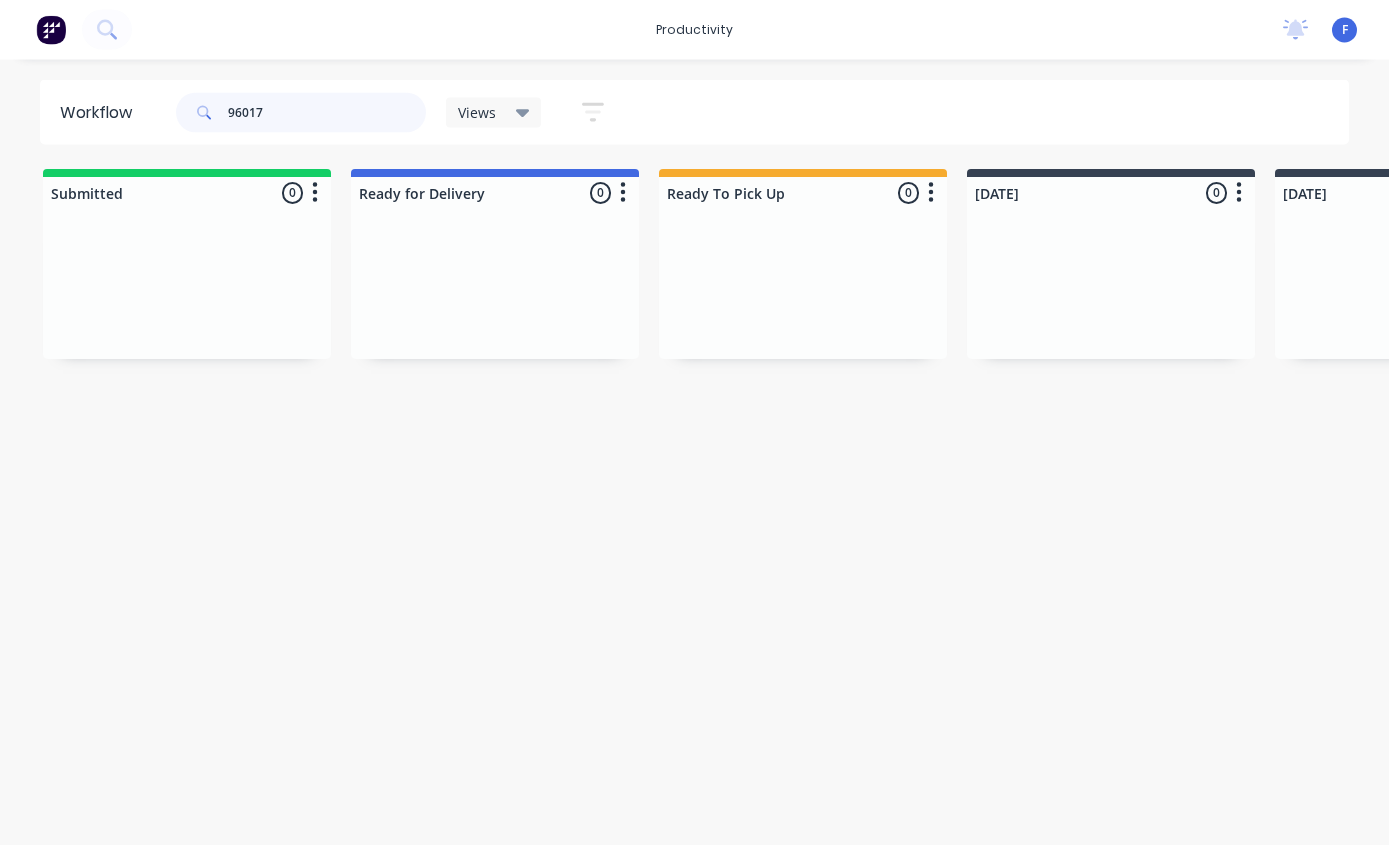 click on "96017" at bounding box center (327, 113) 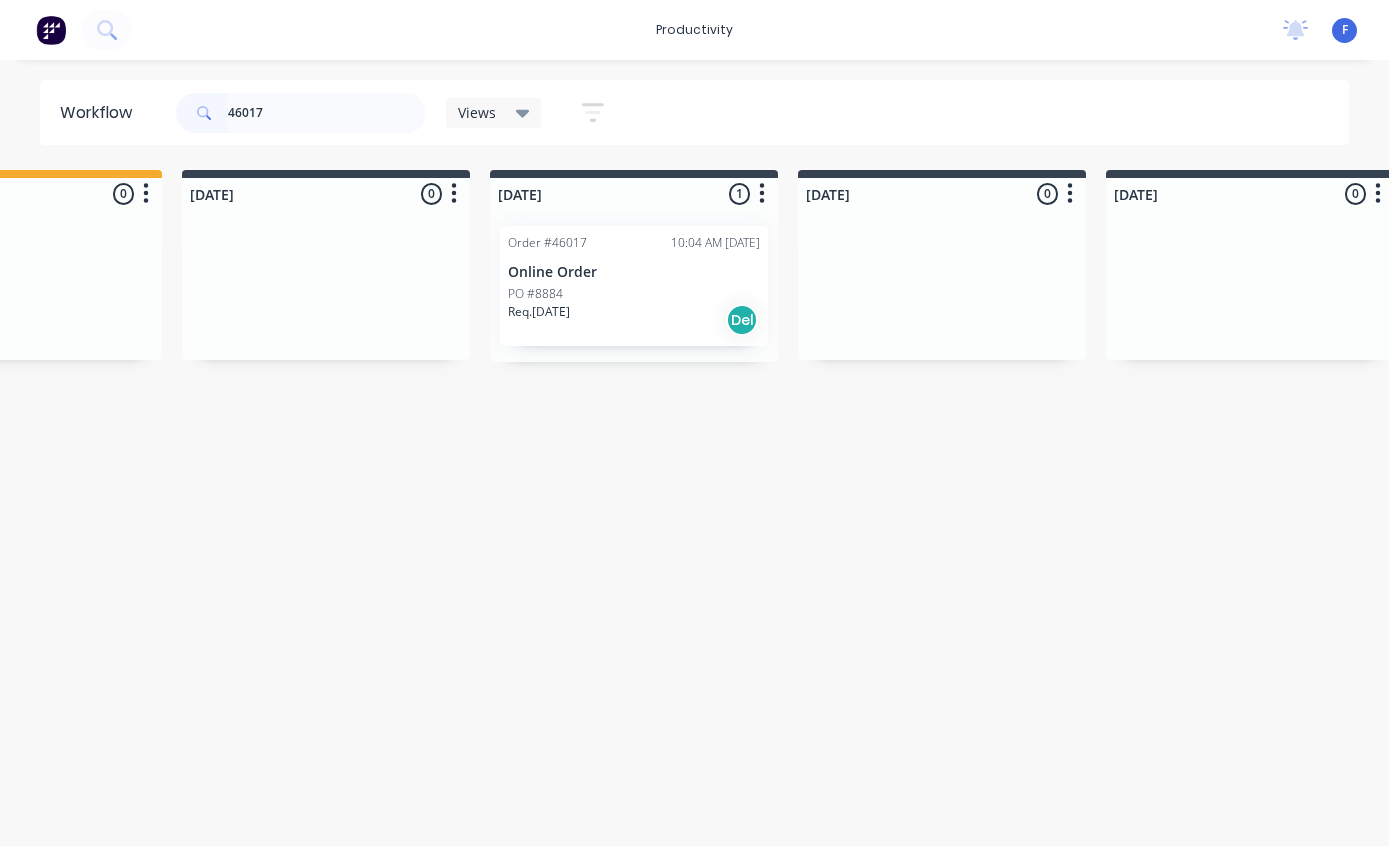 scroll, scrollTop: 3, scrollLeft: 787, axis: both 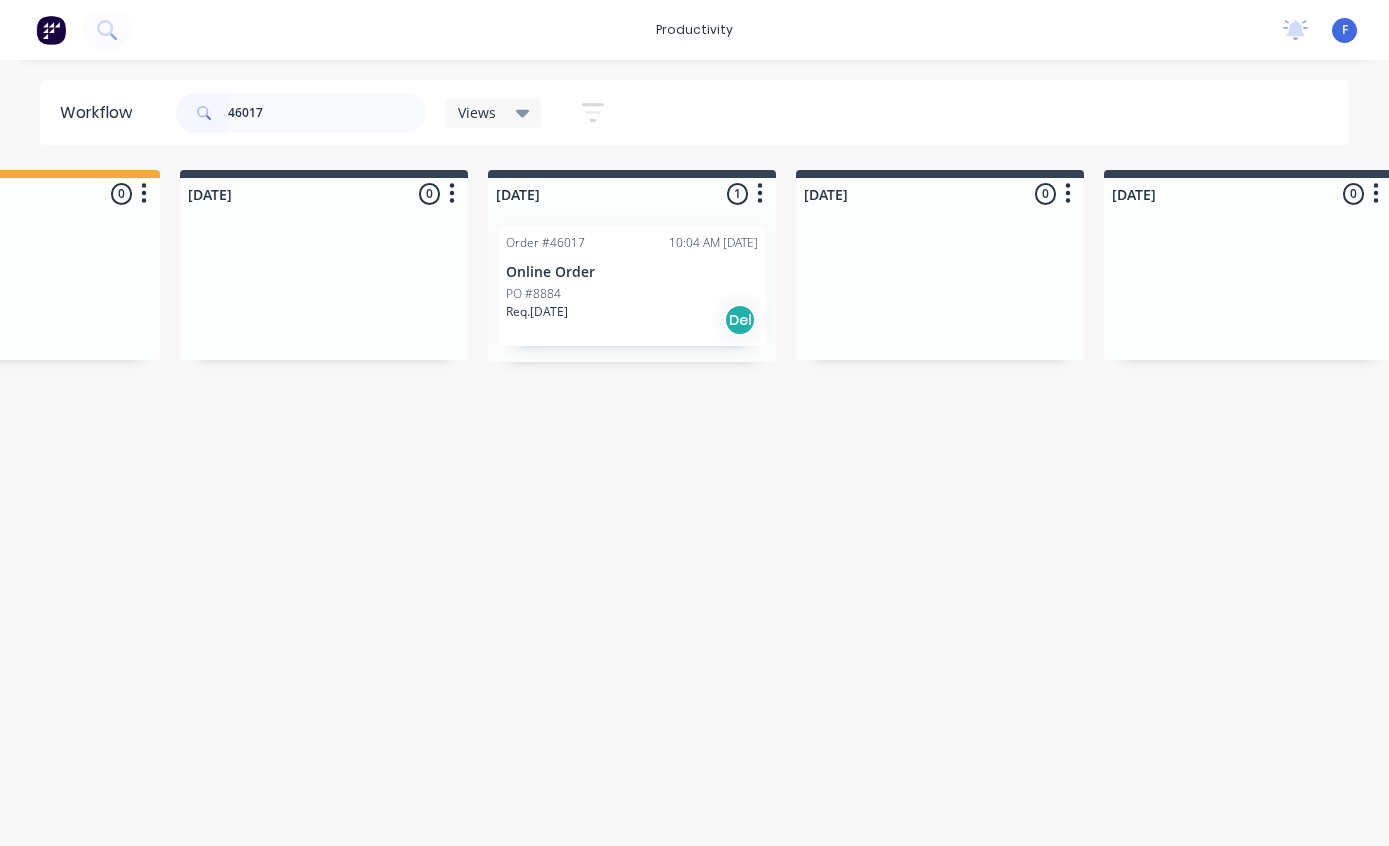 click on "Req. [DATE] Del" at bounding box center [632, 320] 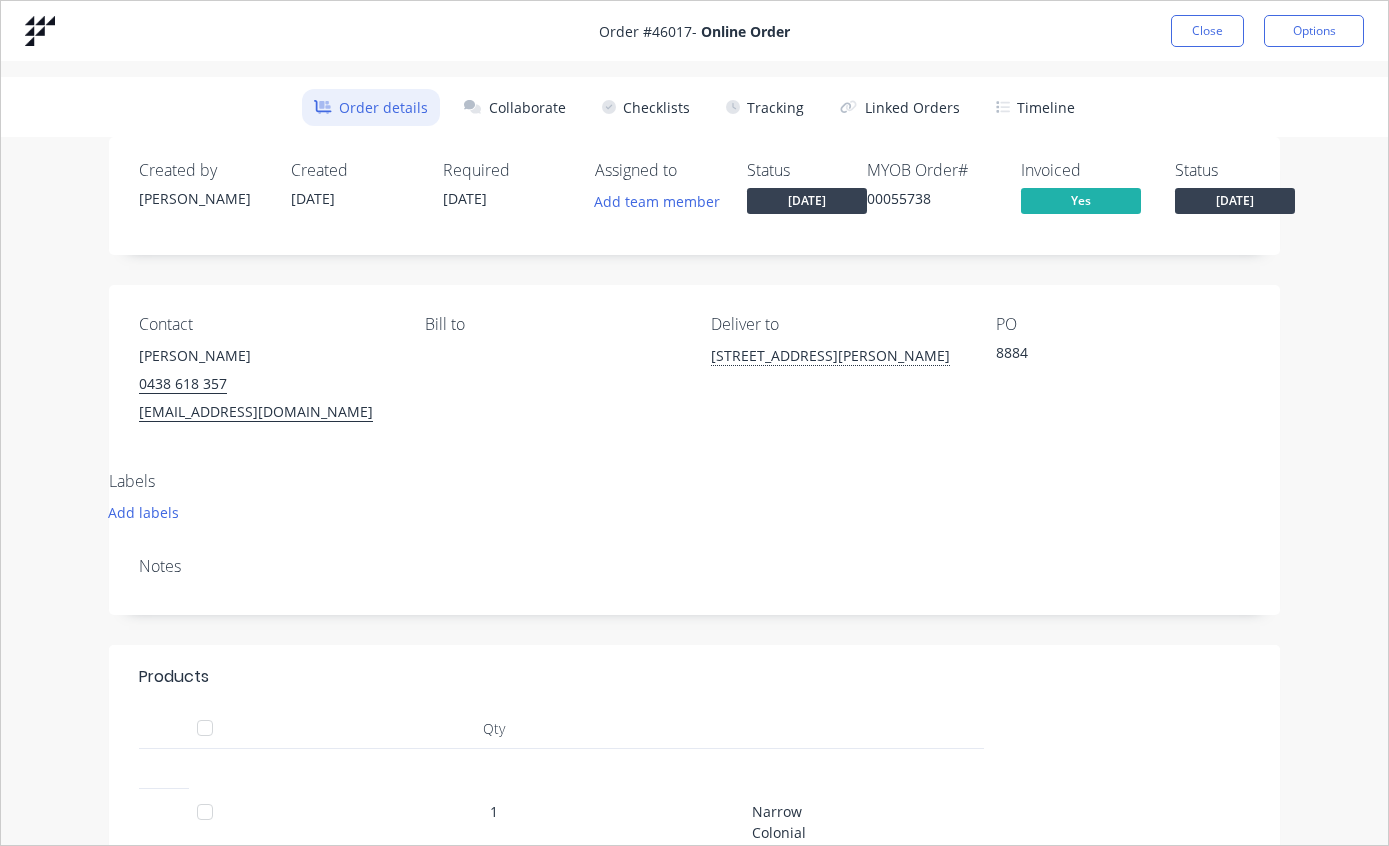 click on "Tracking" at bounding box center (765, 107) 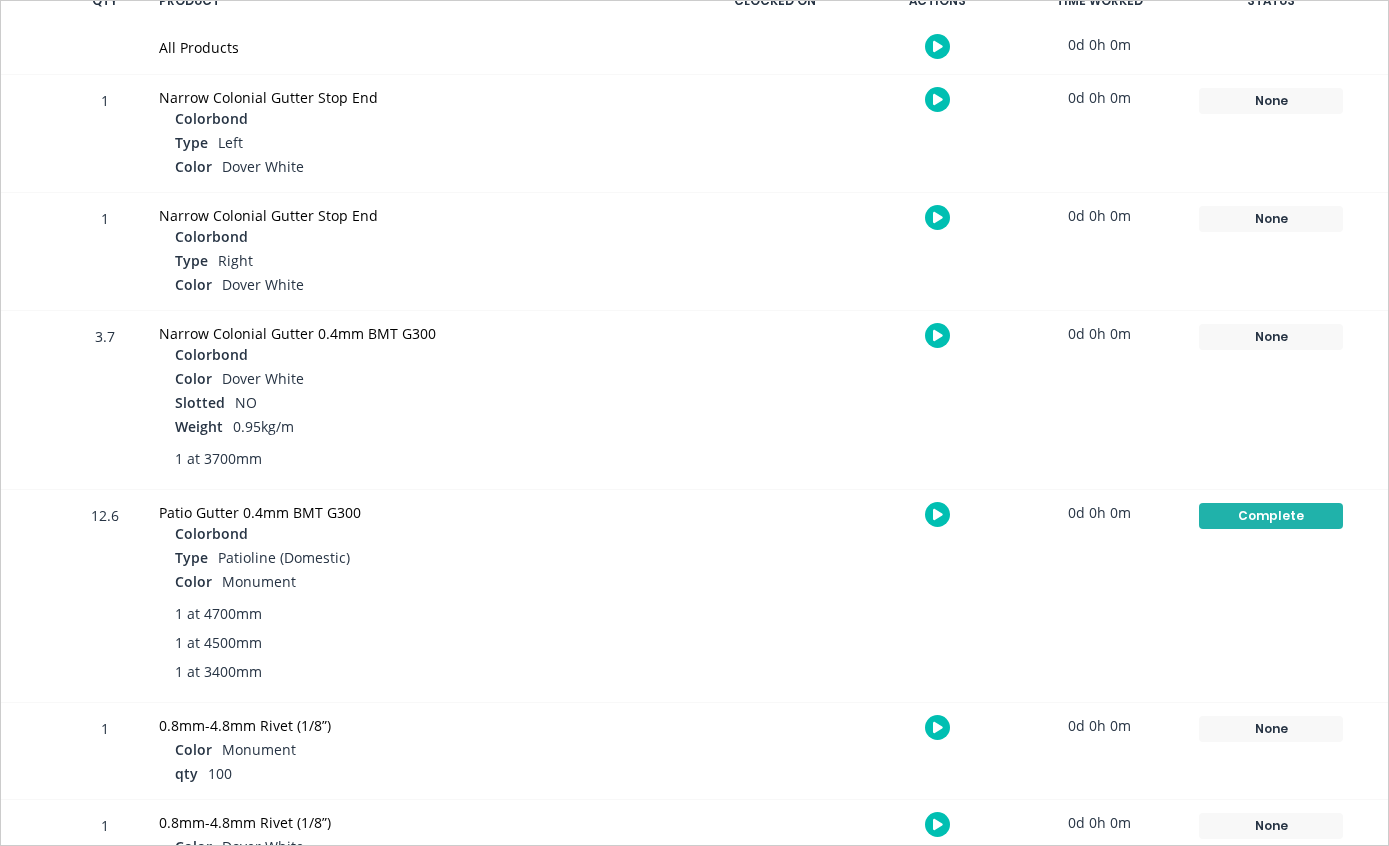 scroll, scrollTop: 413, scrollLeft: 0, axis: vertical 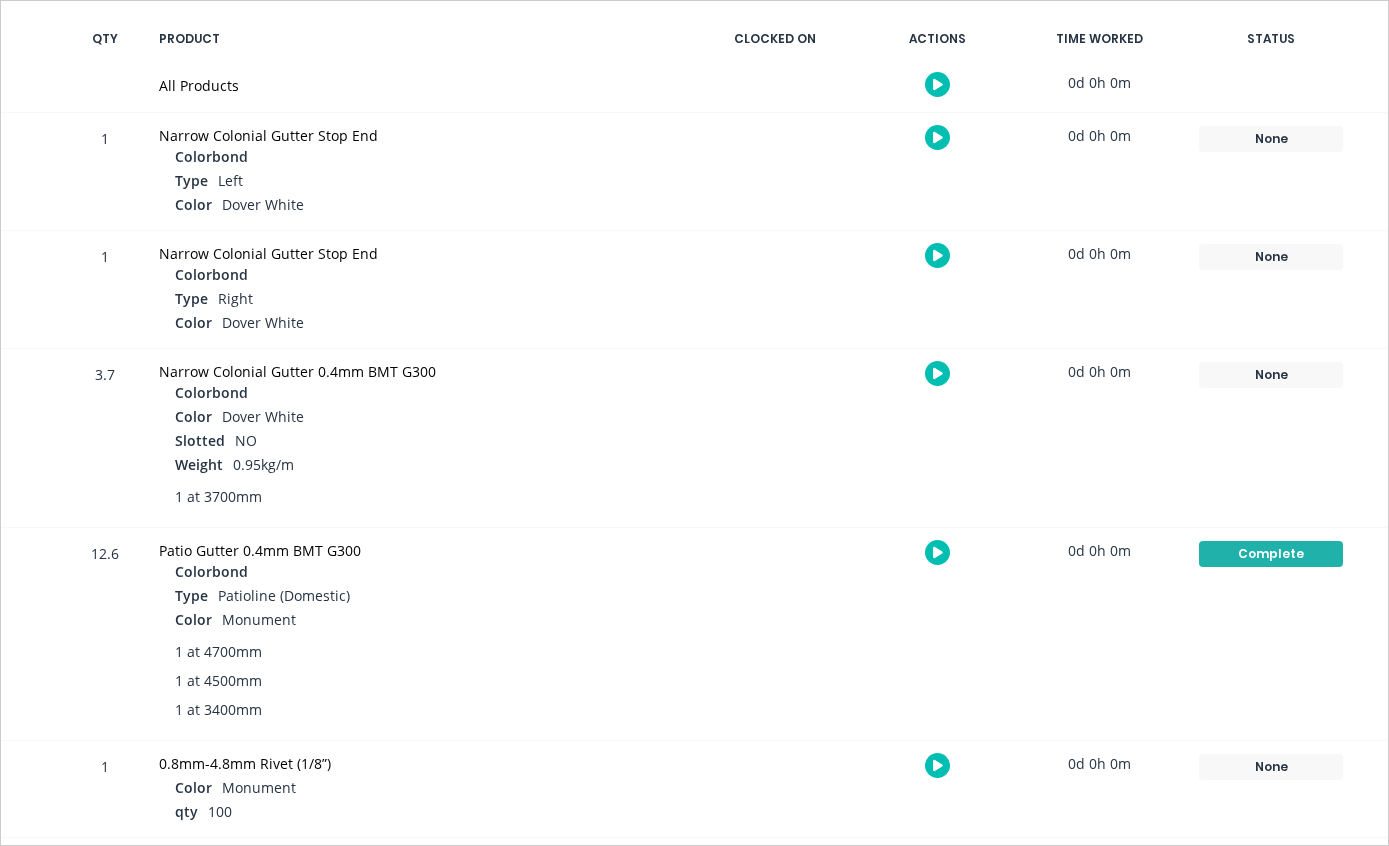 click on "None" at bounding box center (1271, 375) 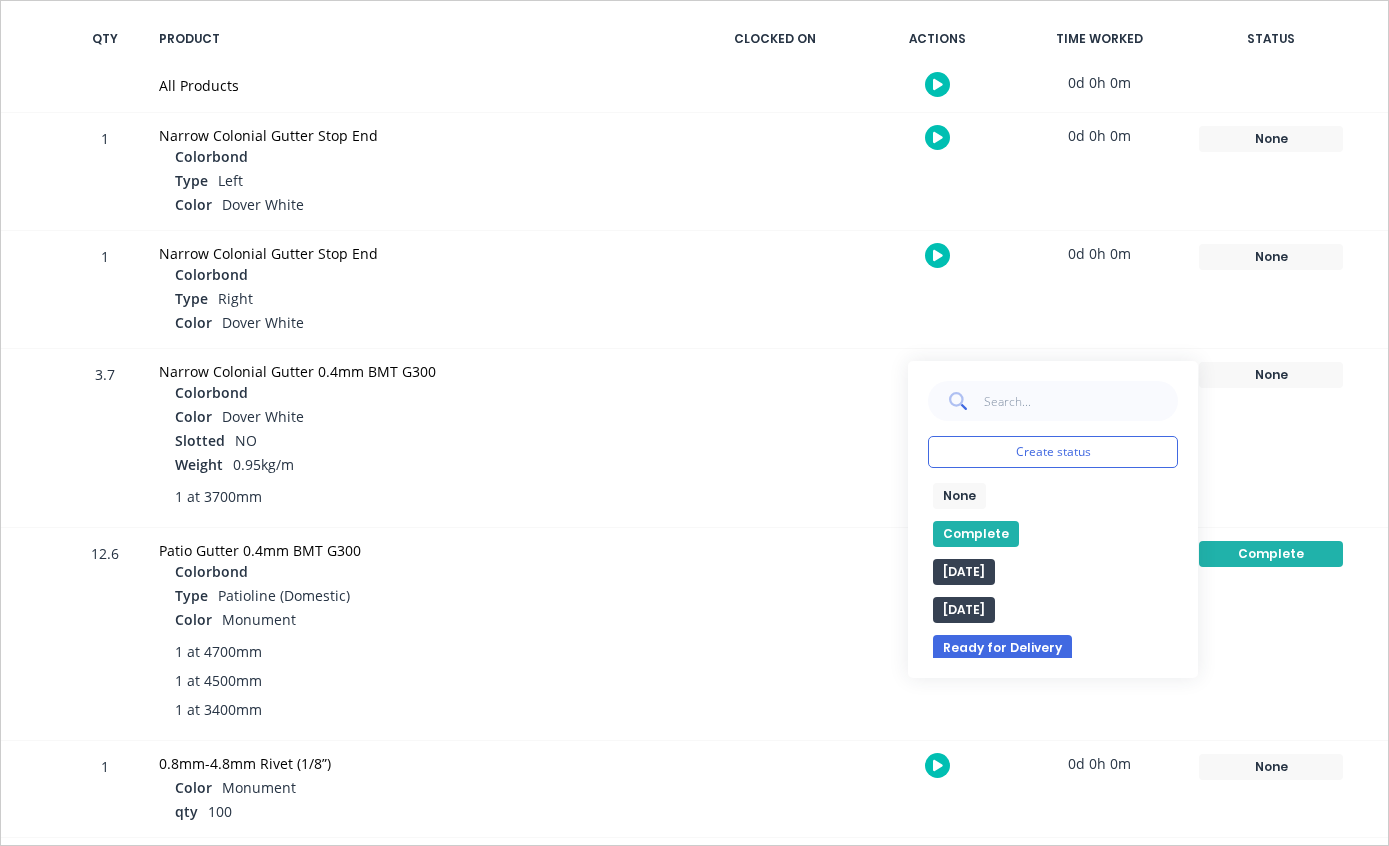 click on "Complete" at bounding box center (976, 534) 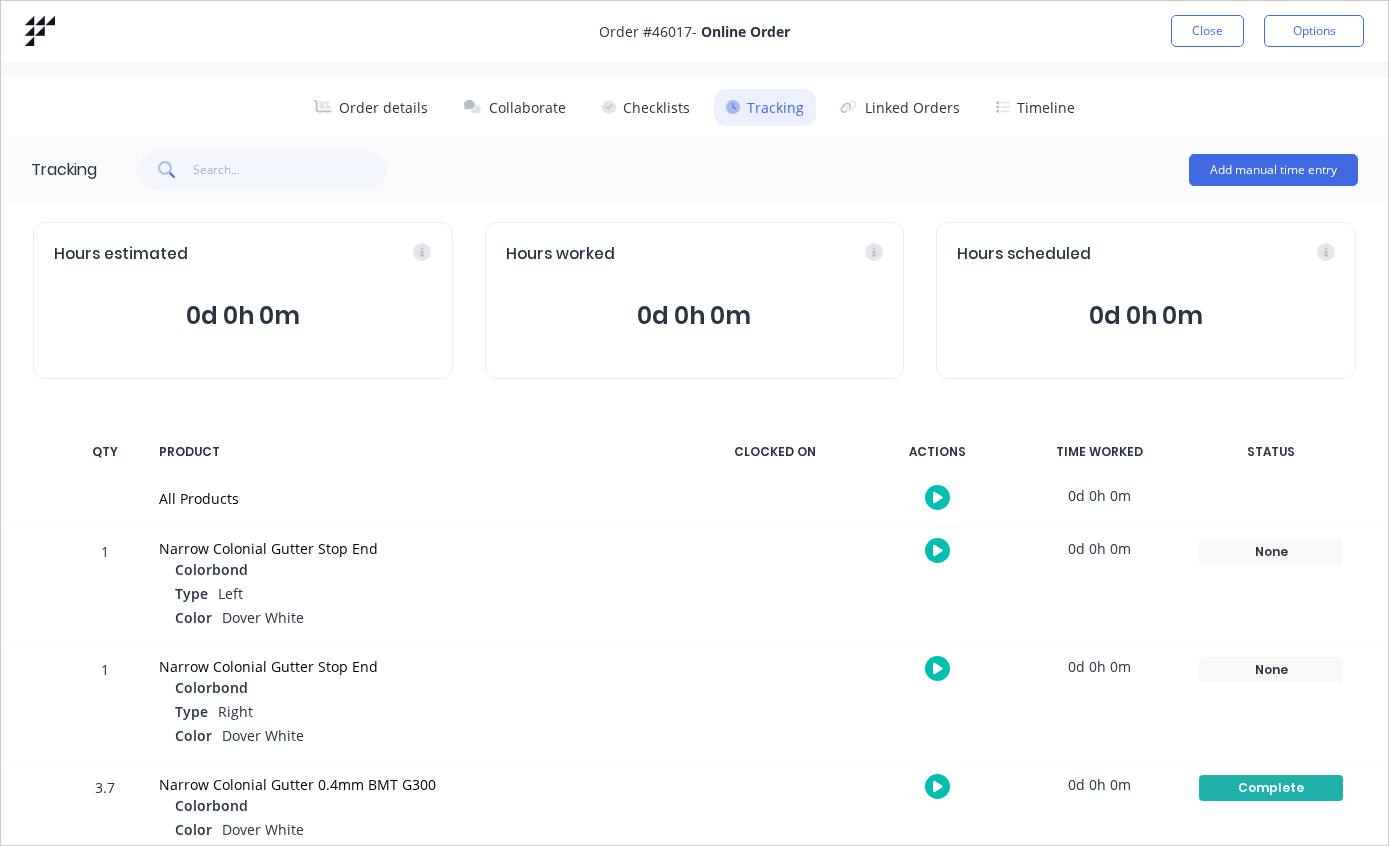 scroll, scrollTop: 0, scrollLeft: 0, axis: both 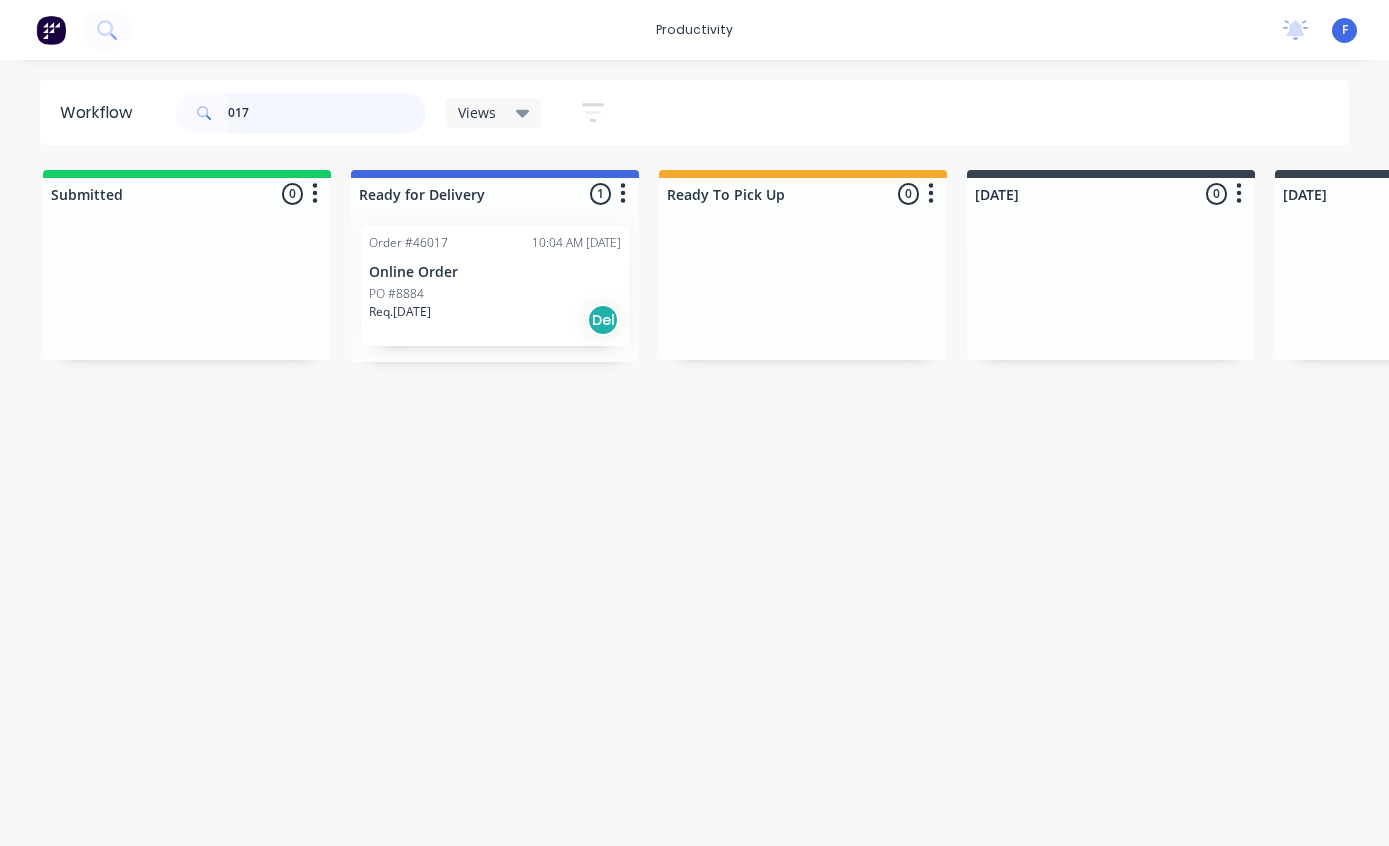 click on "017" at bounding box center [327, 113] 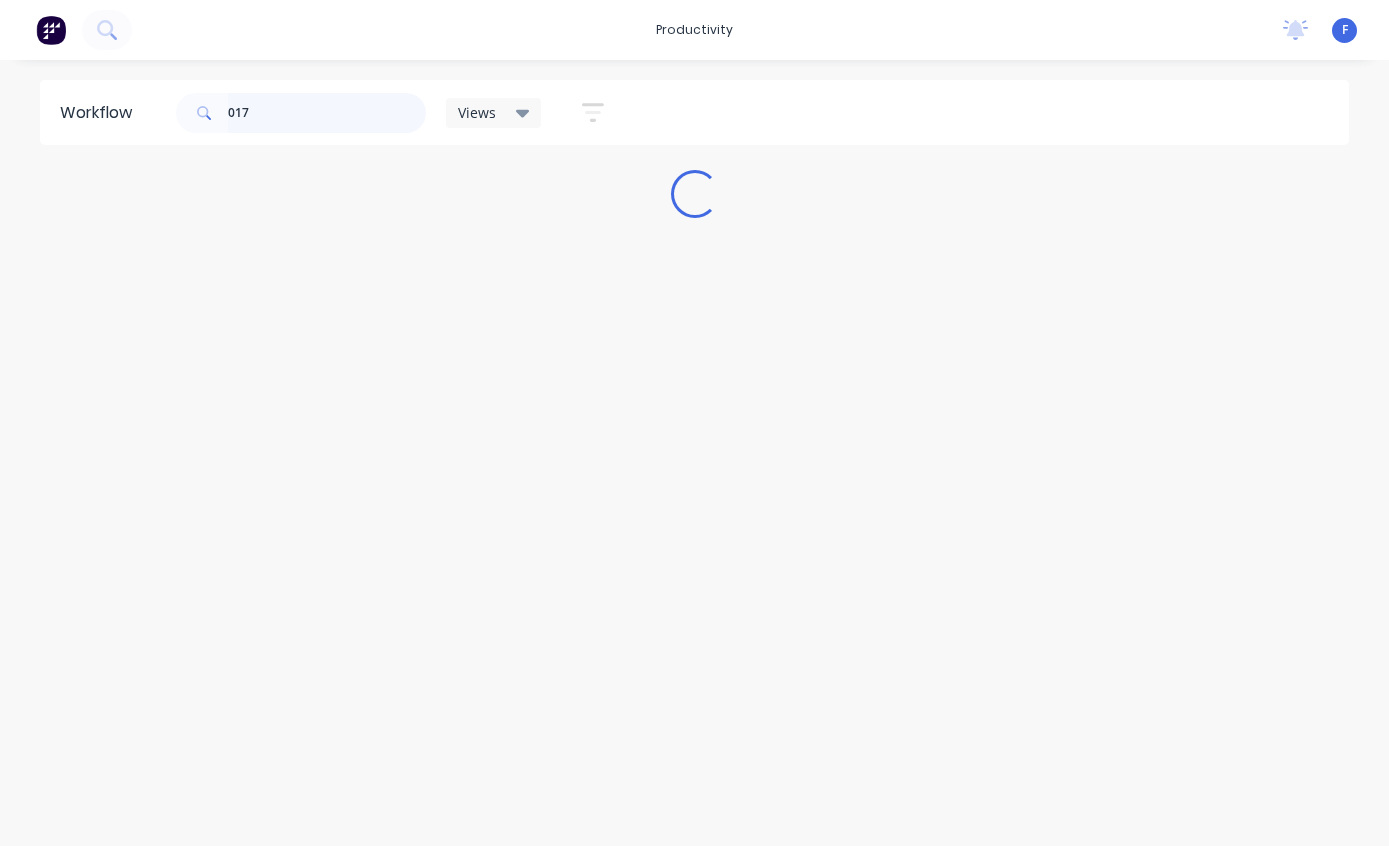 click on "017" at bounding box center (327, 113) 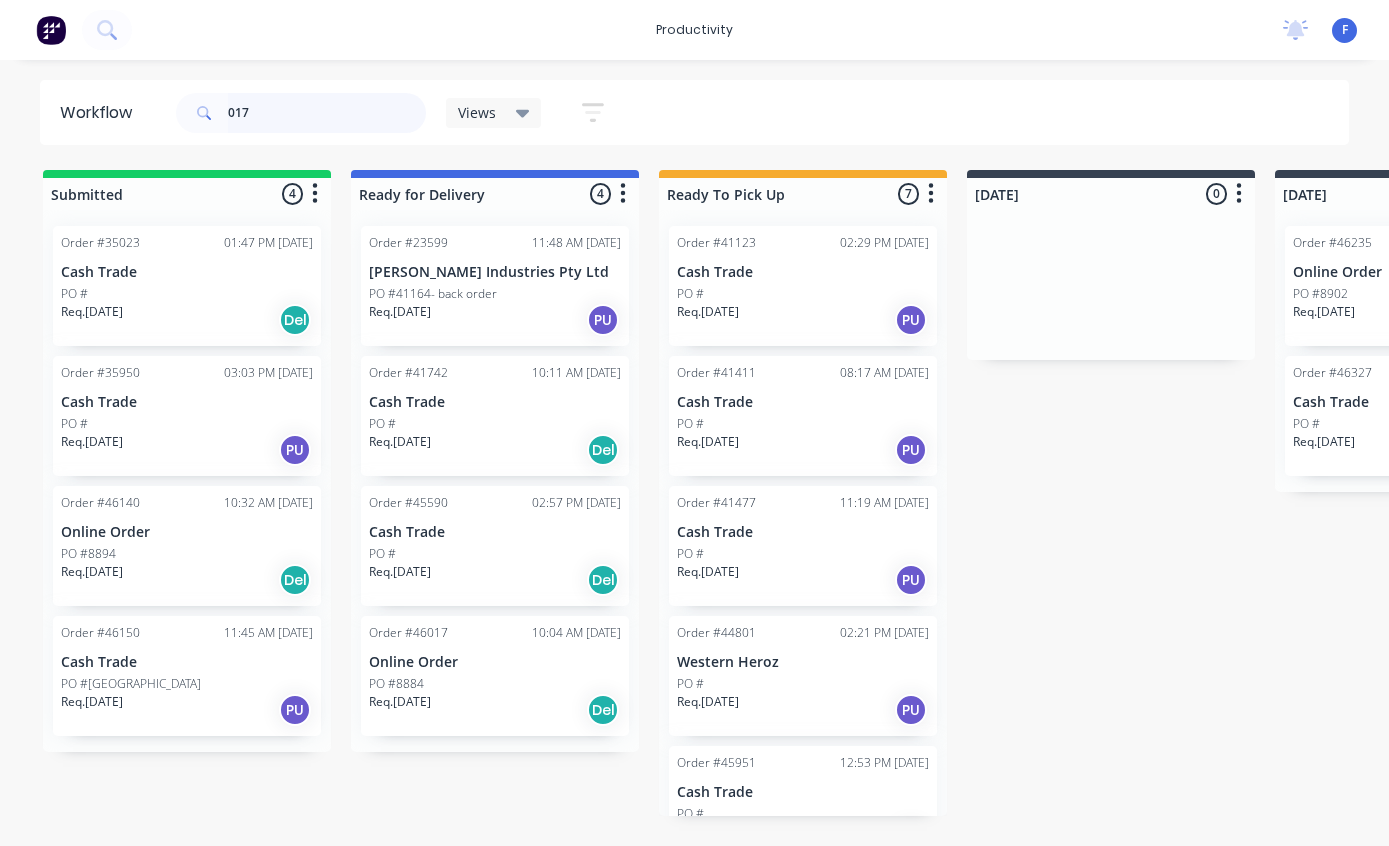click on "017" at bounding box center (327, 113) 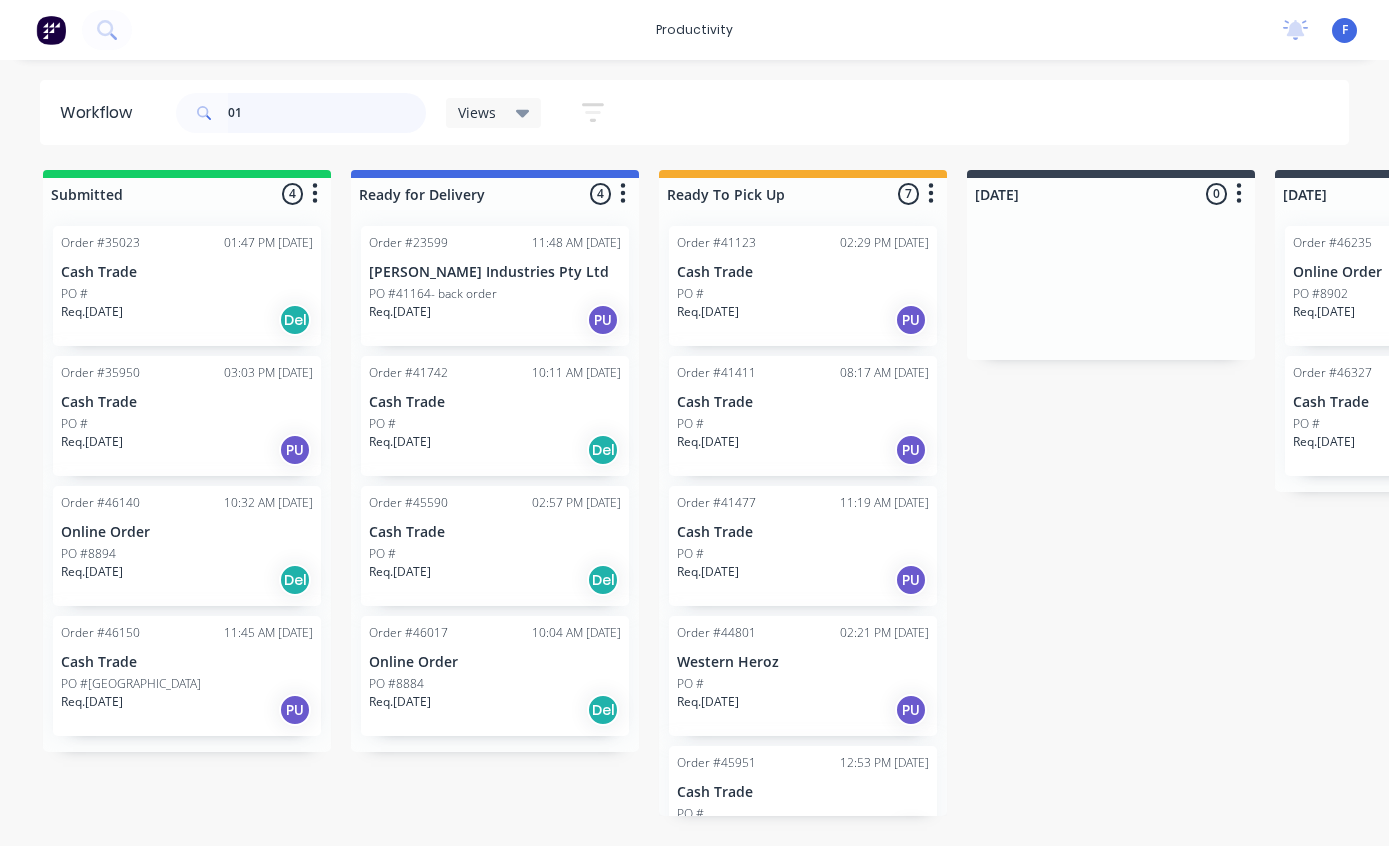 type on "0" 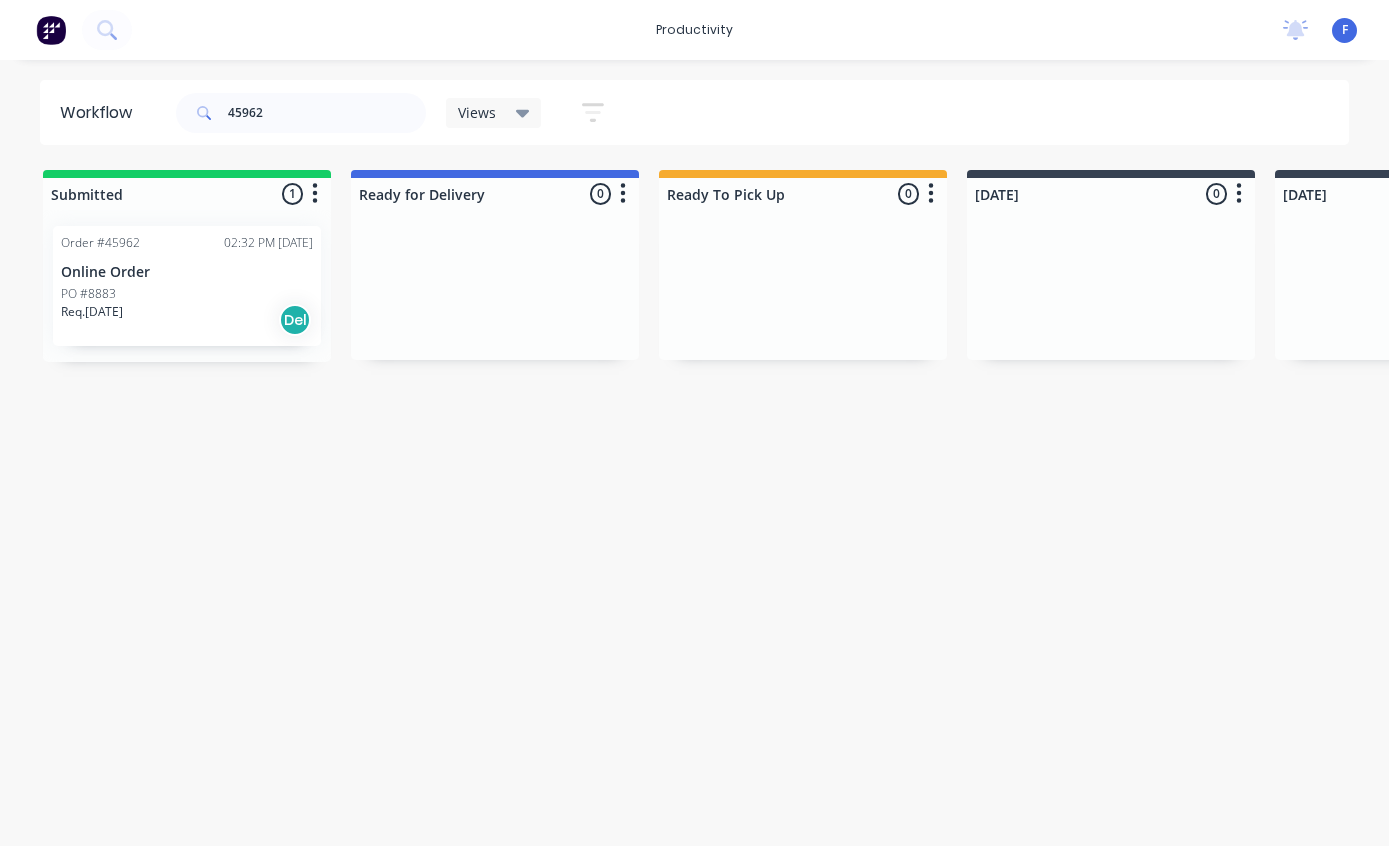 click on "PO #8883" at bounding box center (187, 294) 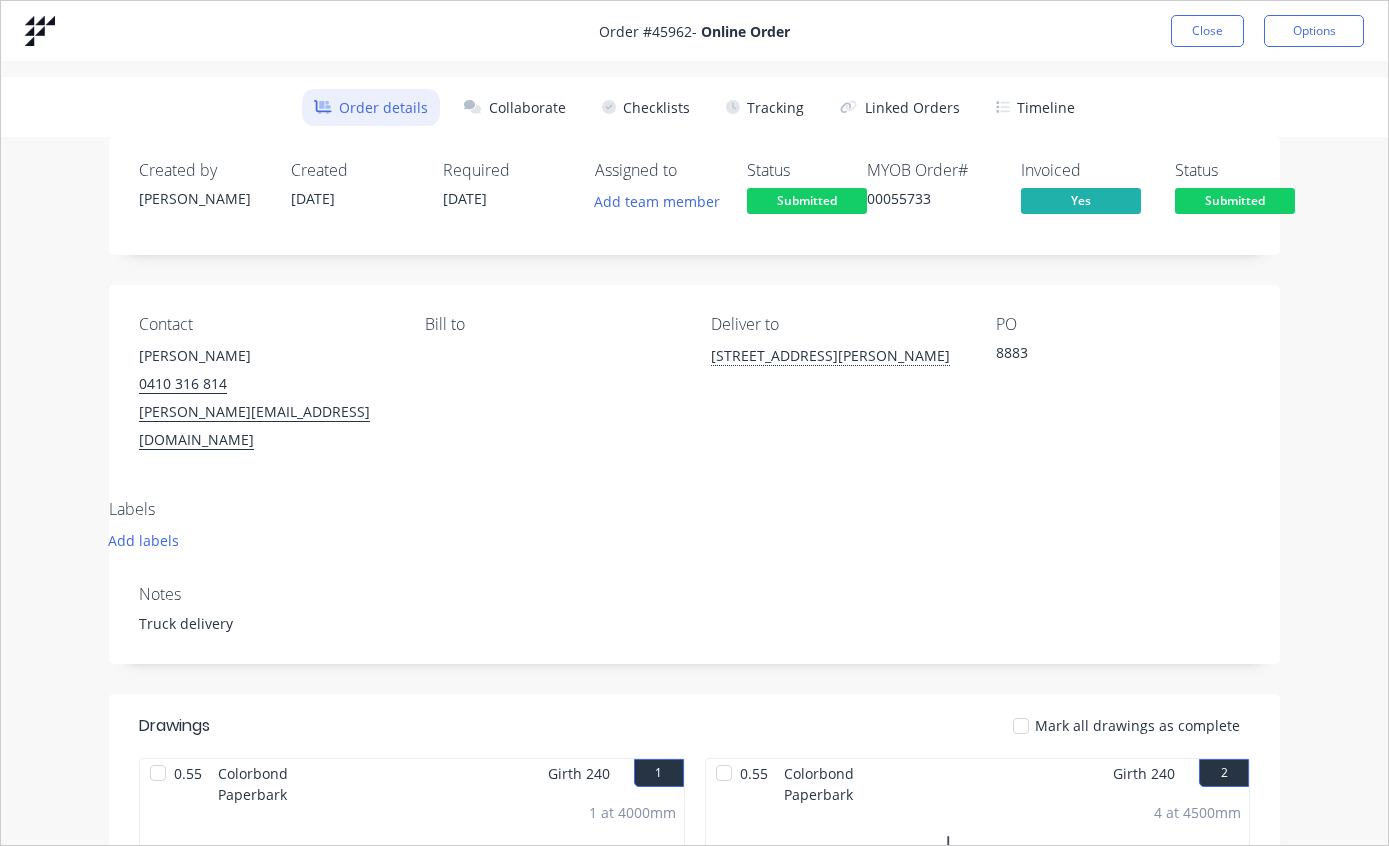 scroll, scrollTop: 0, scrollLeft: 0, axis: both 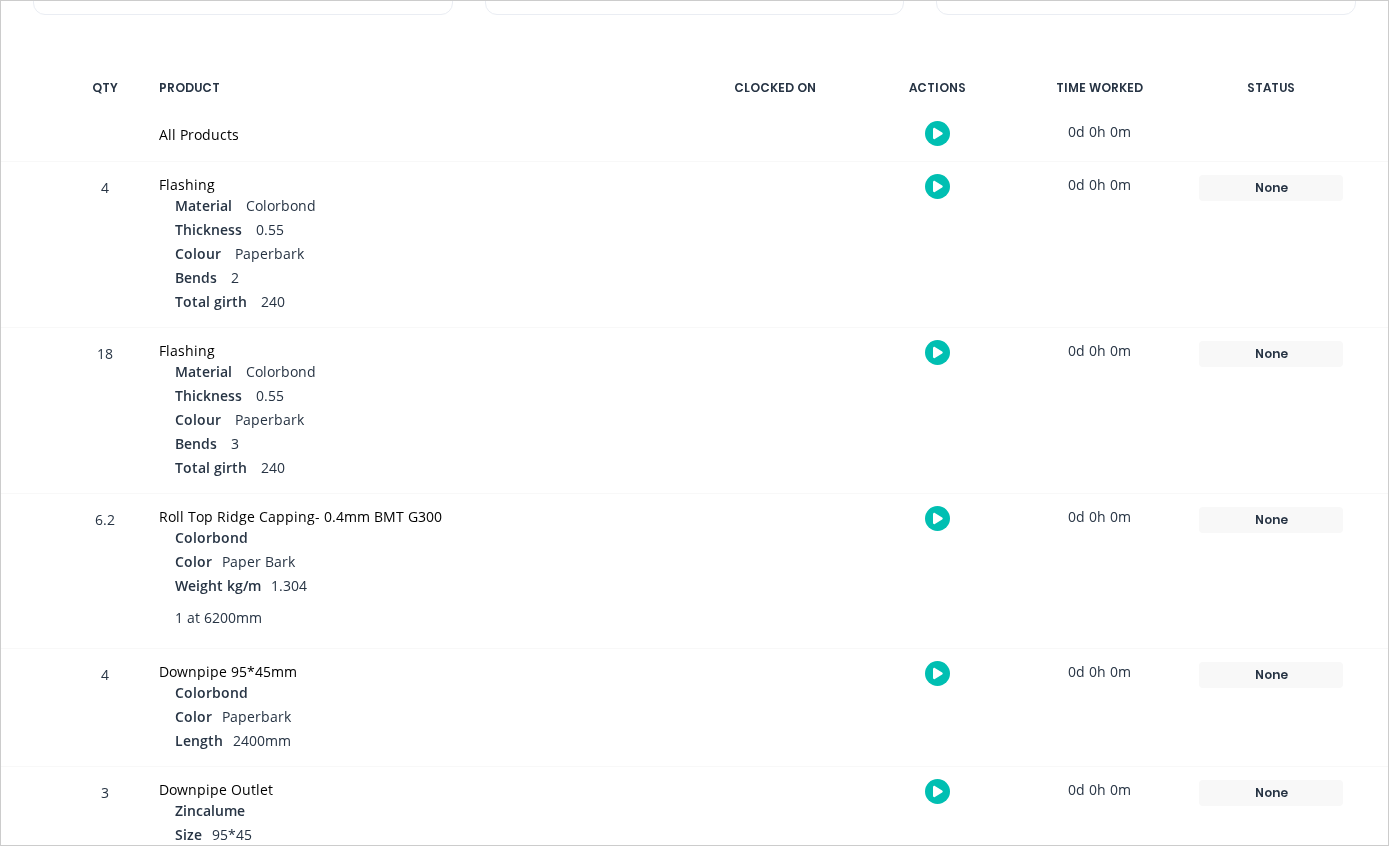 click on "None" at bounding box center (1271, 520) 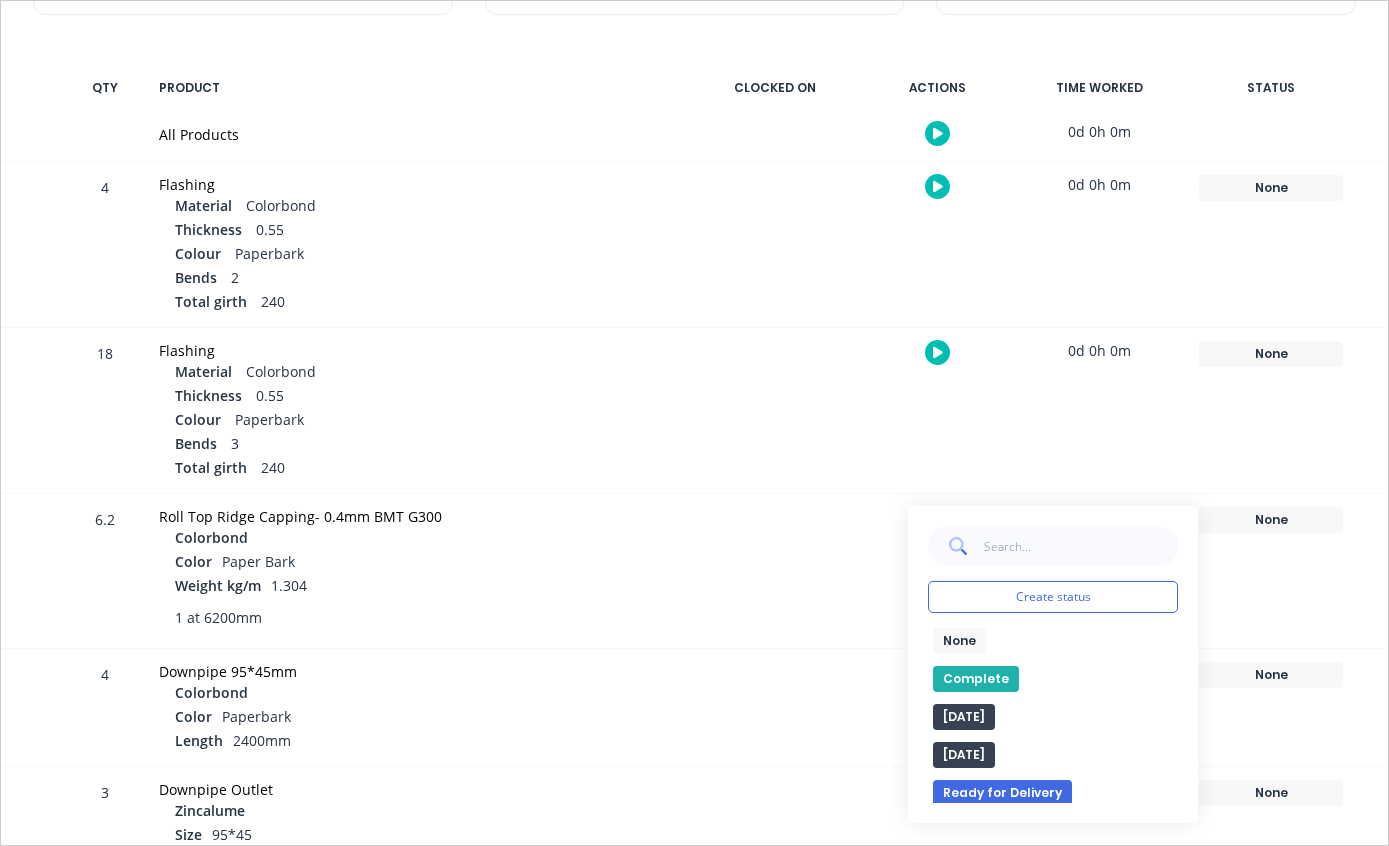 click on "Complete" at bounding box center [976, 679] 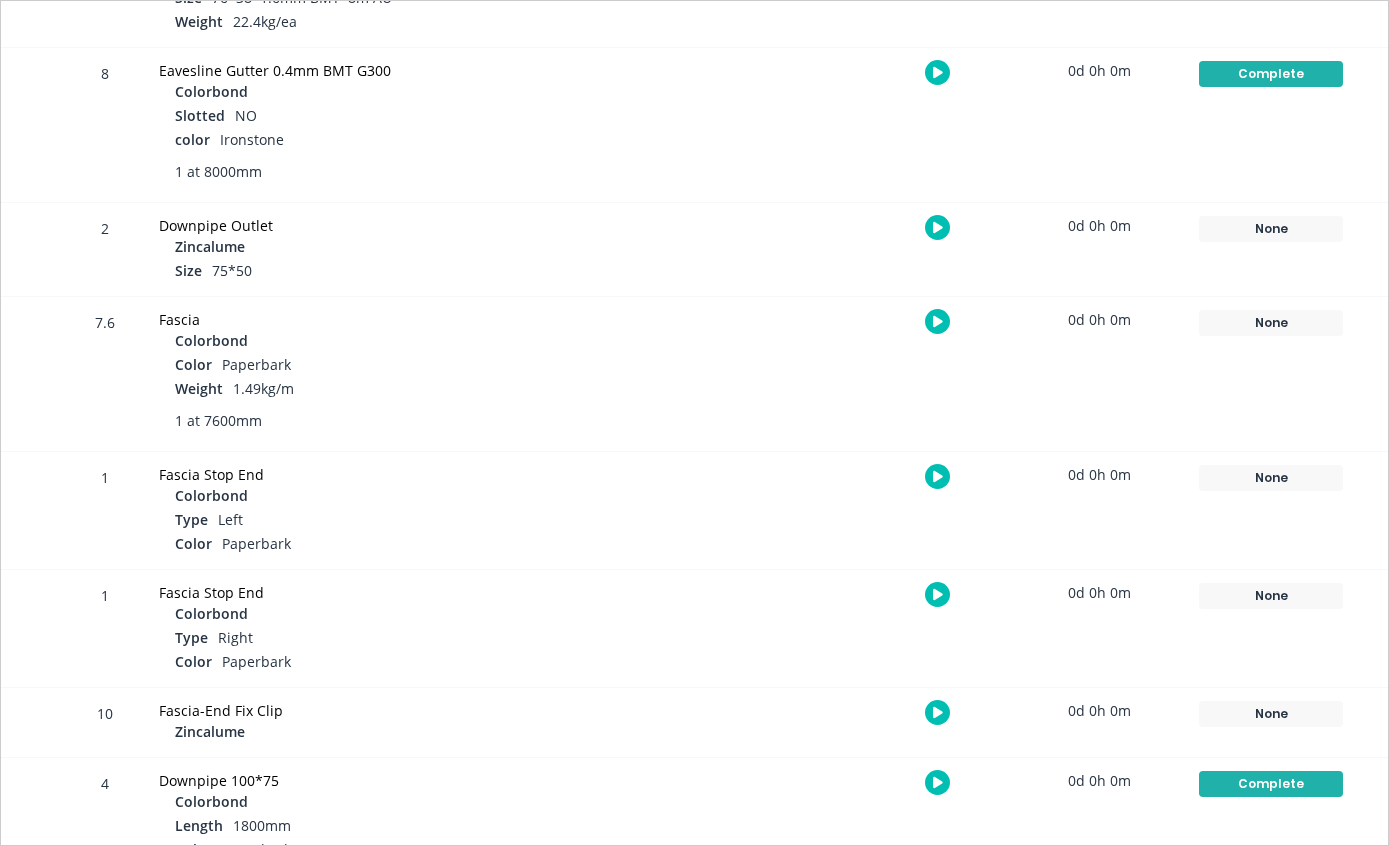 scroll, scrollTop: 2130, scrollLeft: 0, axis: vertical 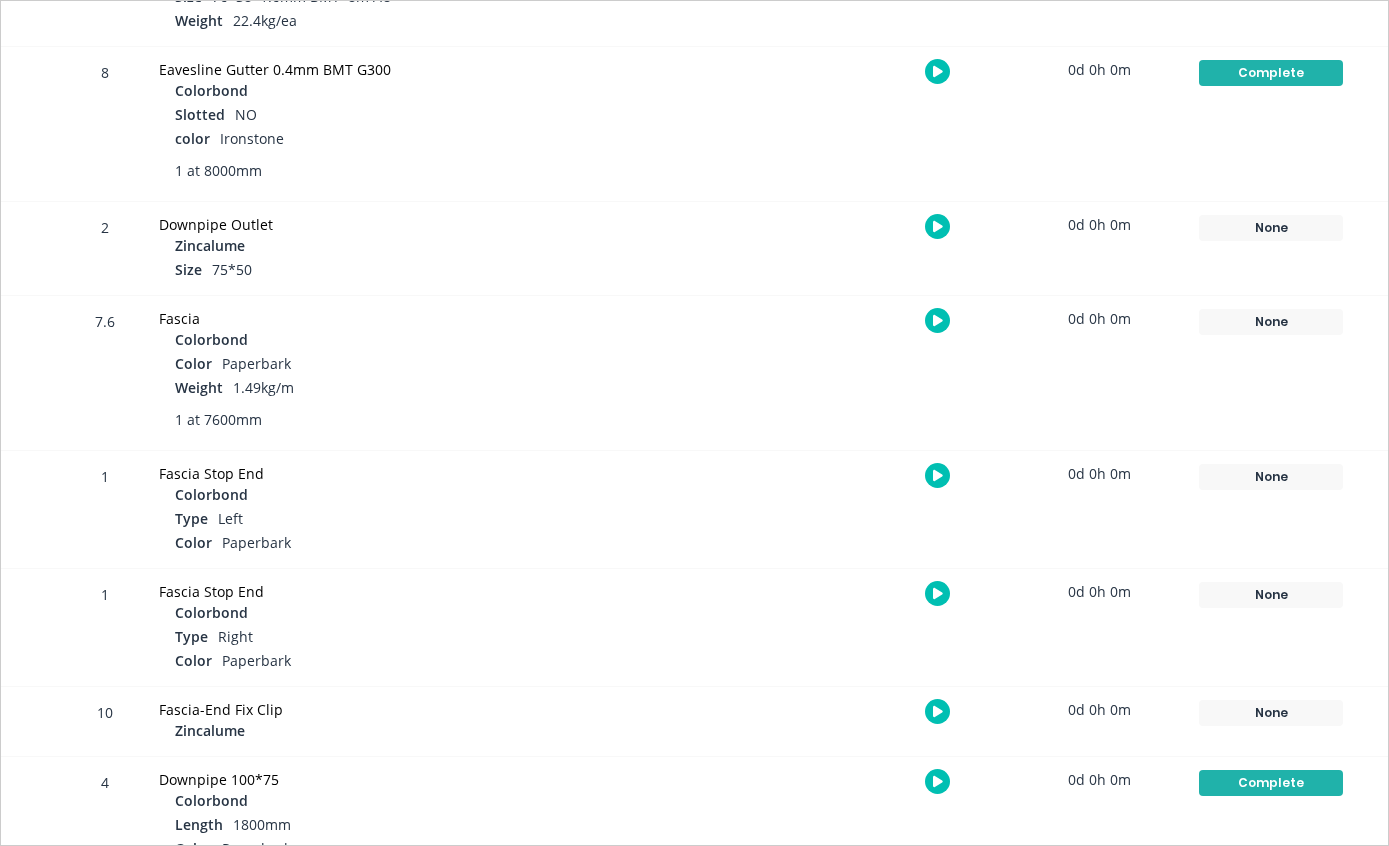 click on "None" at bounding box center (1271, 322) 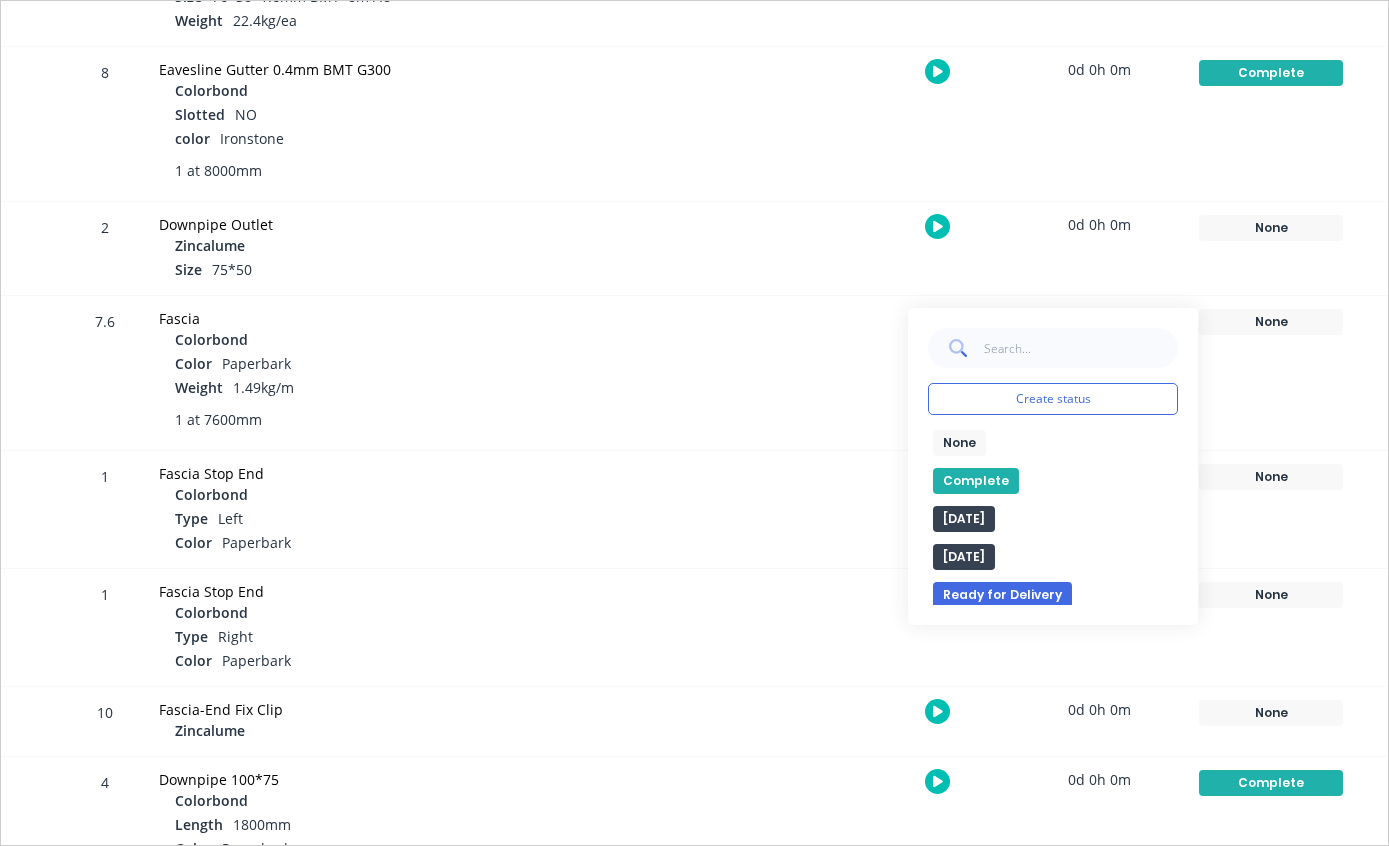 click on "Complete" at bounding box center (976, 481) 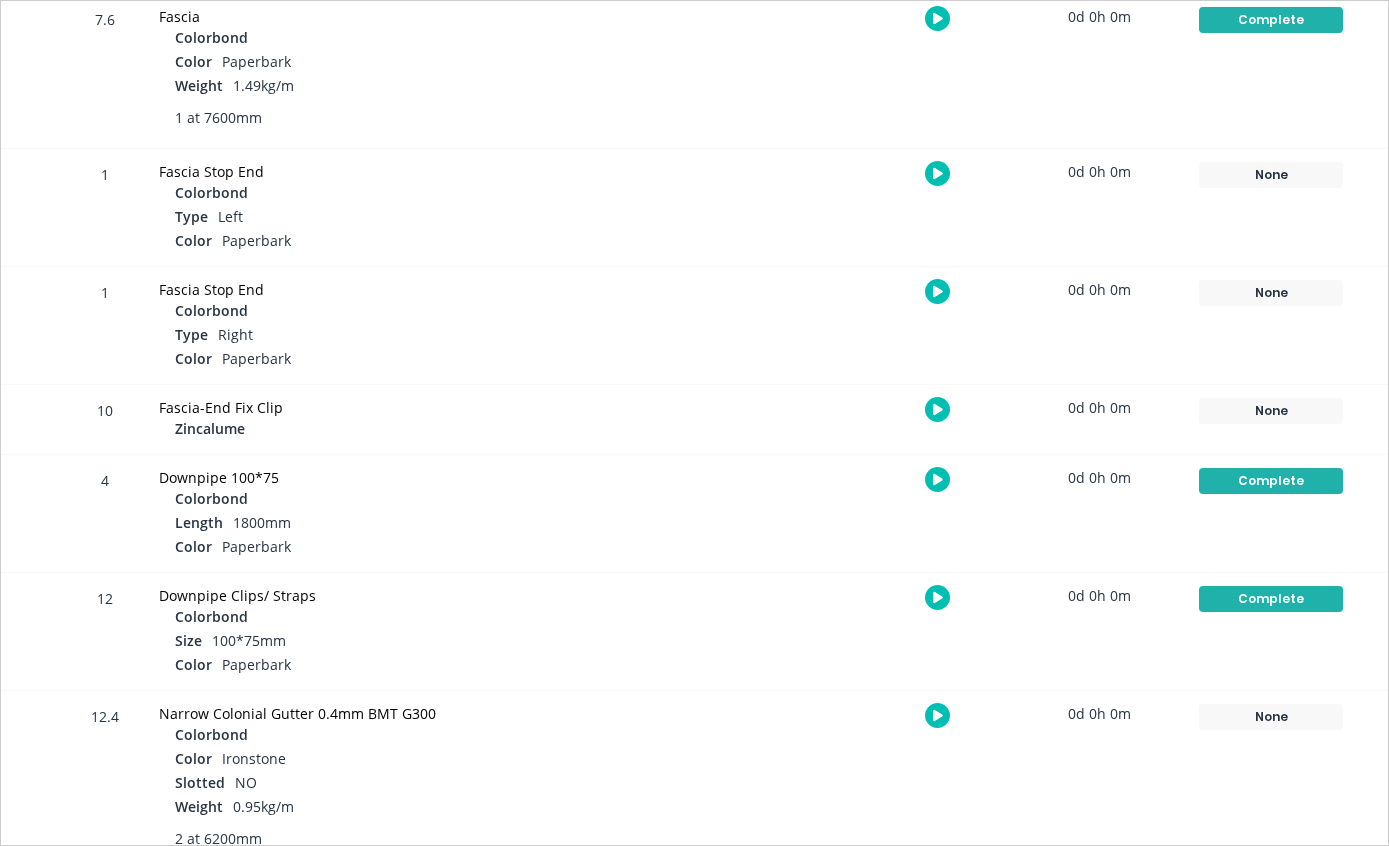 scroll, scrollTop: 2431, scrollLeft: 0, axis: vertical 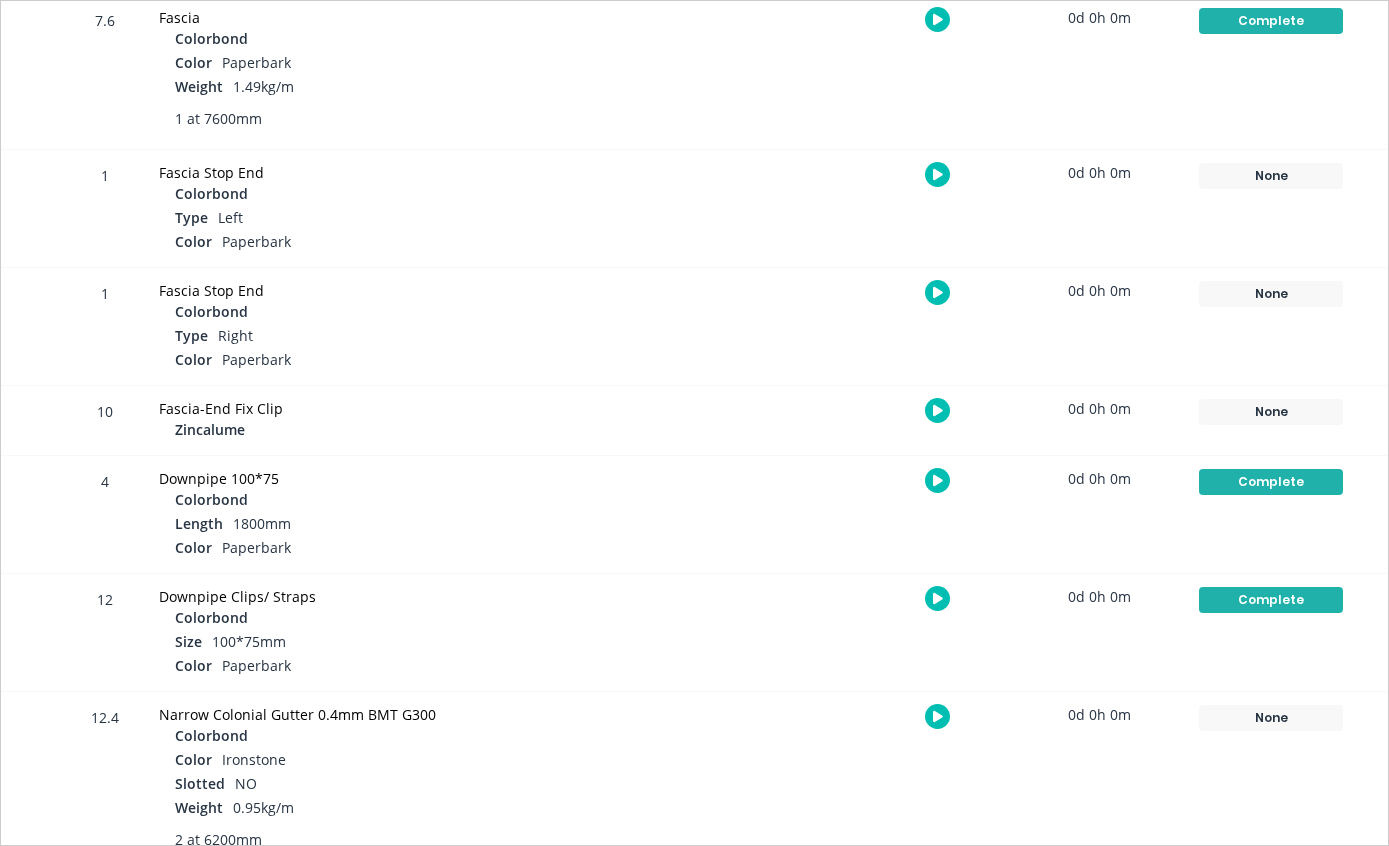 click on "None" at bounding box center (1271, 718) 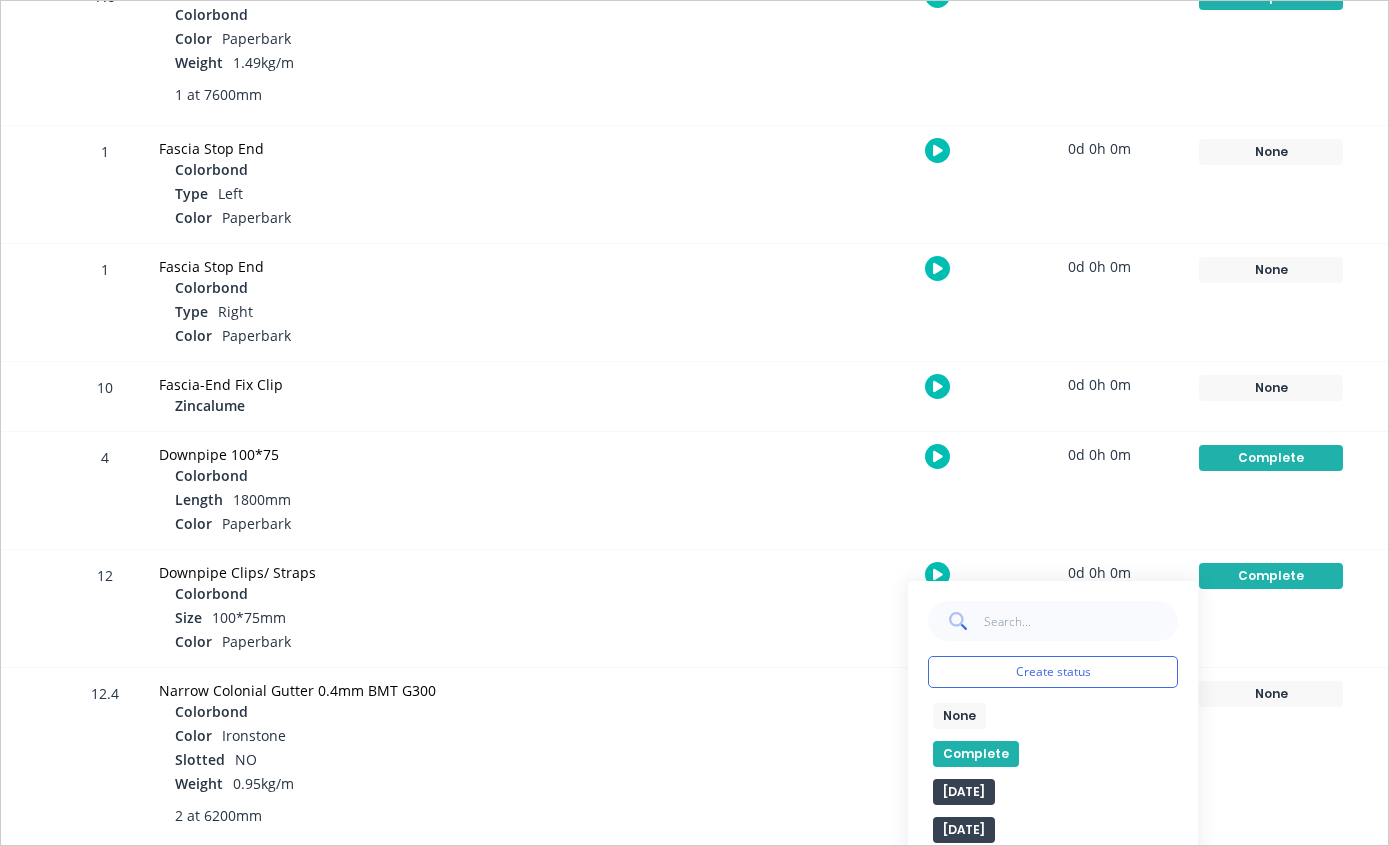 scroll, scrollTop: 2431, scrollLeft: 0, axis: vertical 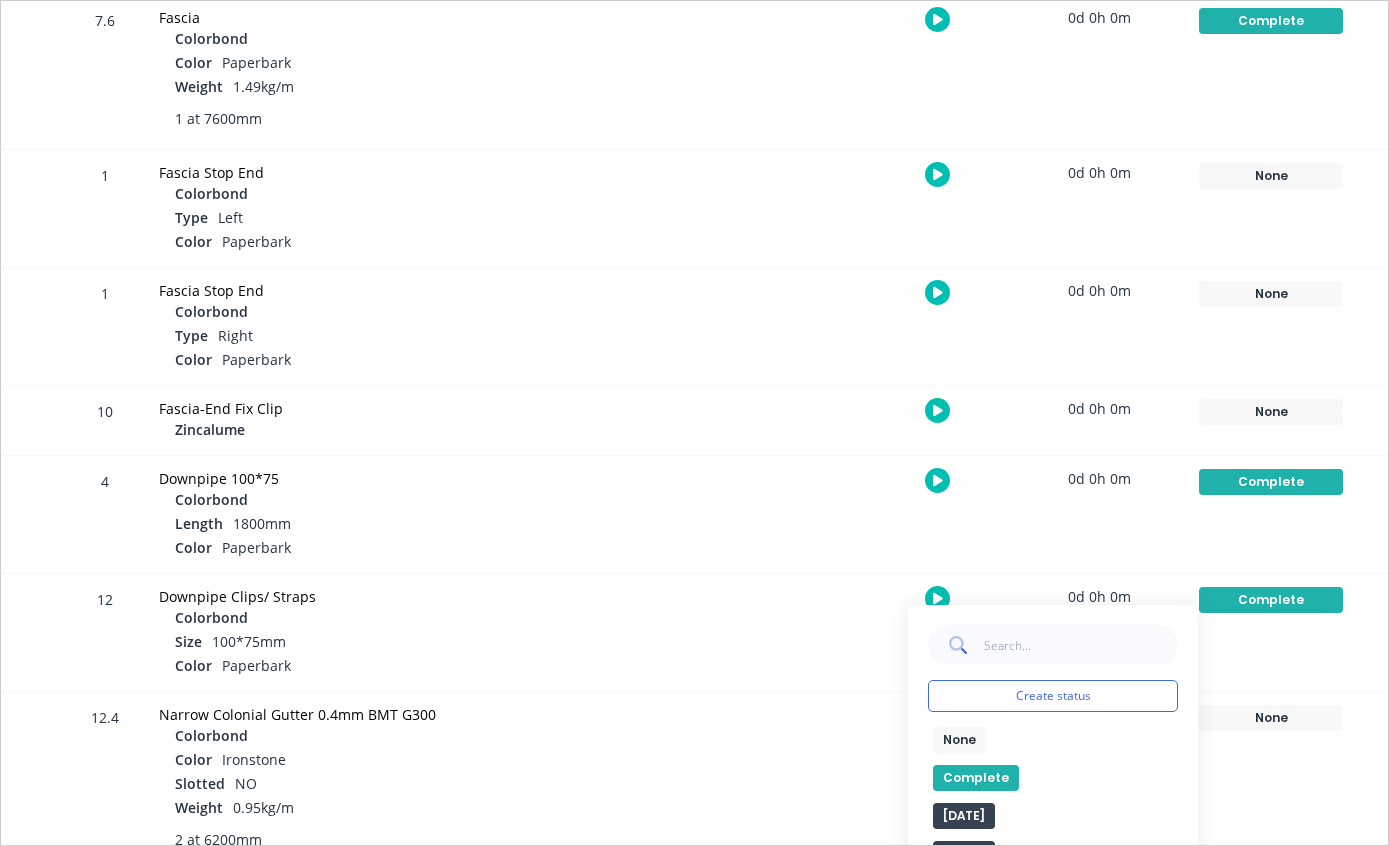 click on "Complete" at bounding box center [976, 778] 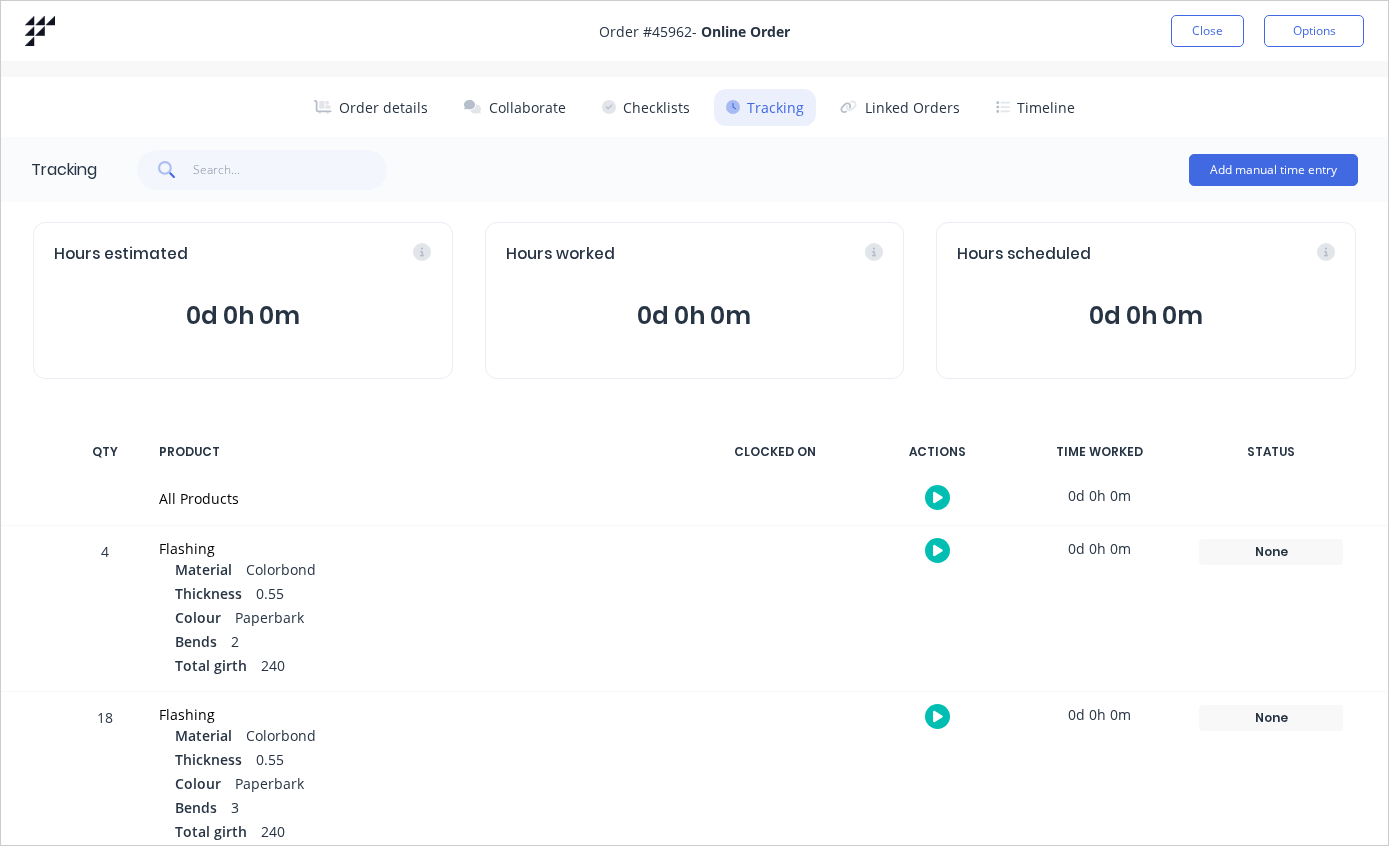 scroll, scrollTop: 0, scrollLeft: 0, axis: both 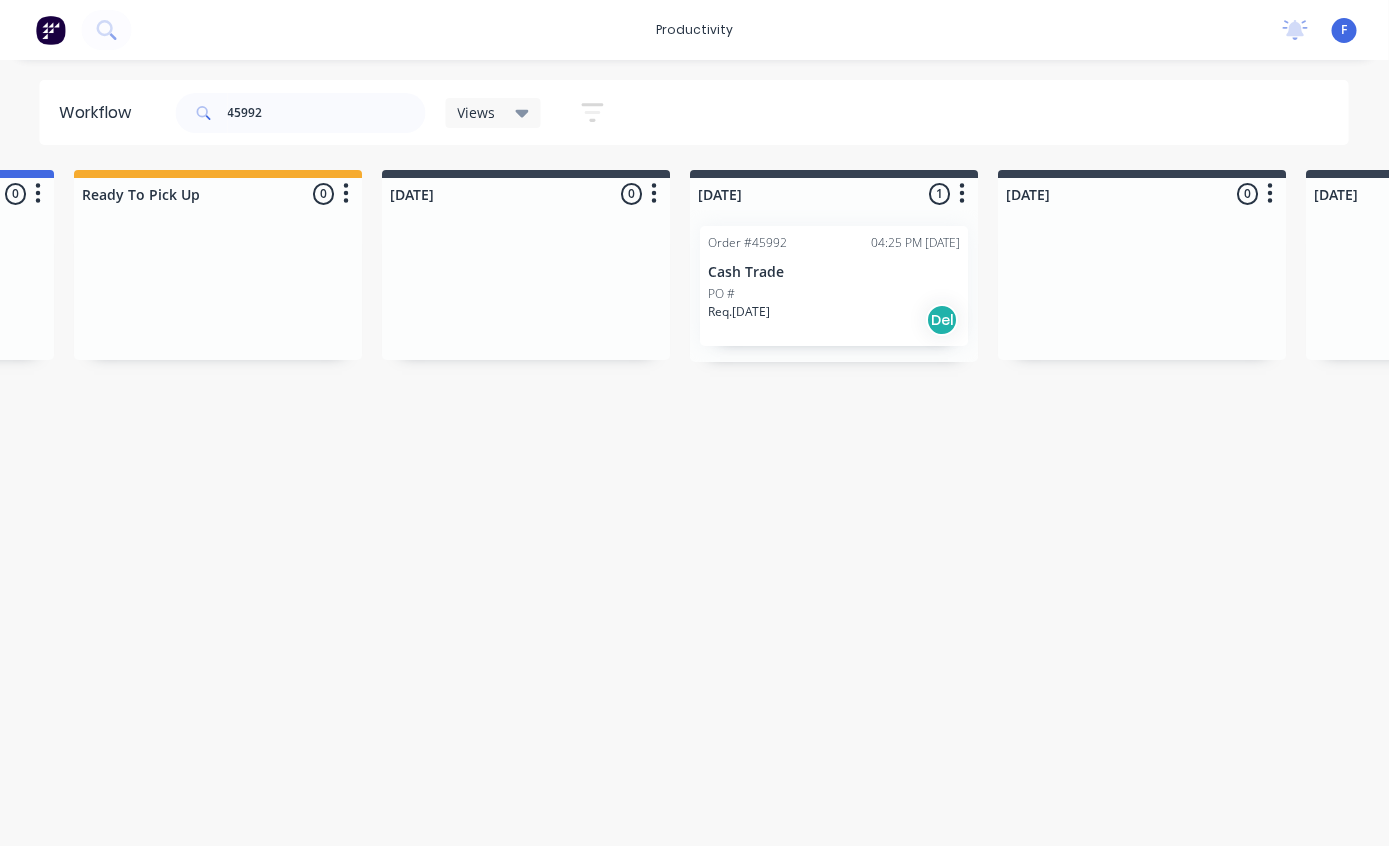 click on "Order #45992 04:25 PM [DATE] Cash Trade PO # Req. [DATE] Del" at bounding box center [835, 286] 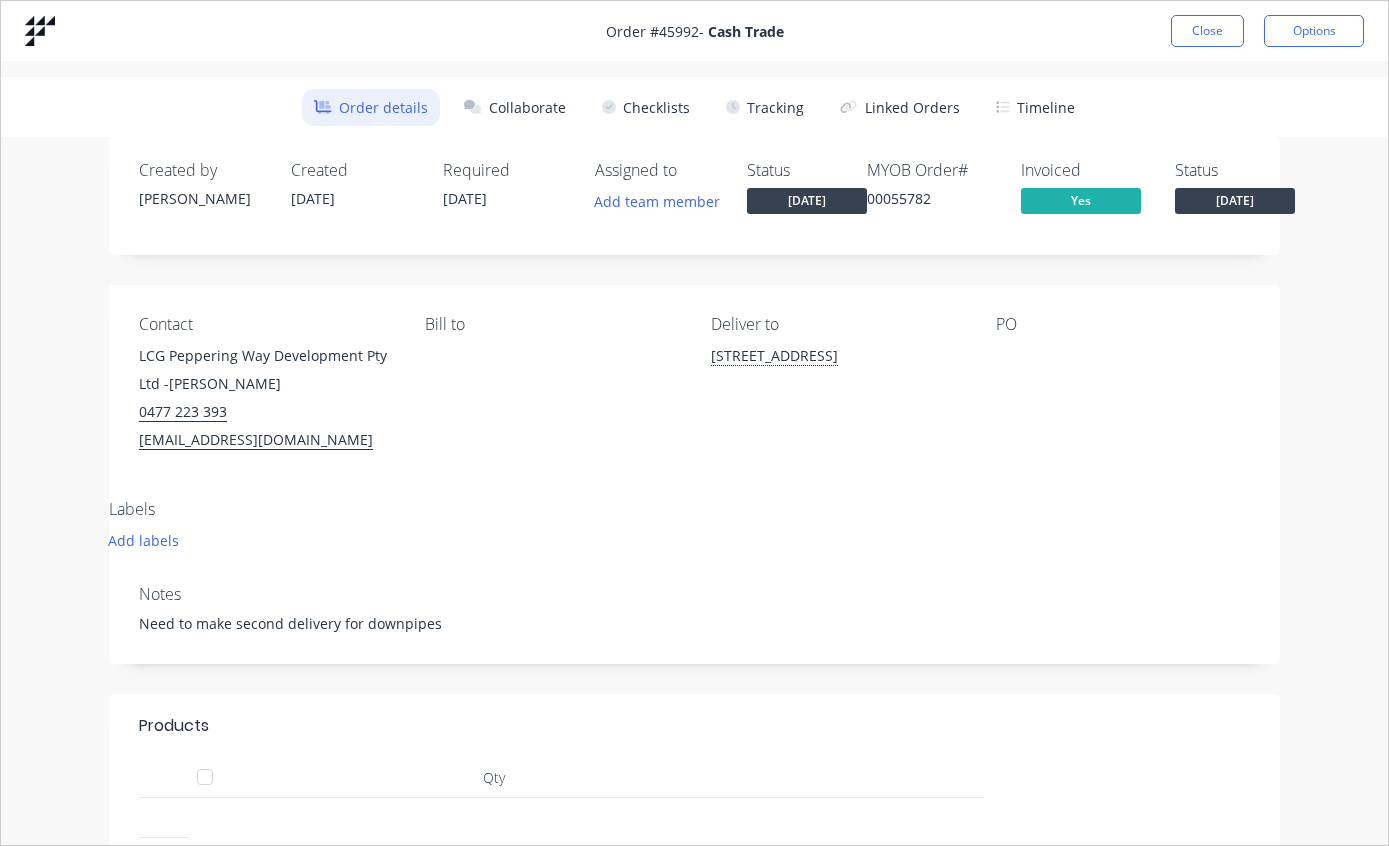 click on "Tracking" at bounding box center [765, 107] 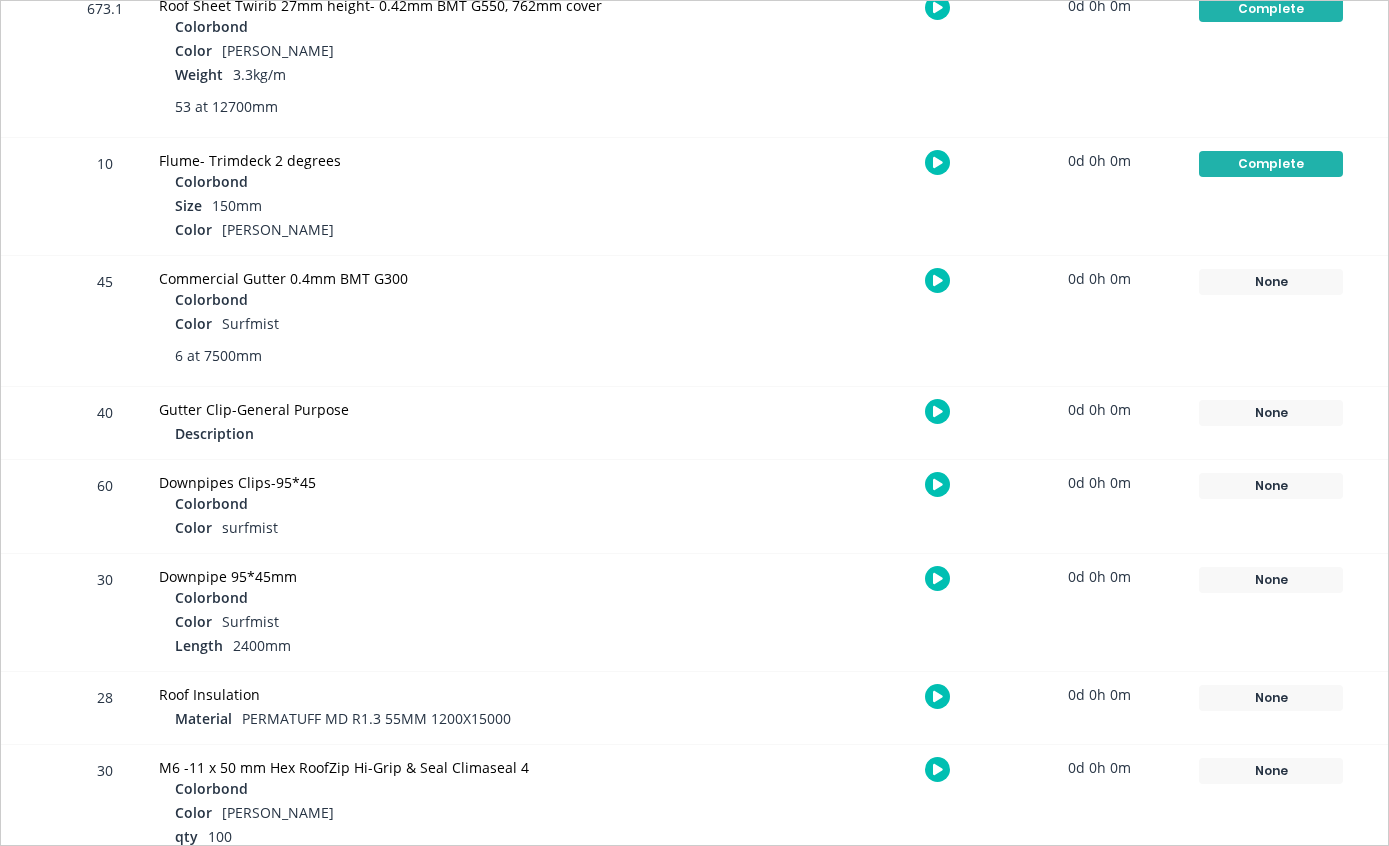 scroll, scrollTop: 547, scrollLeft: 0, axis: vertical 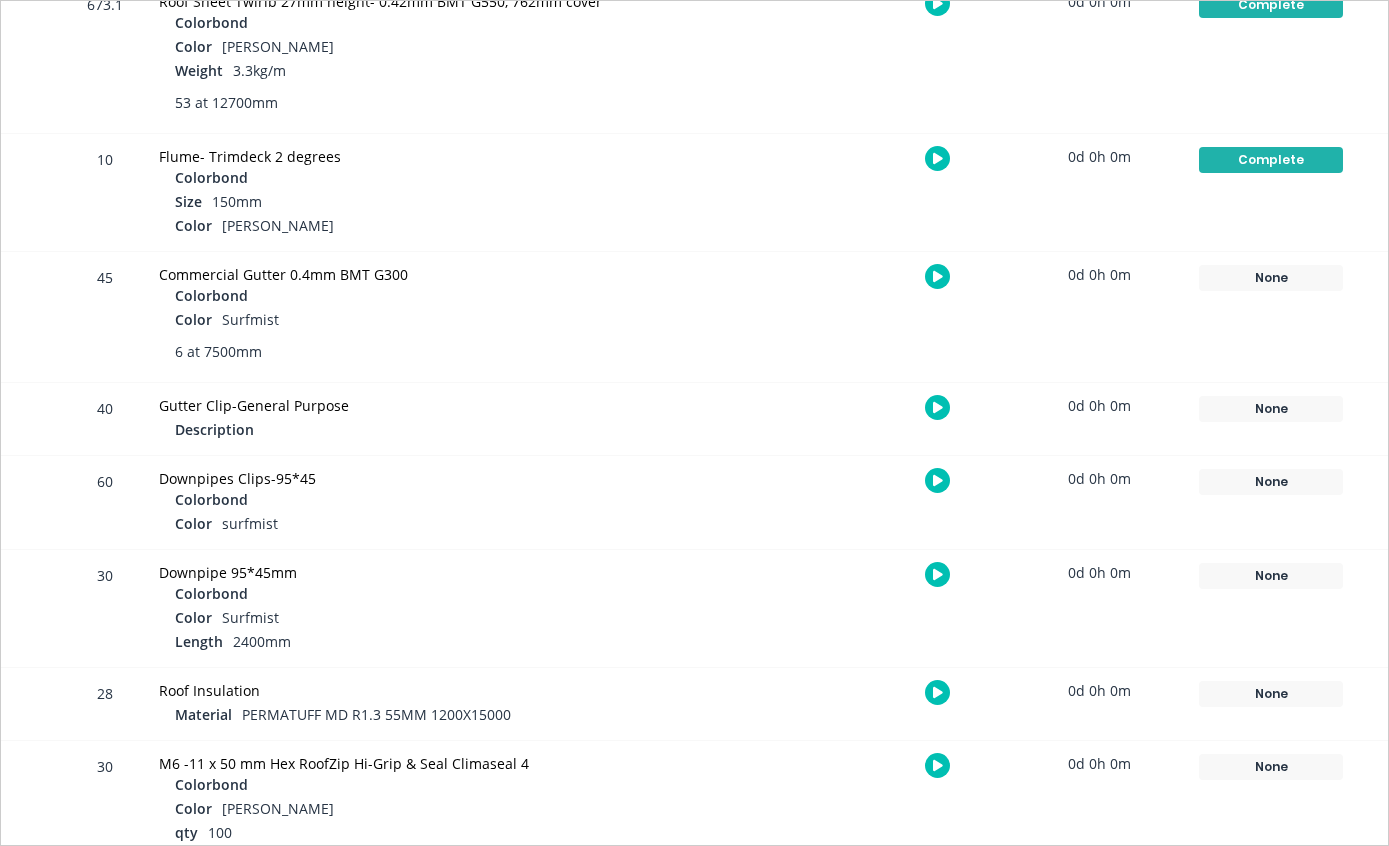 click on "None" at bounding box center (1271, 278) 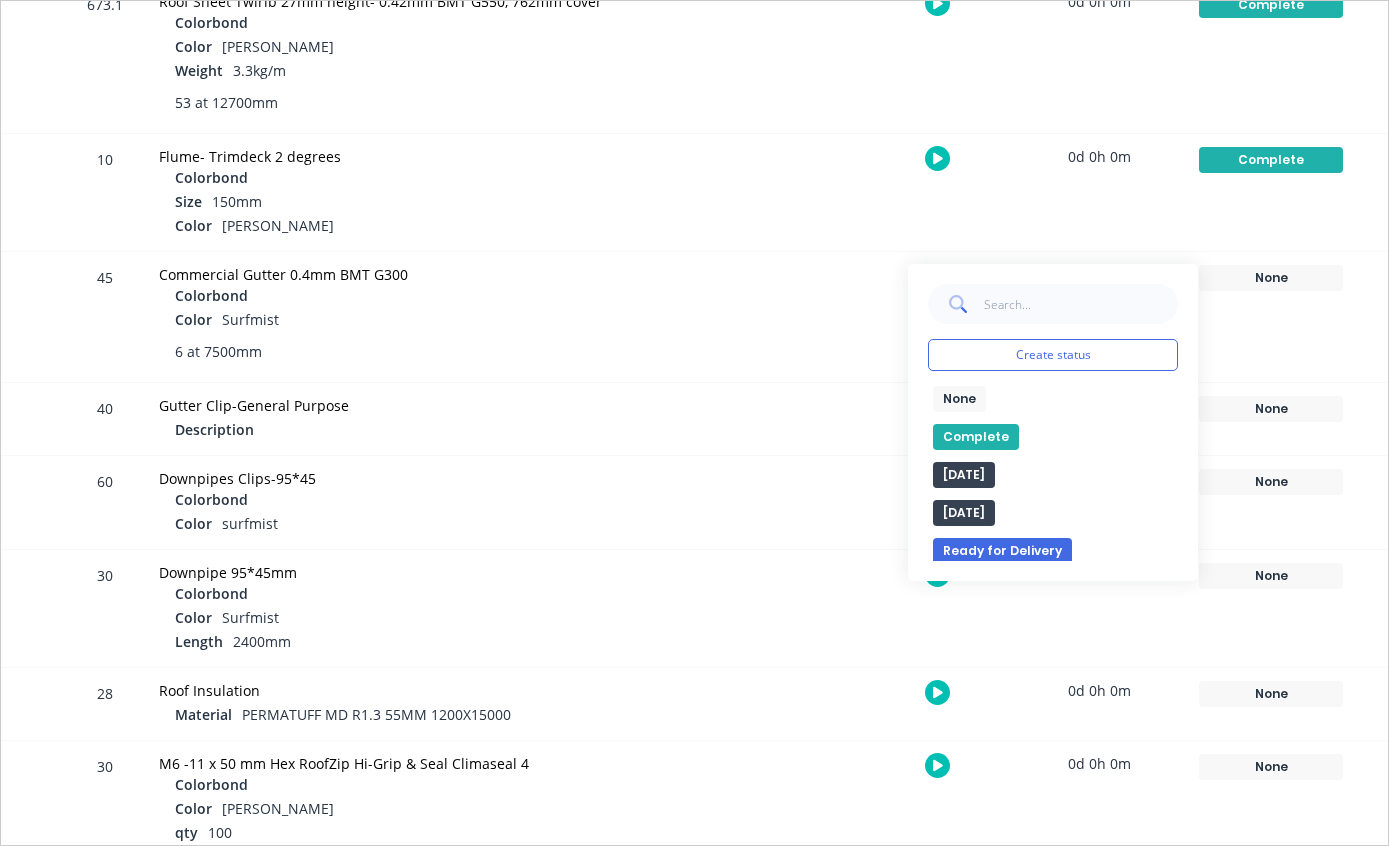 click on "Complete" at bounding box center (976, 437) 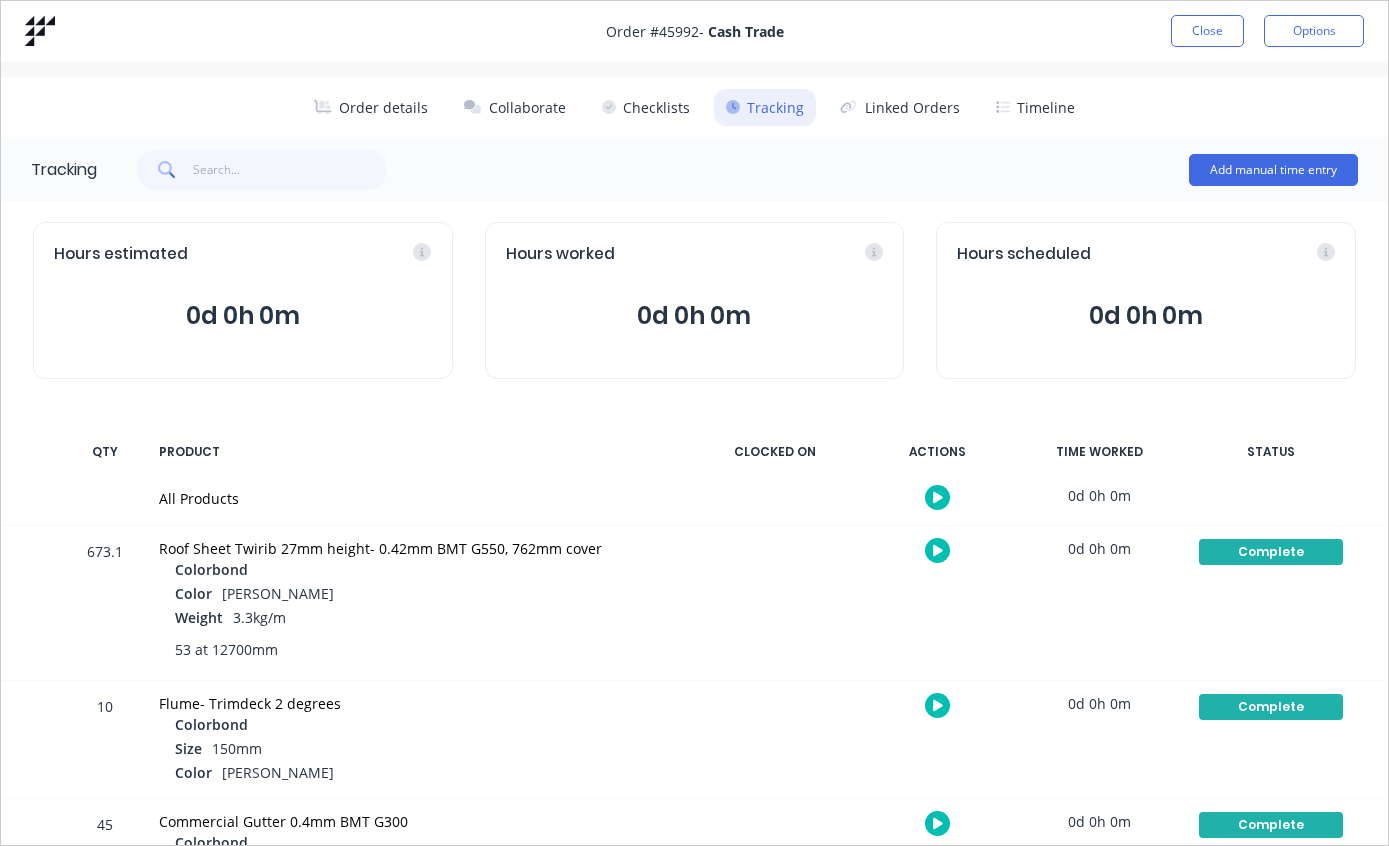 scroll, scrollTop: 0, scrollLeft: 0, axis: both 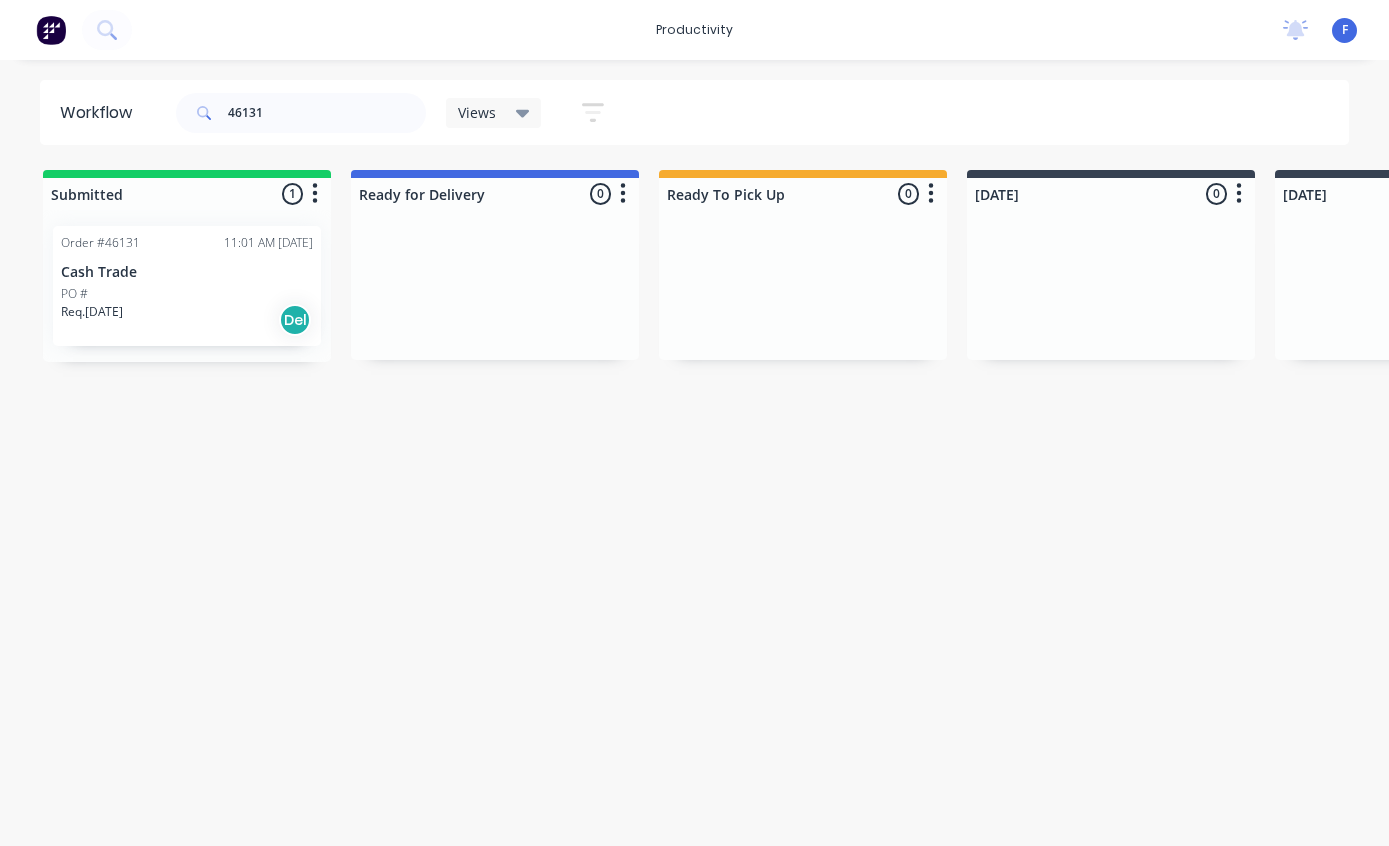 click on "Cash Trade" at bounding box center (187, 272) 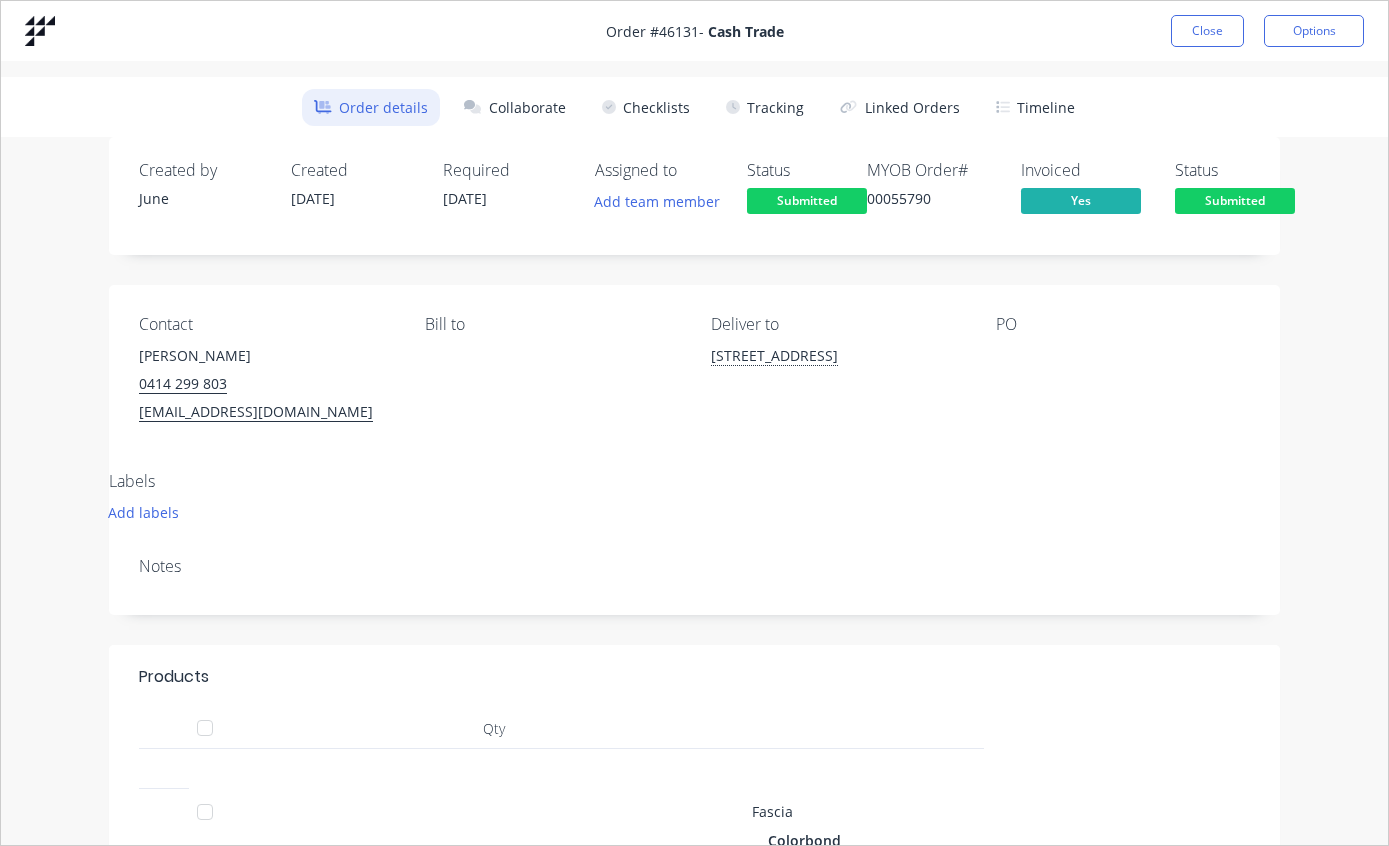 click on "Tracking" at bounding box center [765, 107] 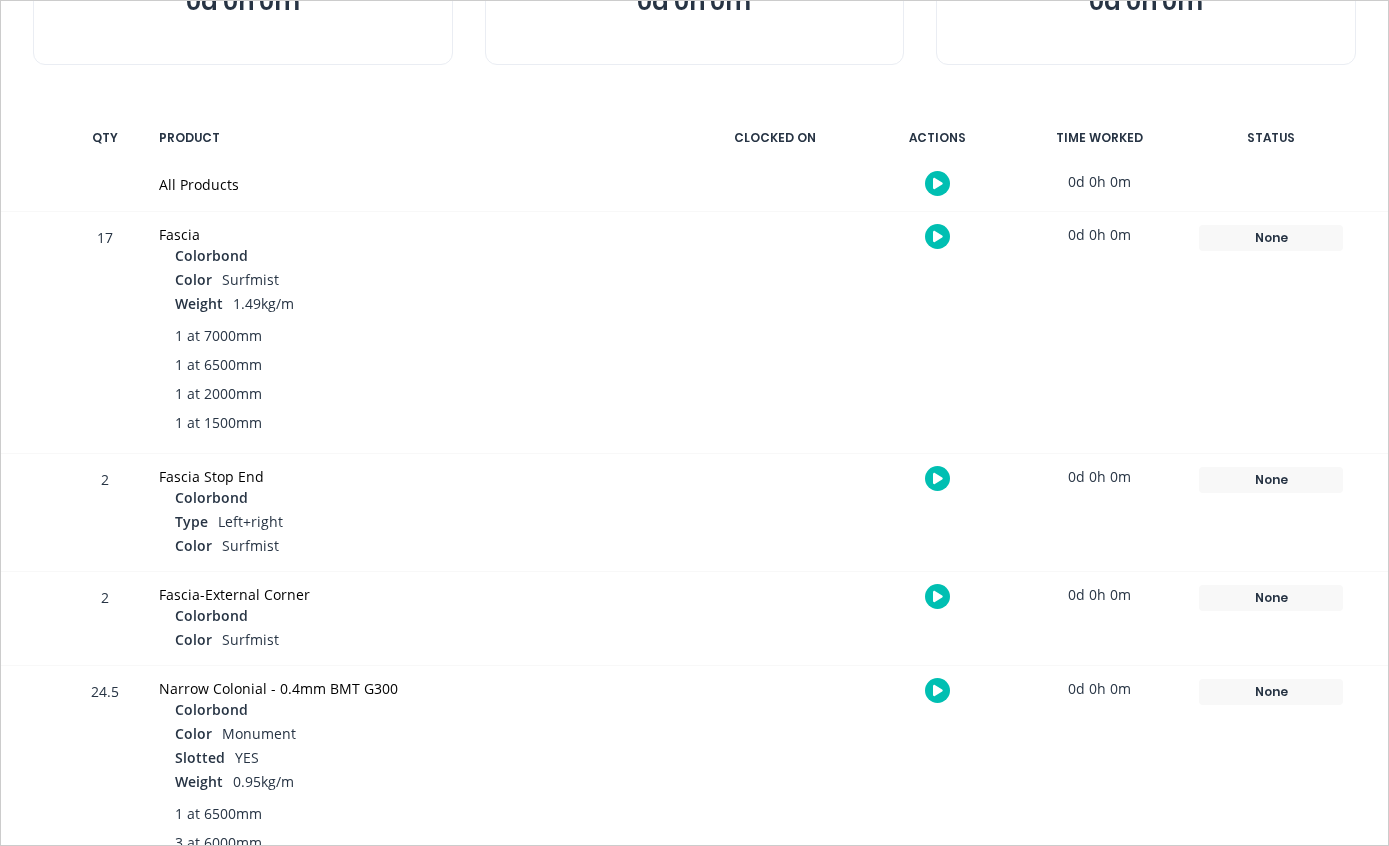 scroll, scrollTop: 313, scrollLeft: 0, axis: vertical 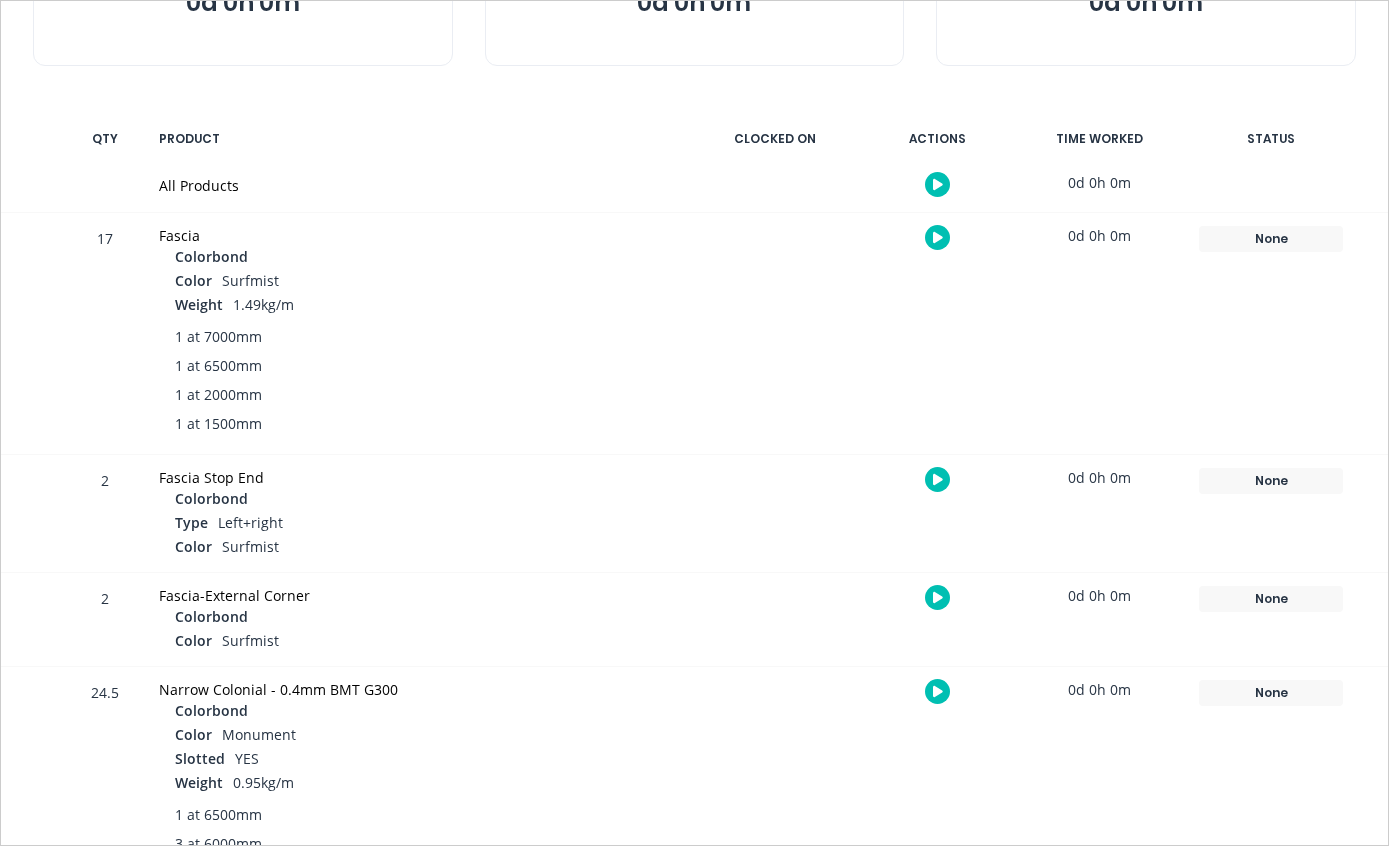 click on "None" at bounding box center (1271, 239) 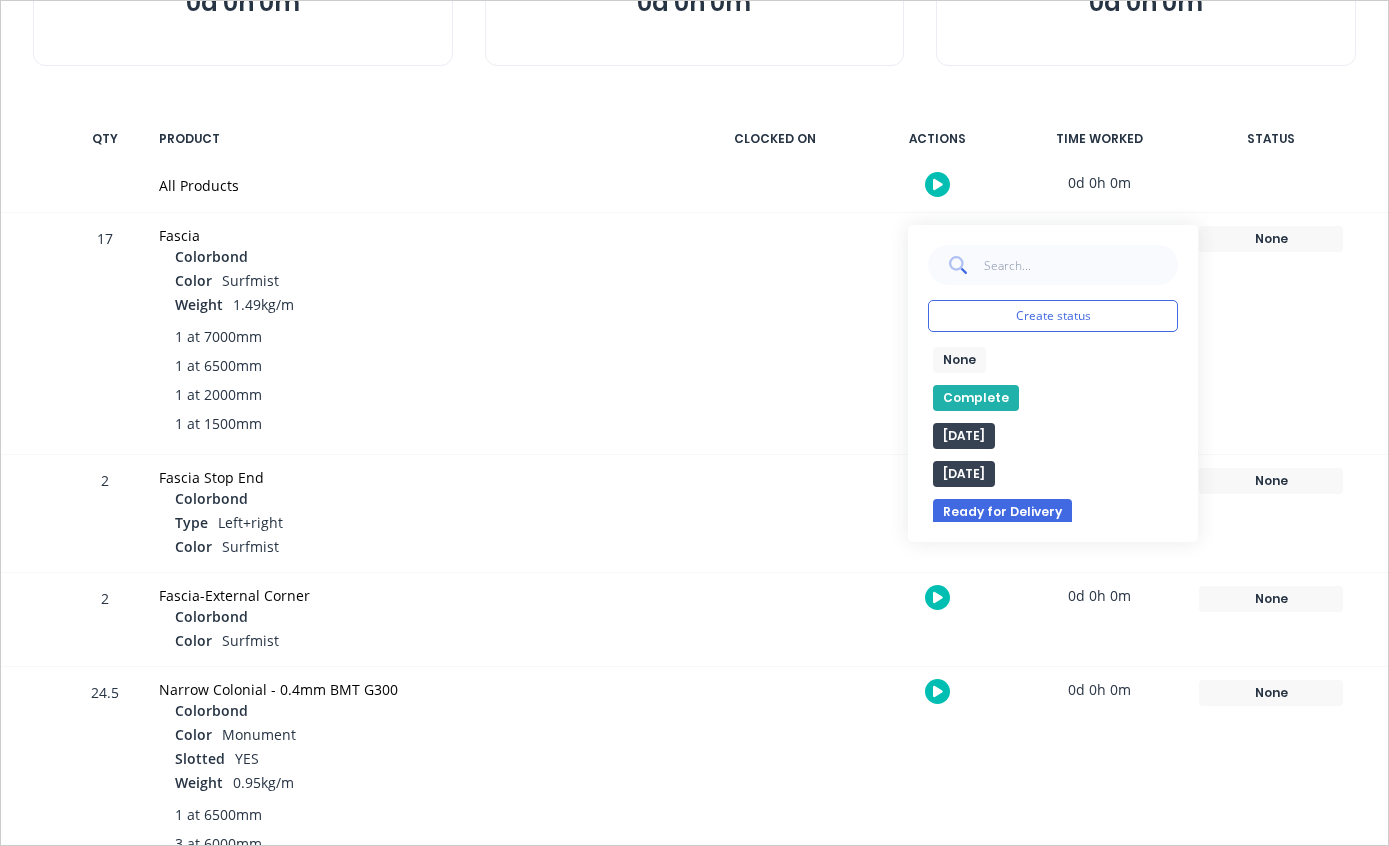click on "Complete" at bounding box center [976, 398] 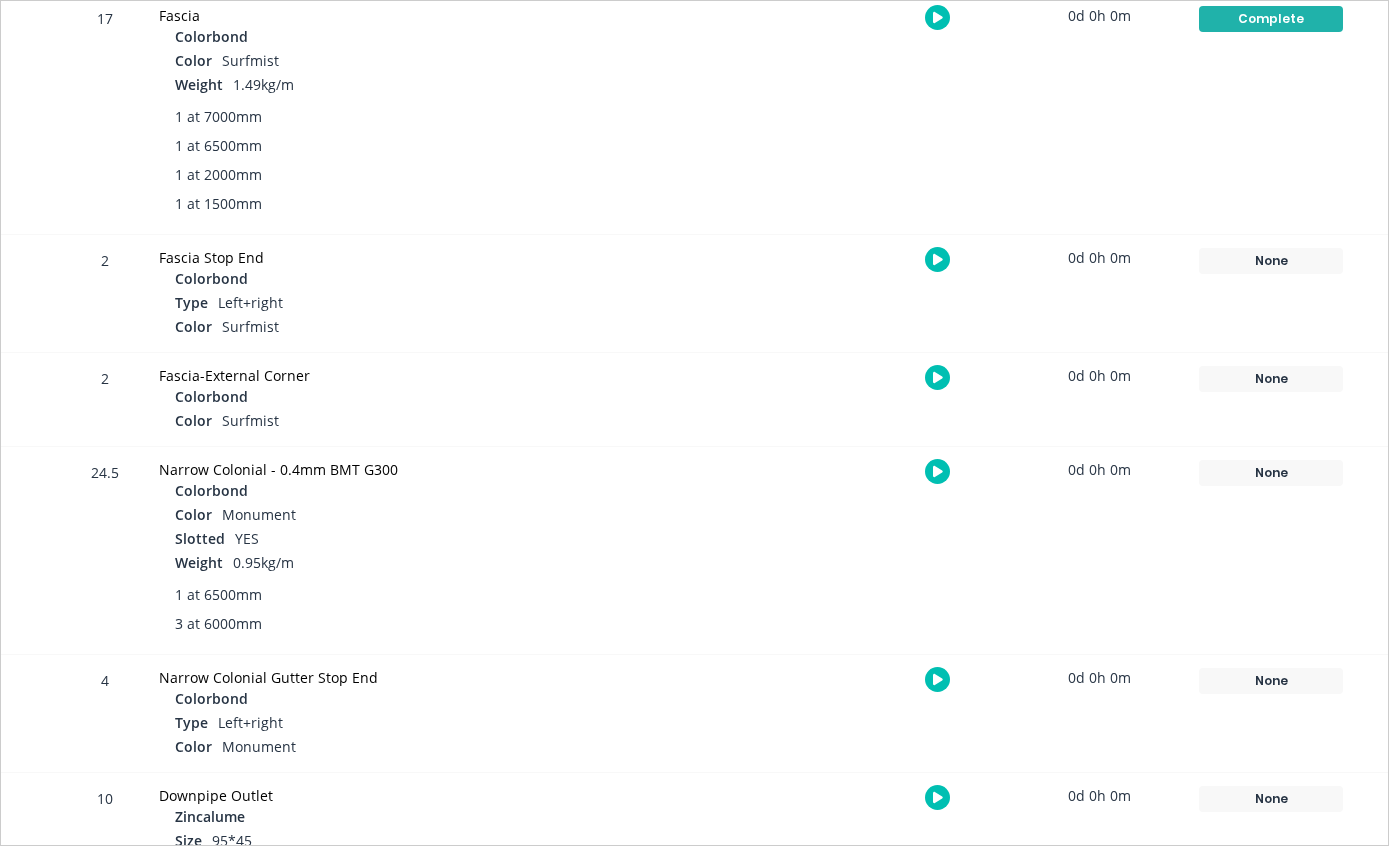scroll, scrollTop: 535, scrollLeft: 0, axis: vertical 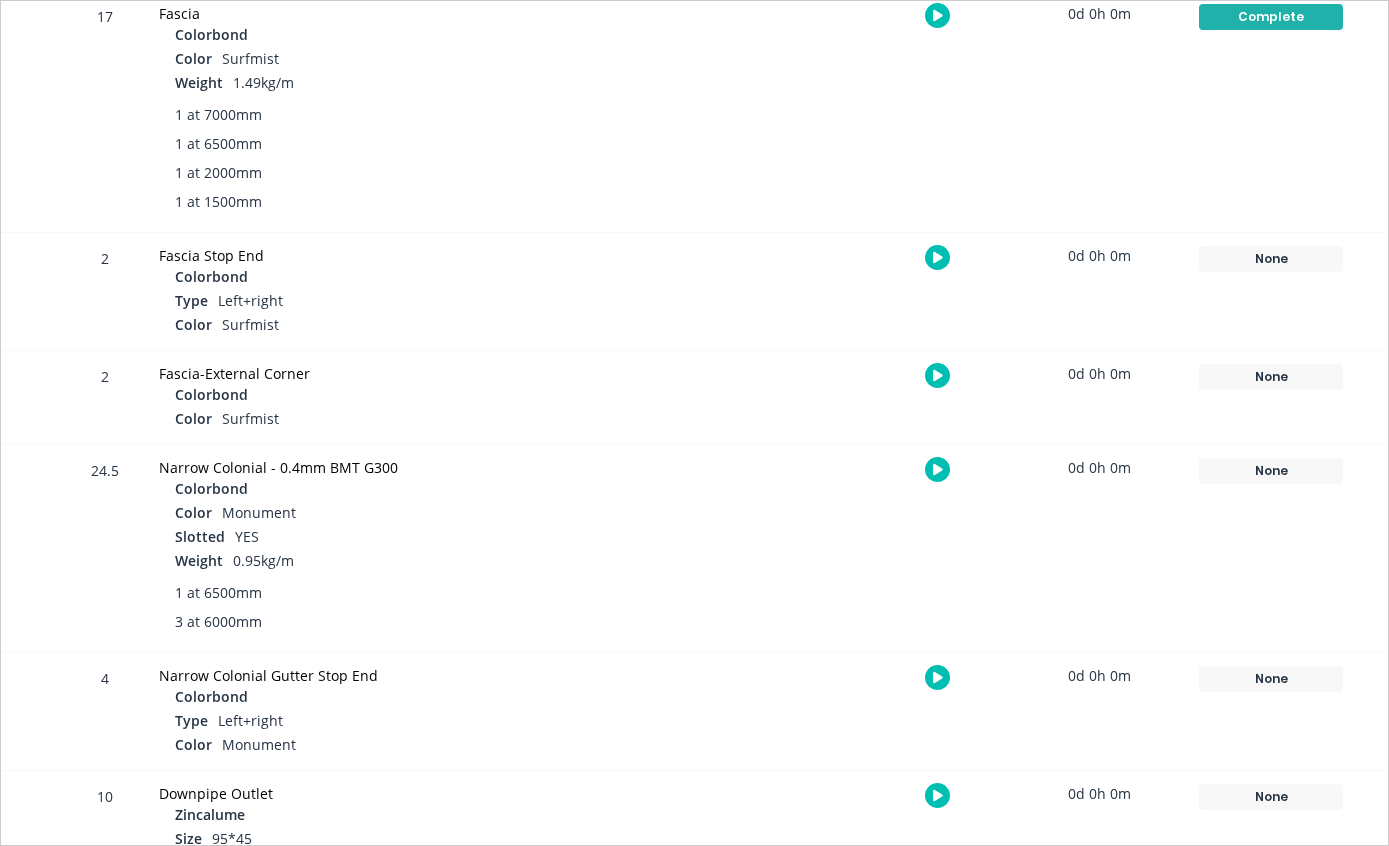 click on "None" at bounding box center (1271, 471) 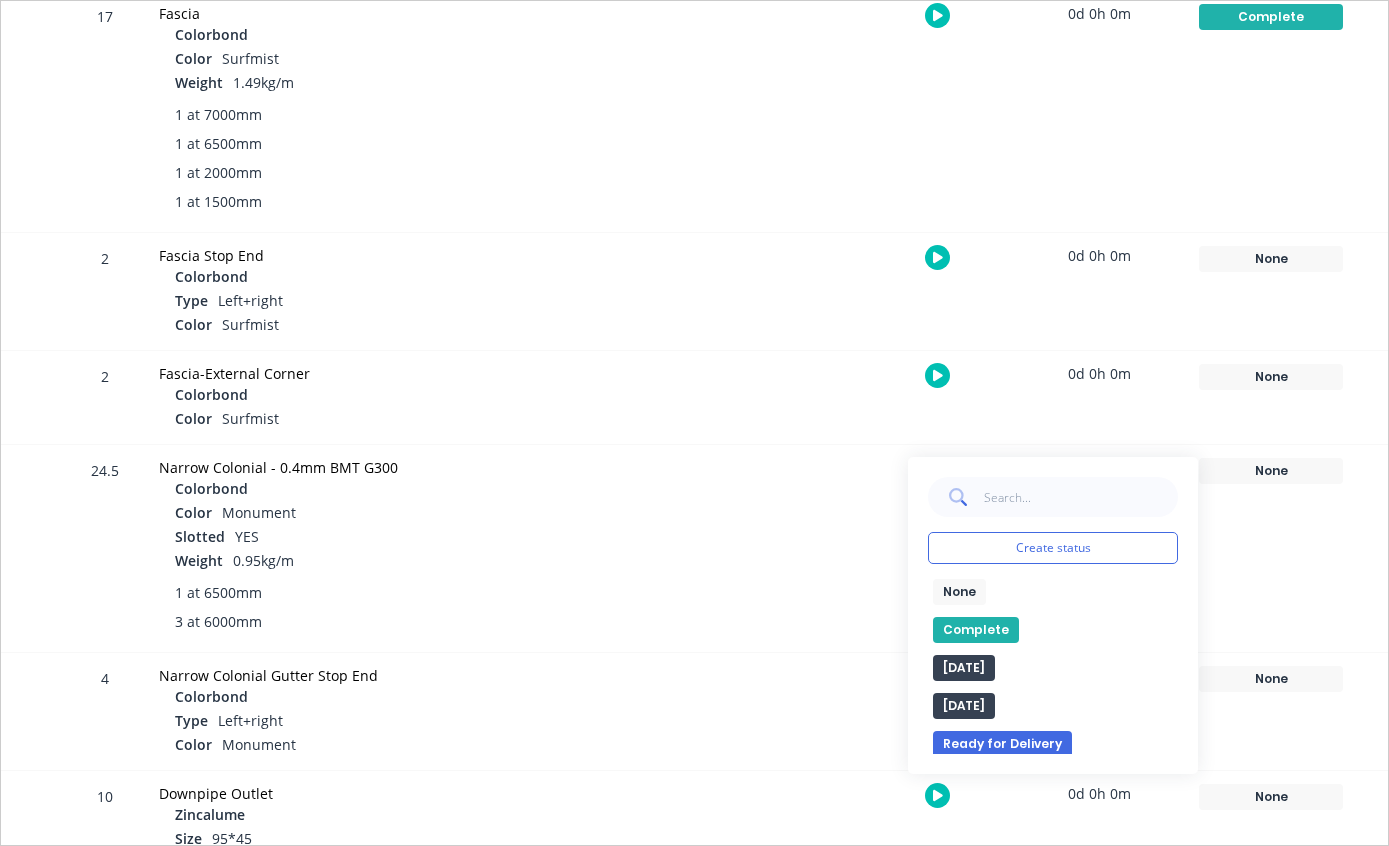 click on "Complete" at bounding box center (976, 630) 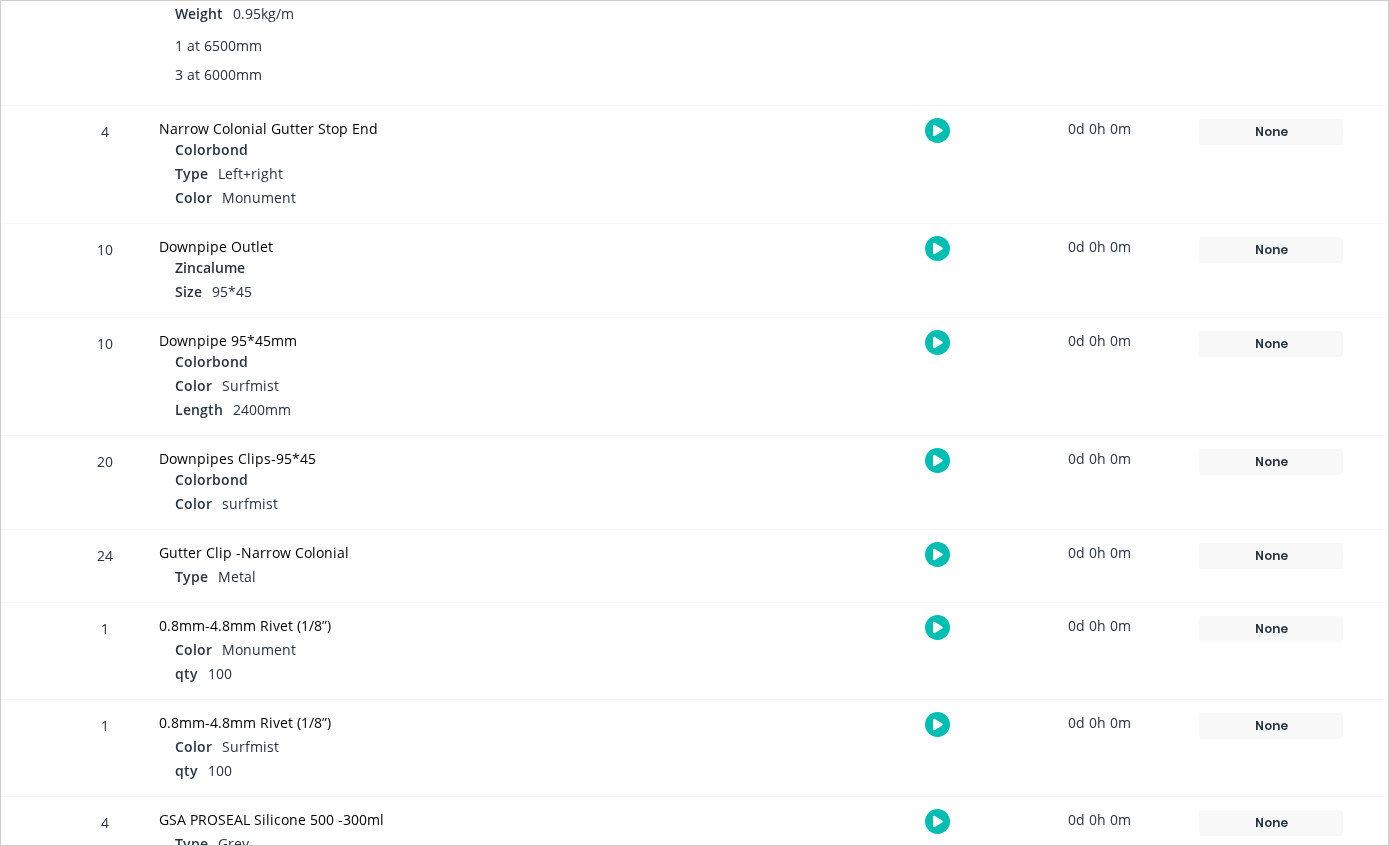 scroll, scrollTop: 1081, scrollLeft: 0, axis: vertical 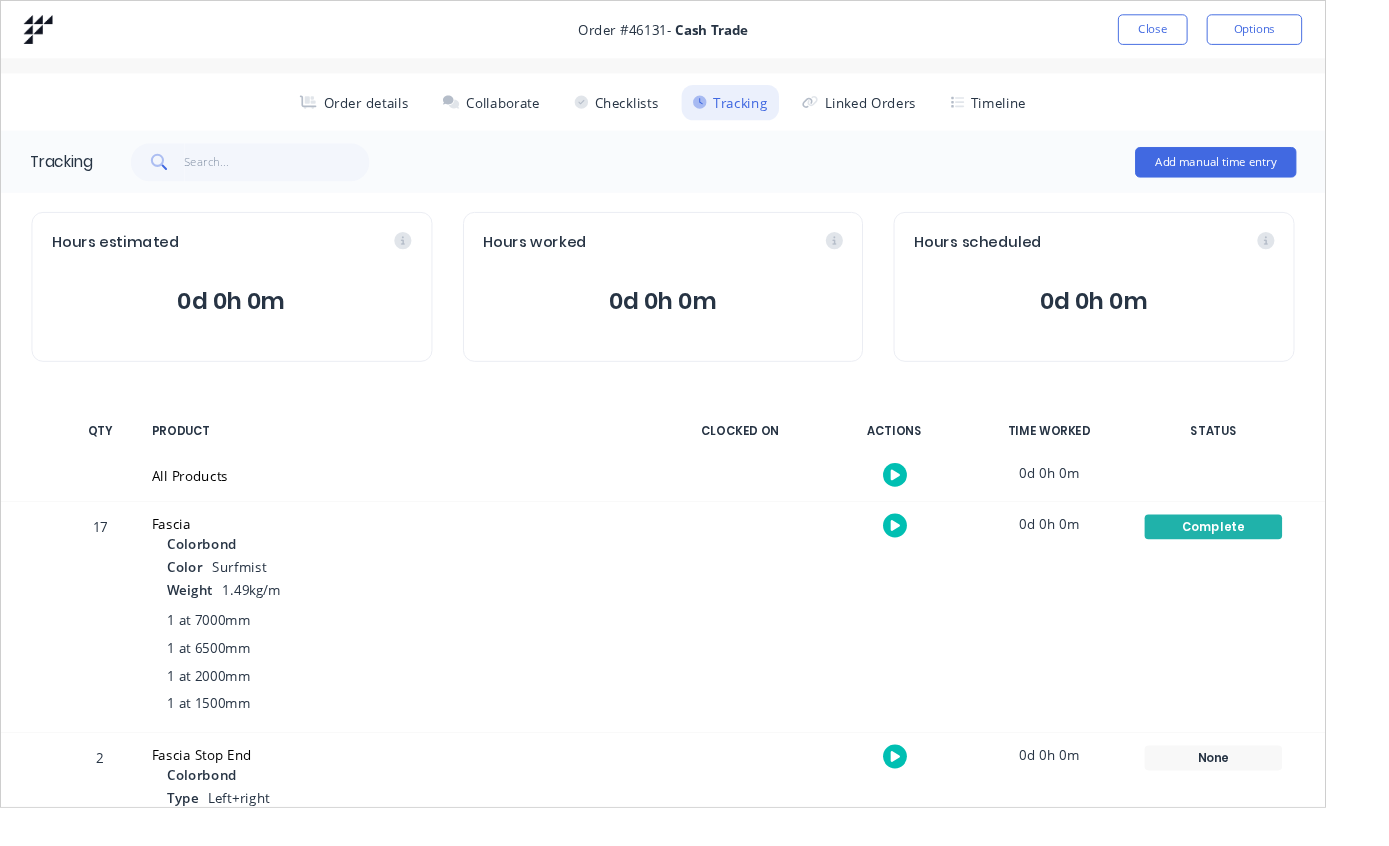 click on "Close" at bounding box center (1207, 31) 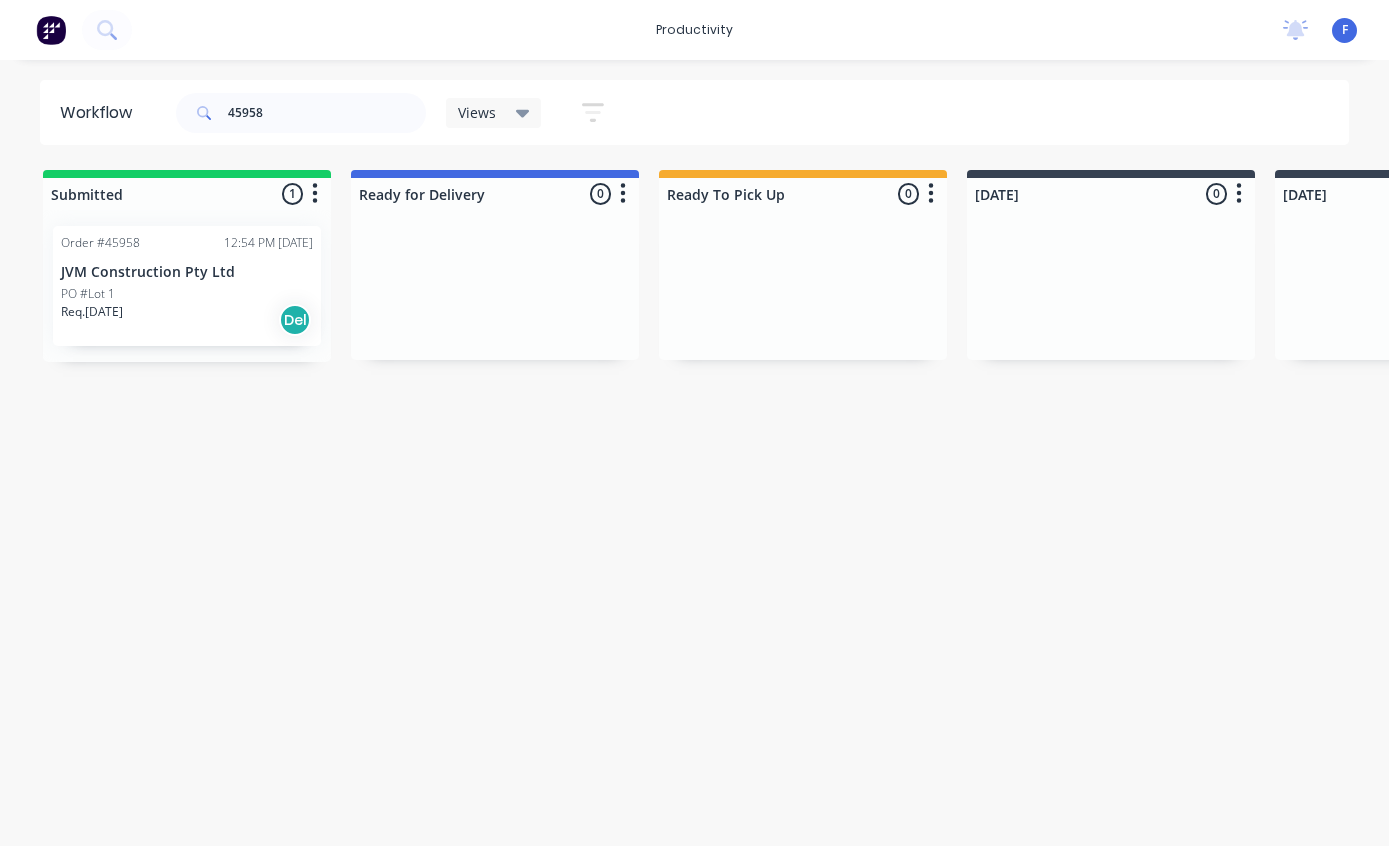 click on "Req. [DATE] Del" at bounding box center (187, 320) 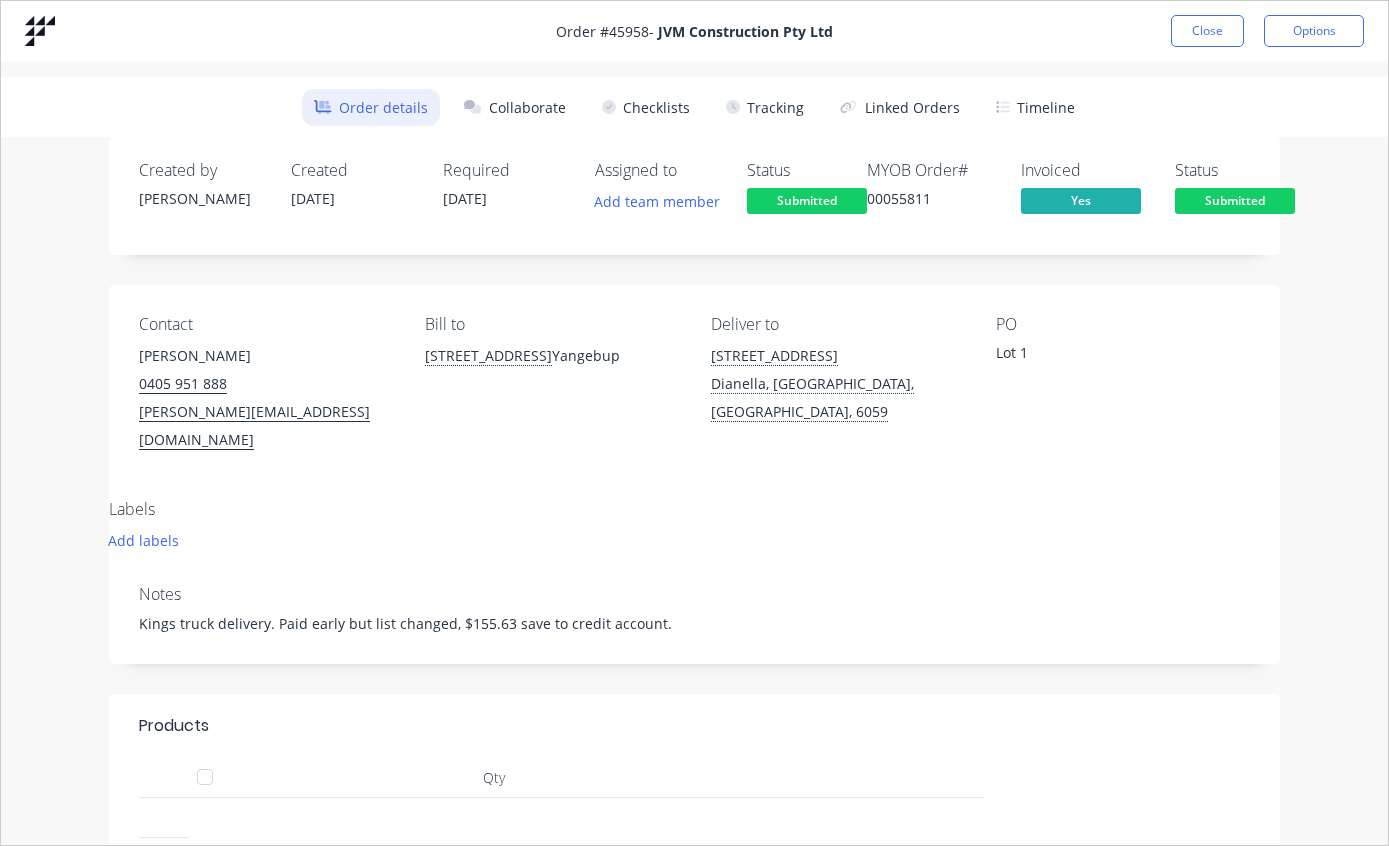 click on "Order details   Collaborate   Checklists   Tracking   Linked Orders   Timeline" at bounding box center [694, 107] 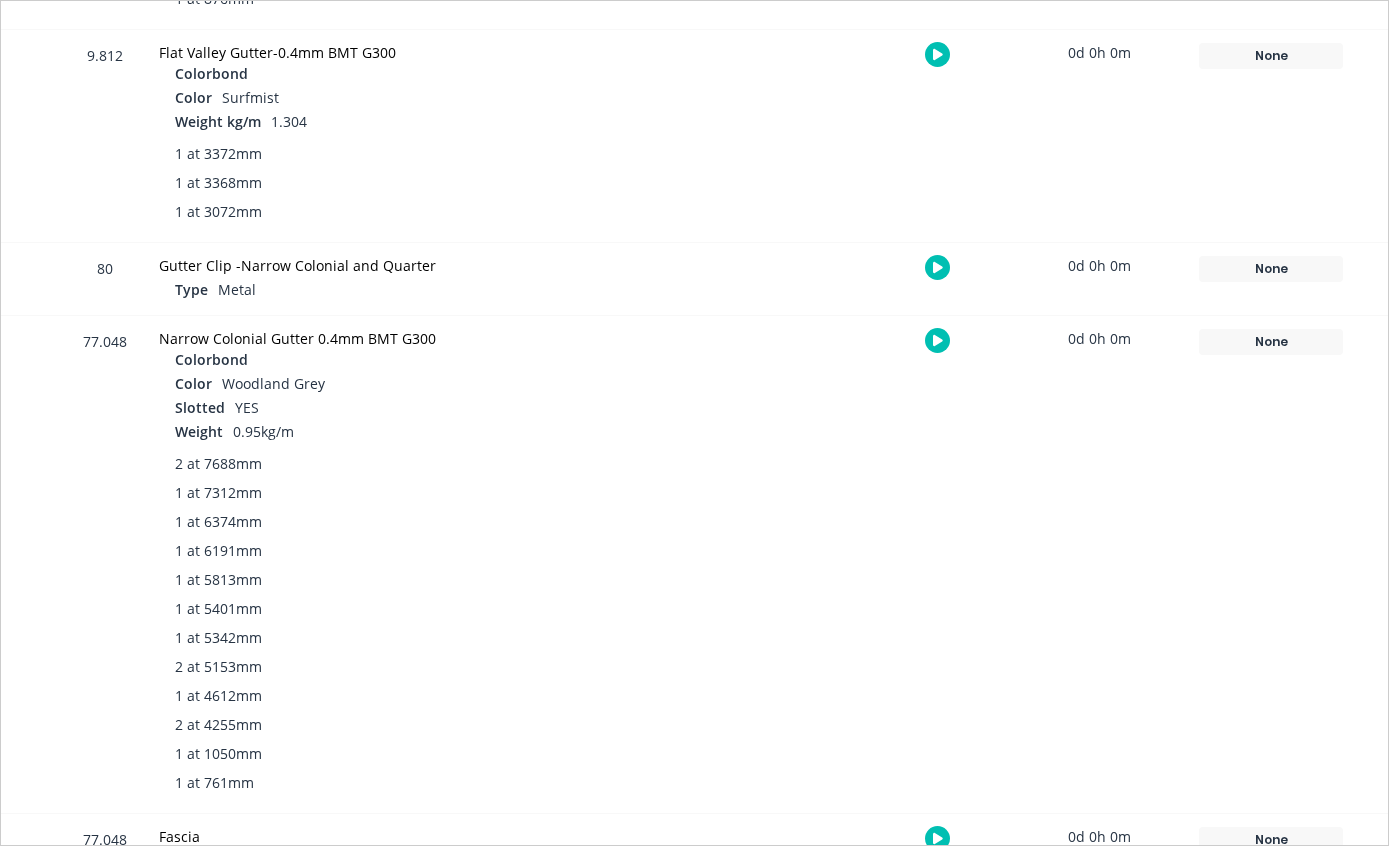 scroll, scrollTop: 1107, scrollLeft: 0, axis: vertical 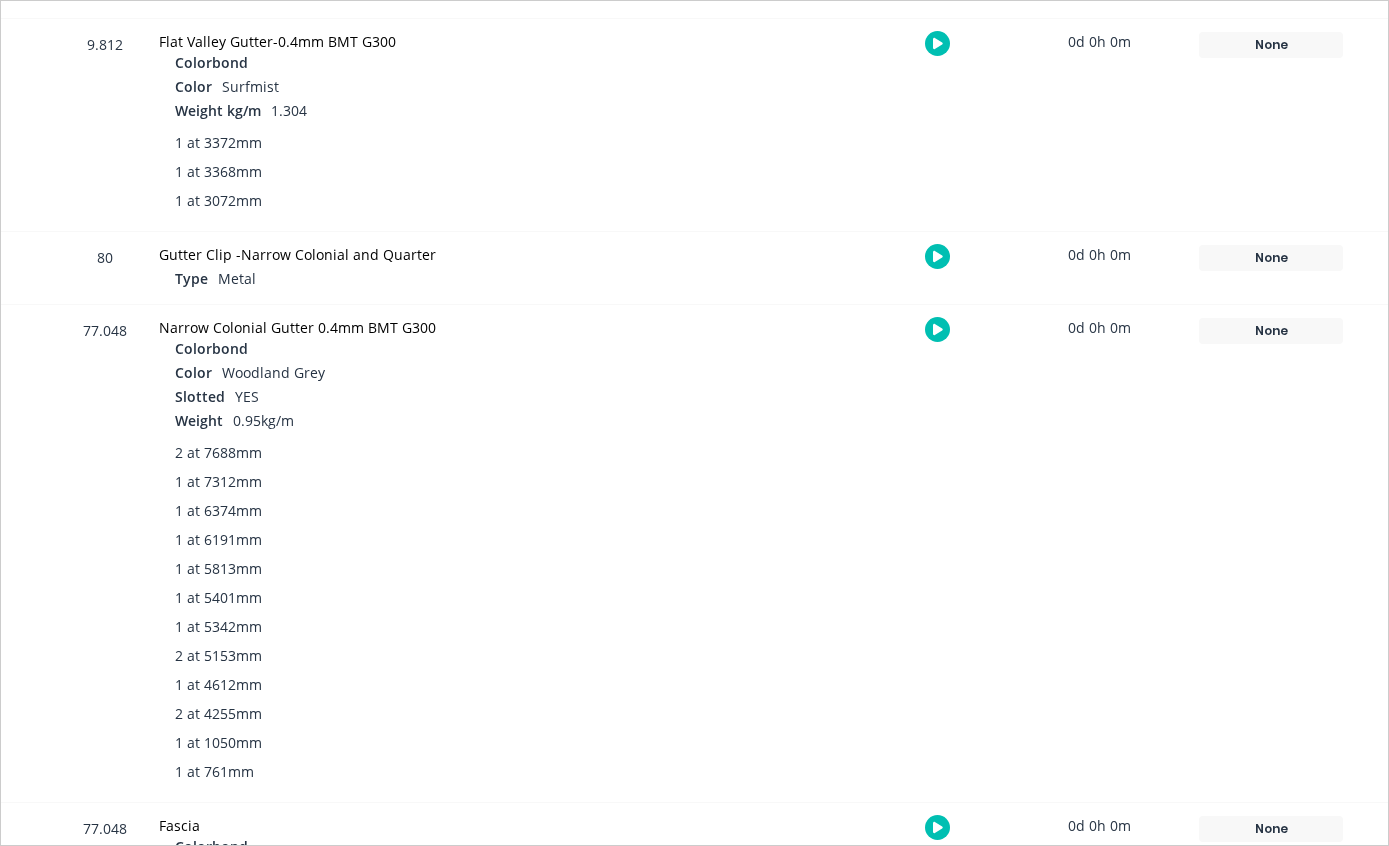 click on "None" at bounding box center [1271, 331] 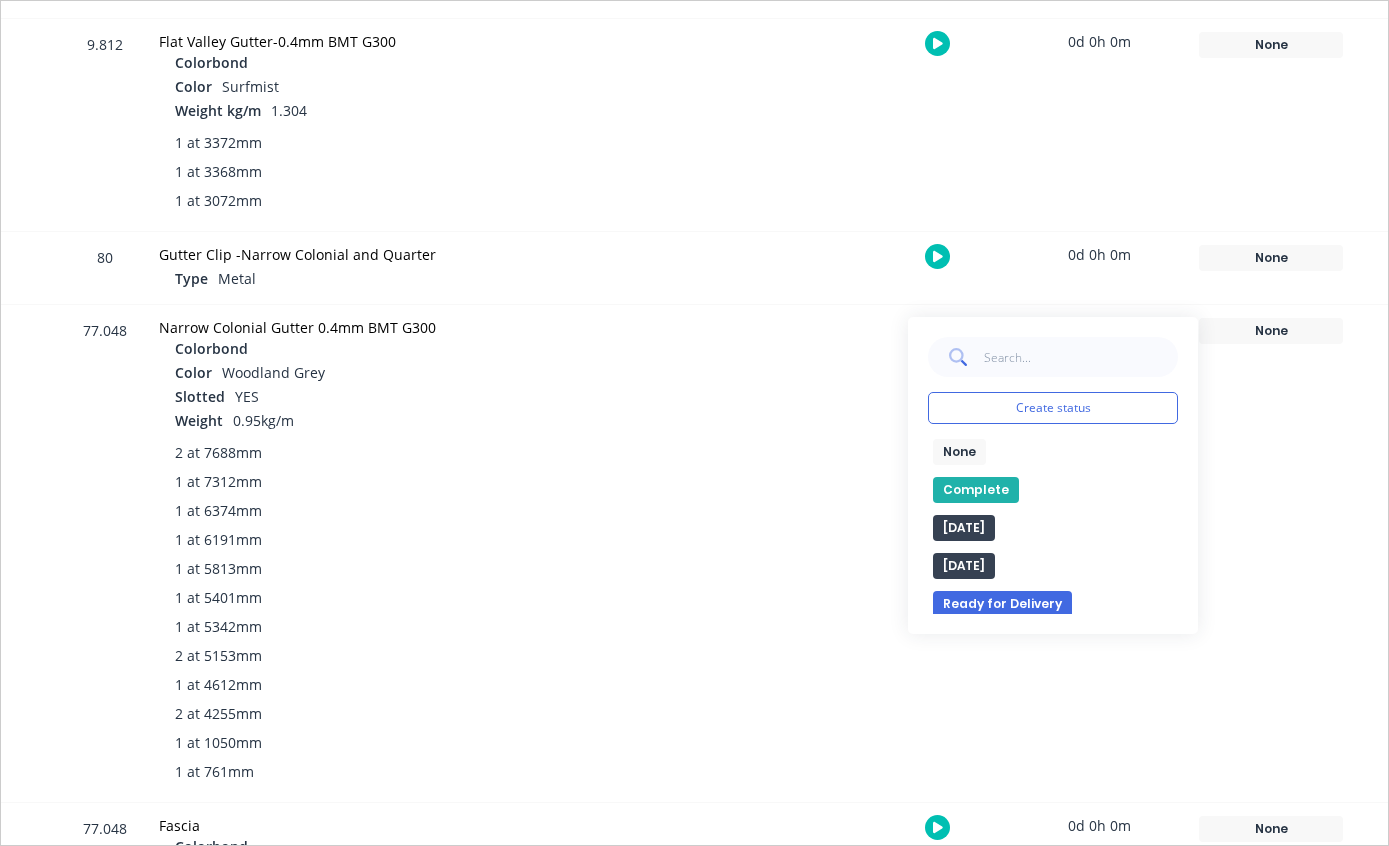 click on "Complete" at bounding box center (976, 490) 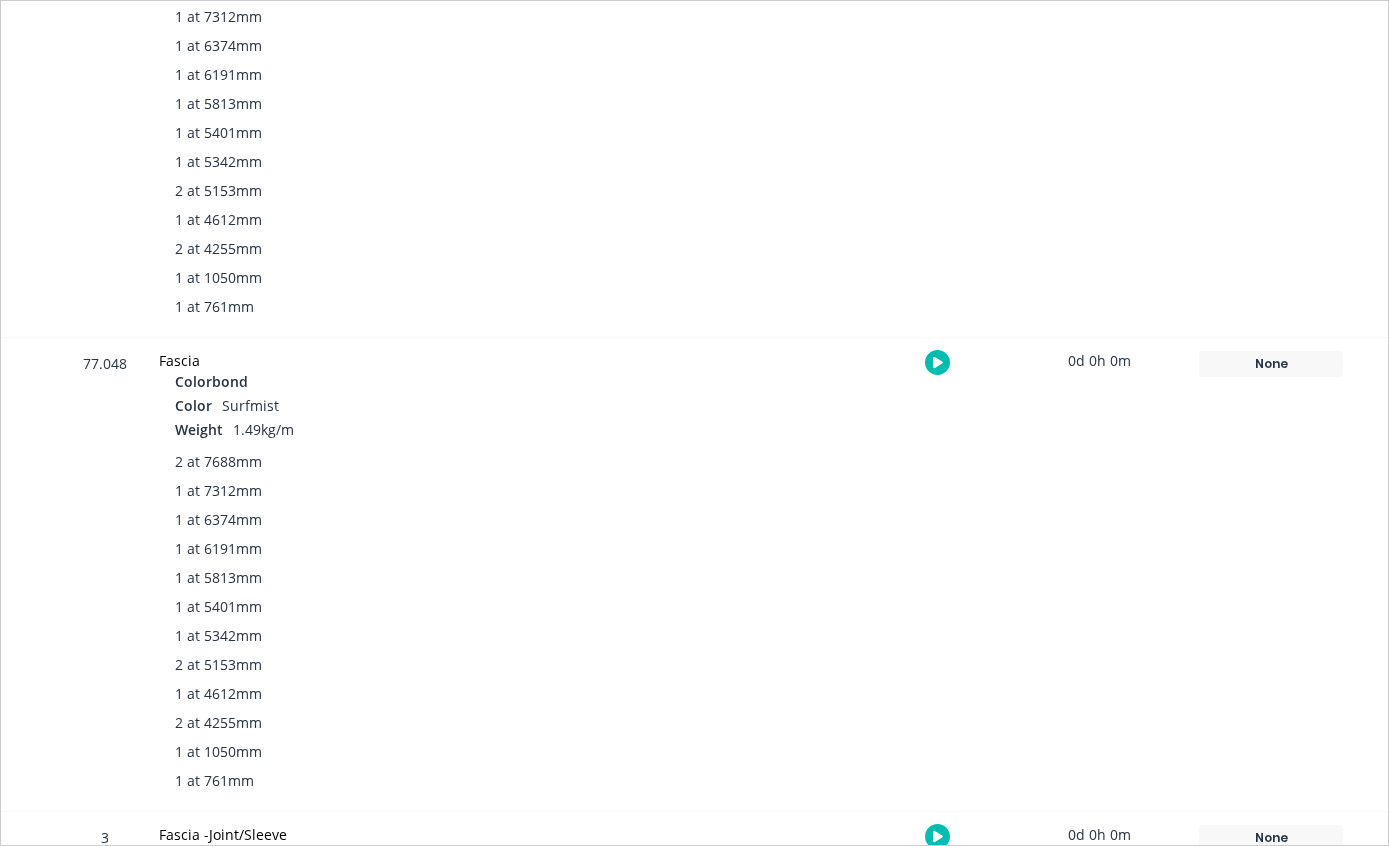 scroll, scrollTop: 1608, scrollLeft: 0, axis: vertical 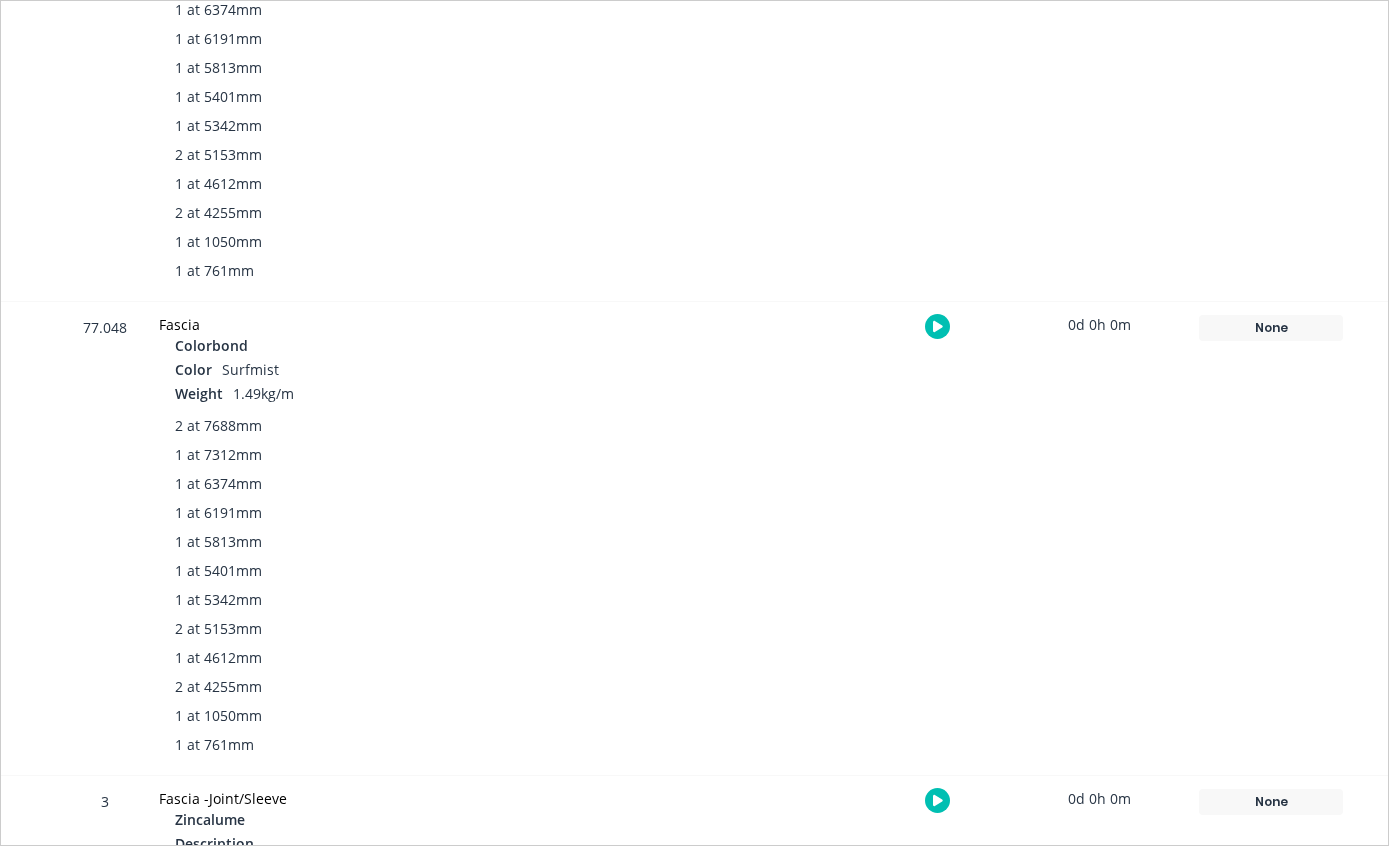 click on "None" at bounding box center (1271, 328) 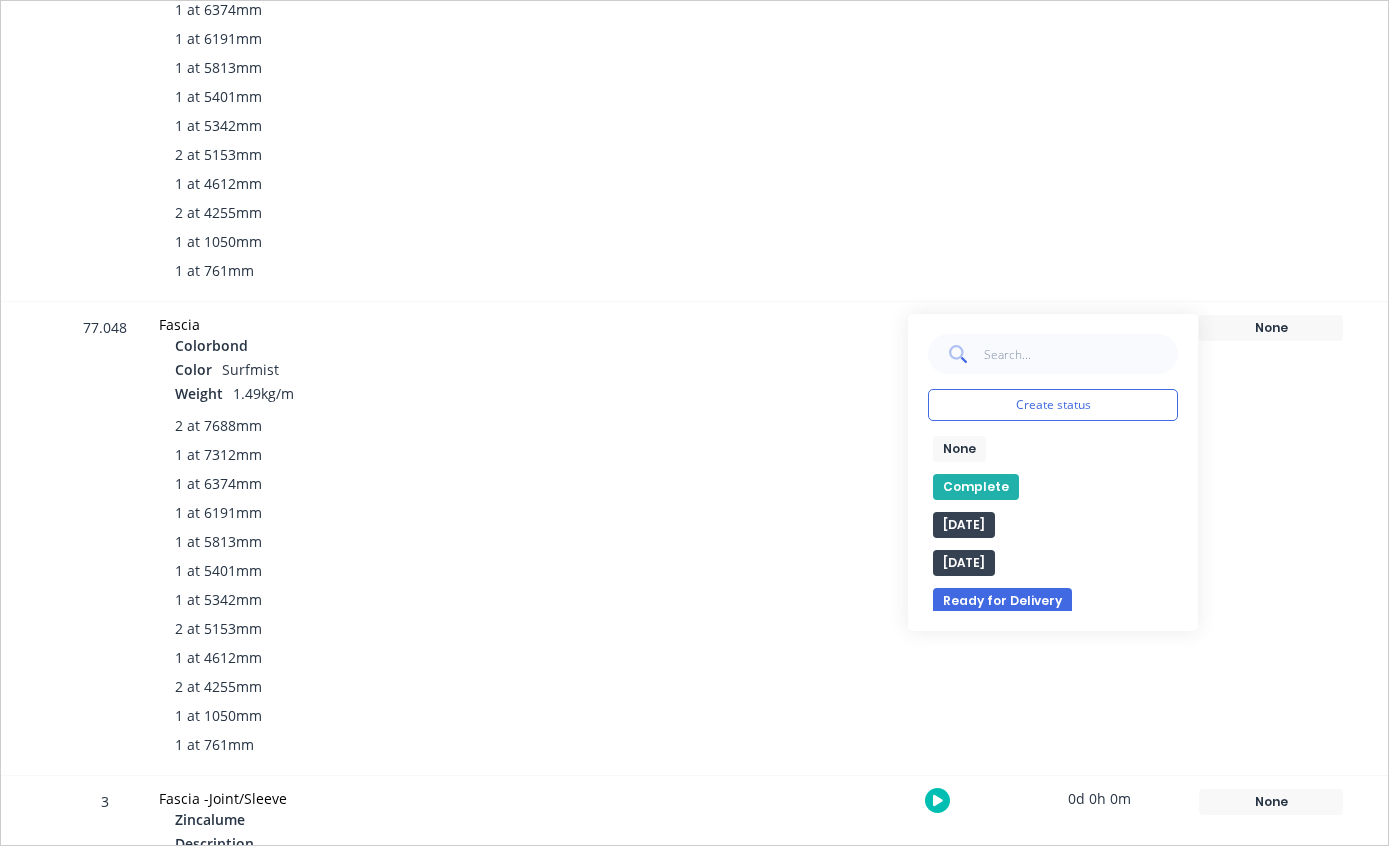 click on "Complete" at bounding box center (976, 487) 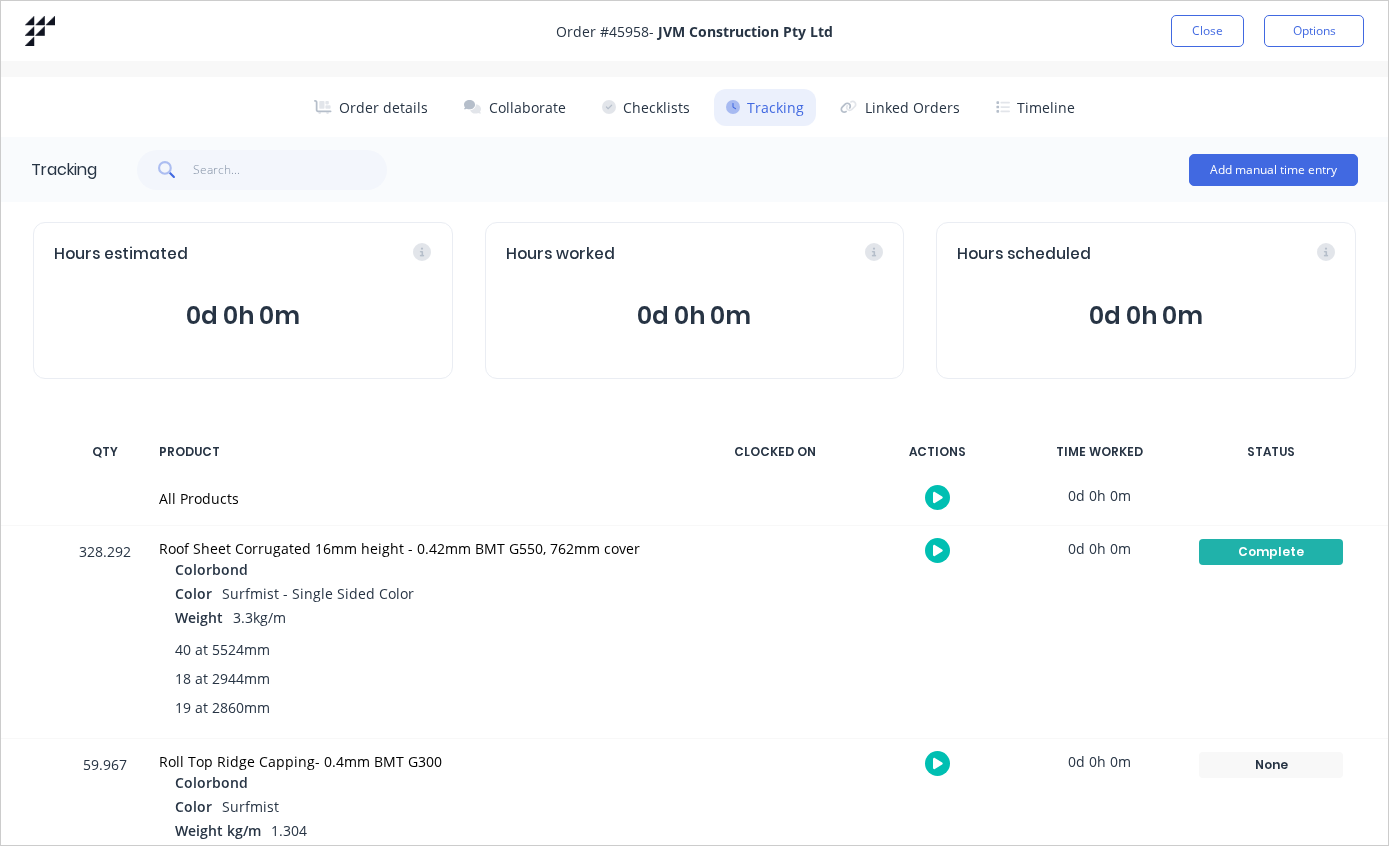 scroll, scrollTop: 0, scrollLeft: 0, axis: both 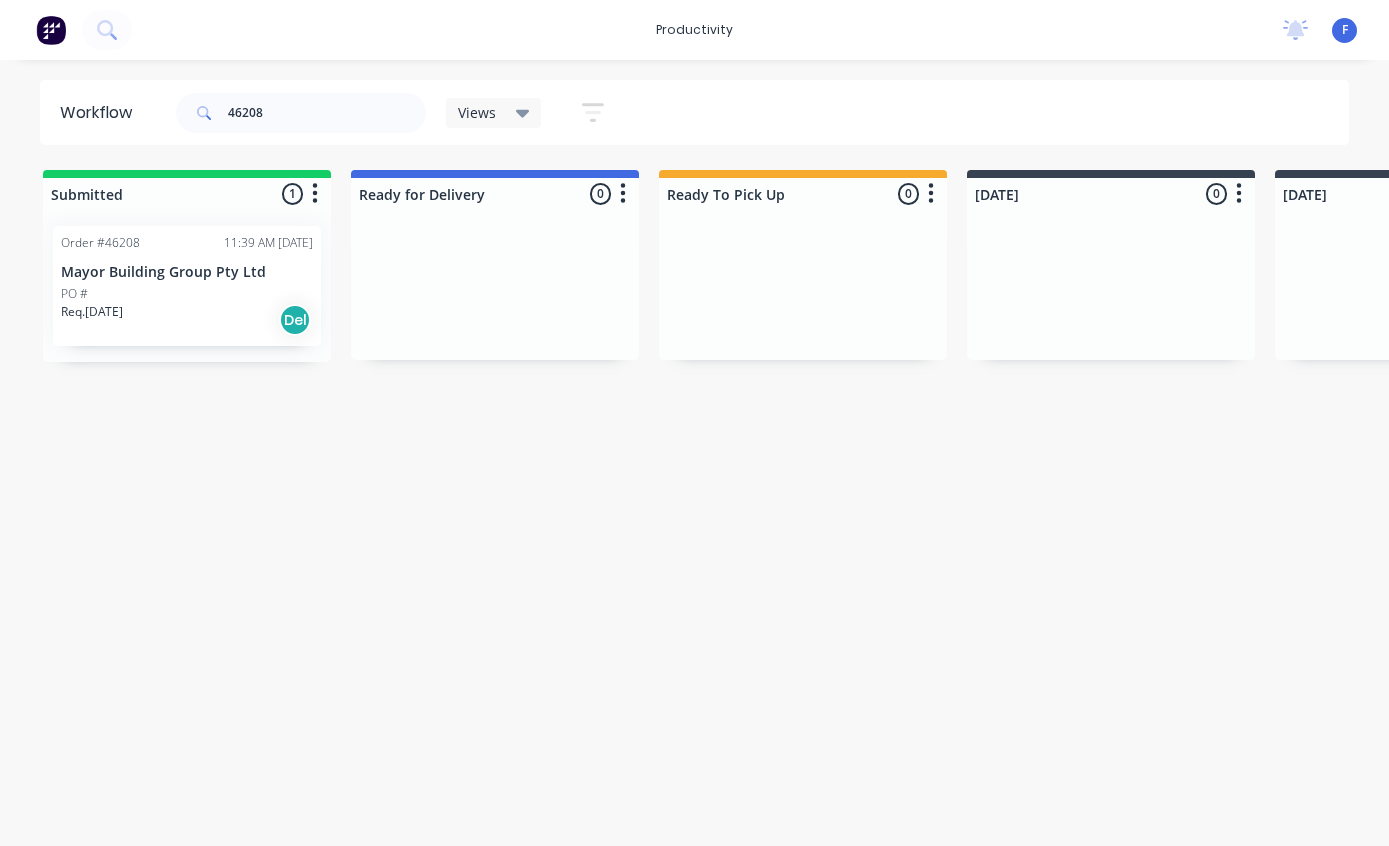 click on "Mayor Building Group Pty Ltd" at bounding box center (187, 272) 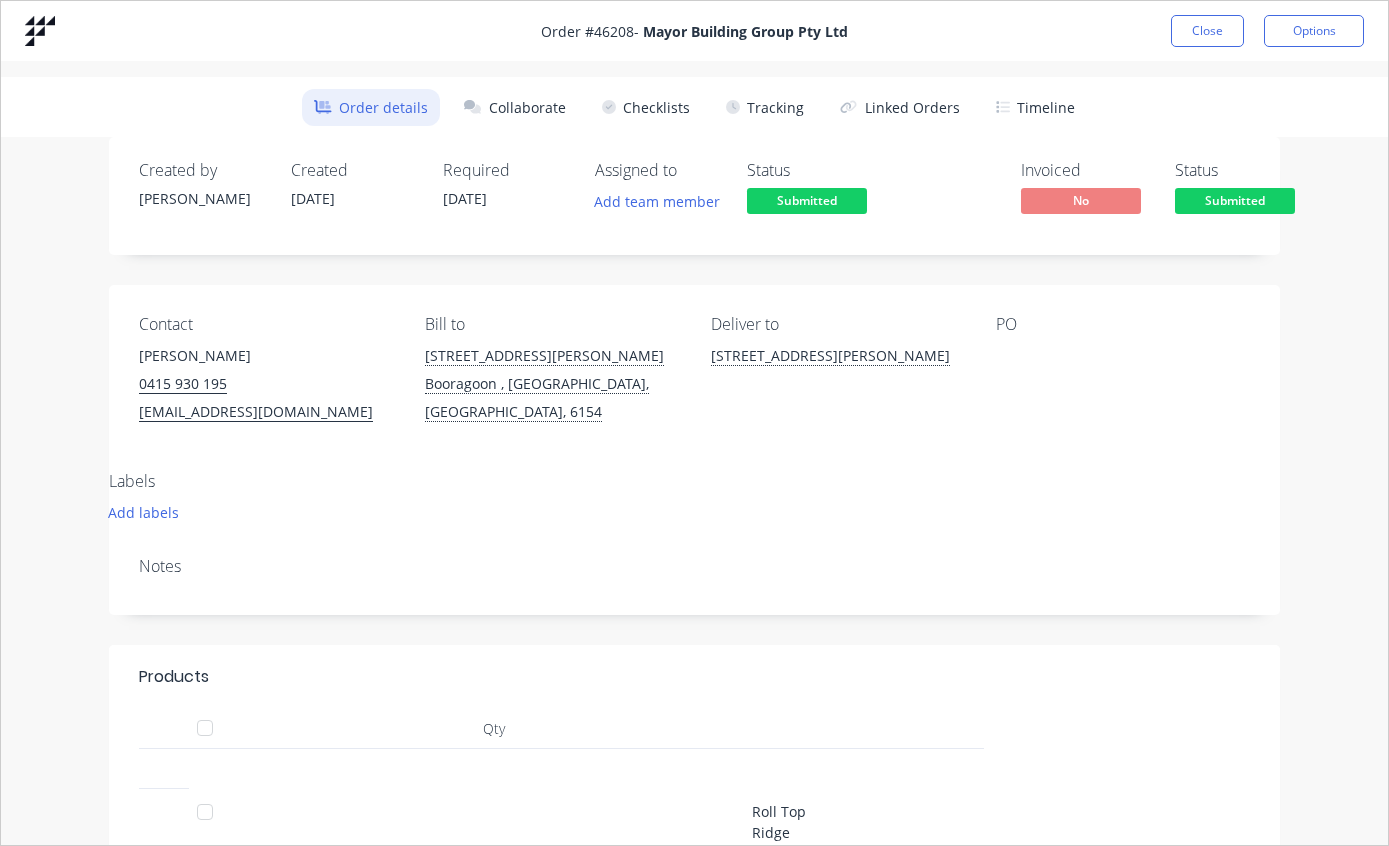 click on "Tracking" at bounding box center [765, 107] 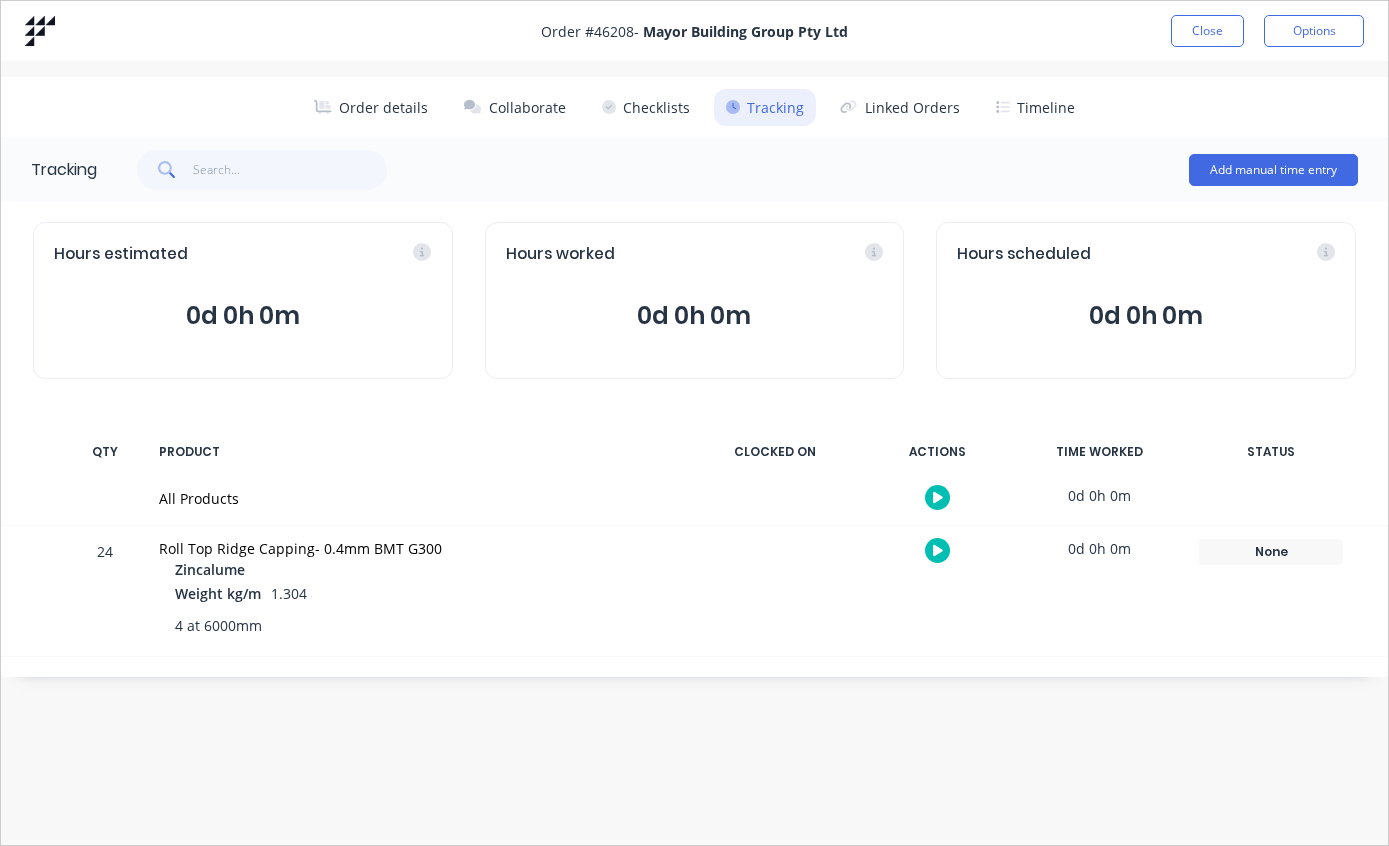 click on "None" at bounding box center (1271, 552) 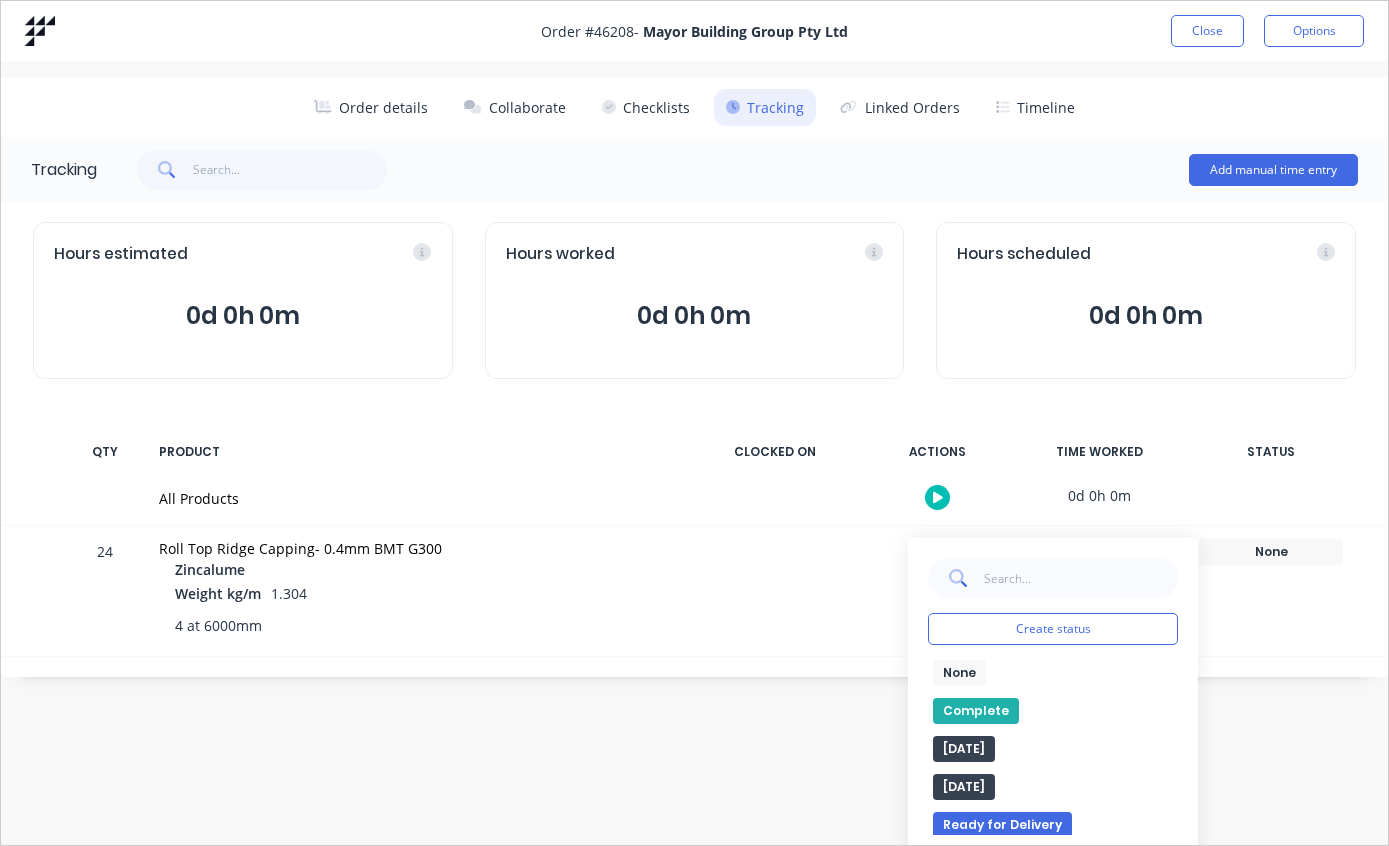 click on "Complete" at bounding box center (976, 711) 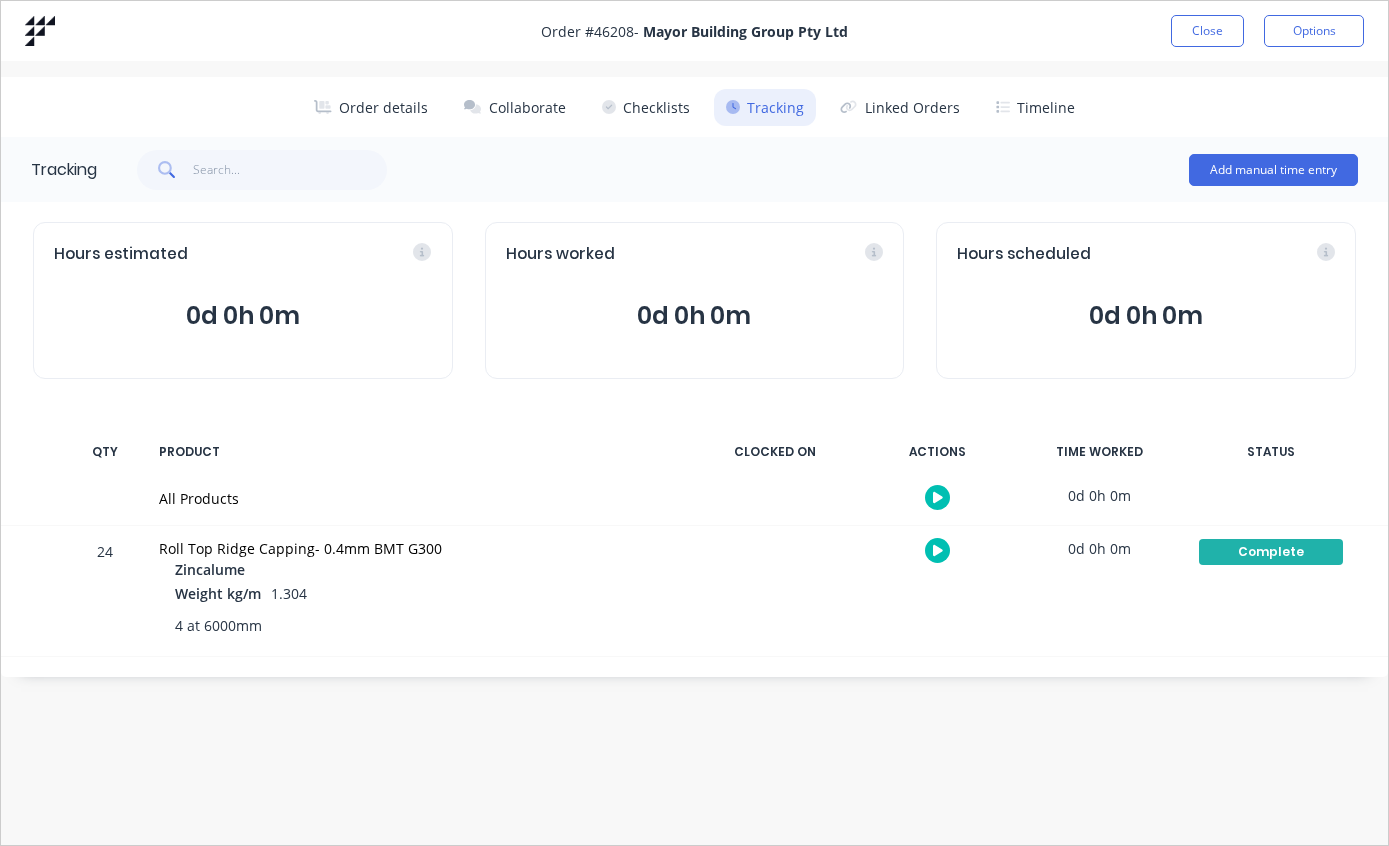 click on "Close" at bounding box center [1207, 31] 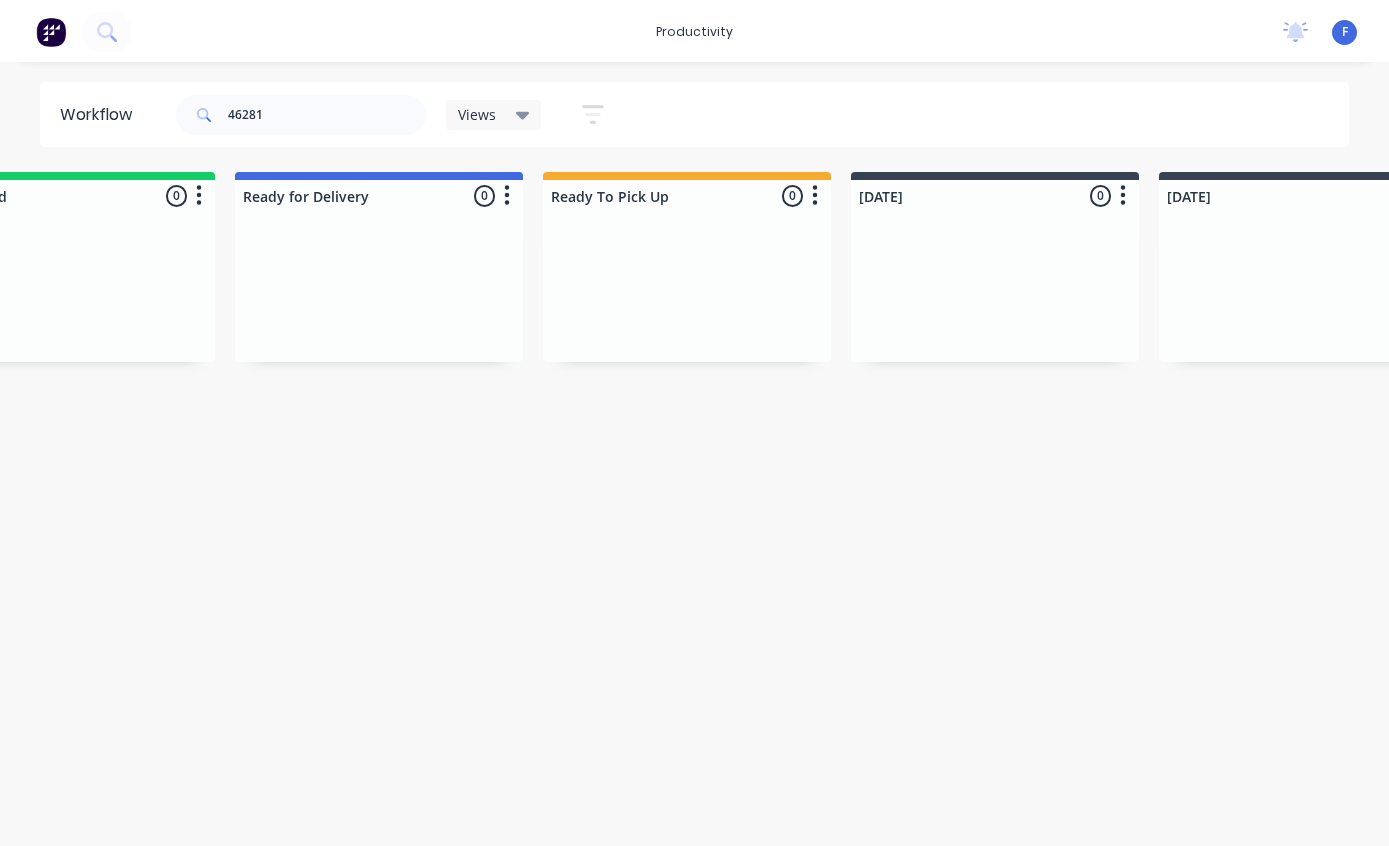 scroll, scrollTop: 0, scrollLeft: 0, axis: both 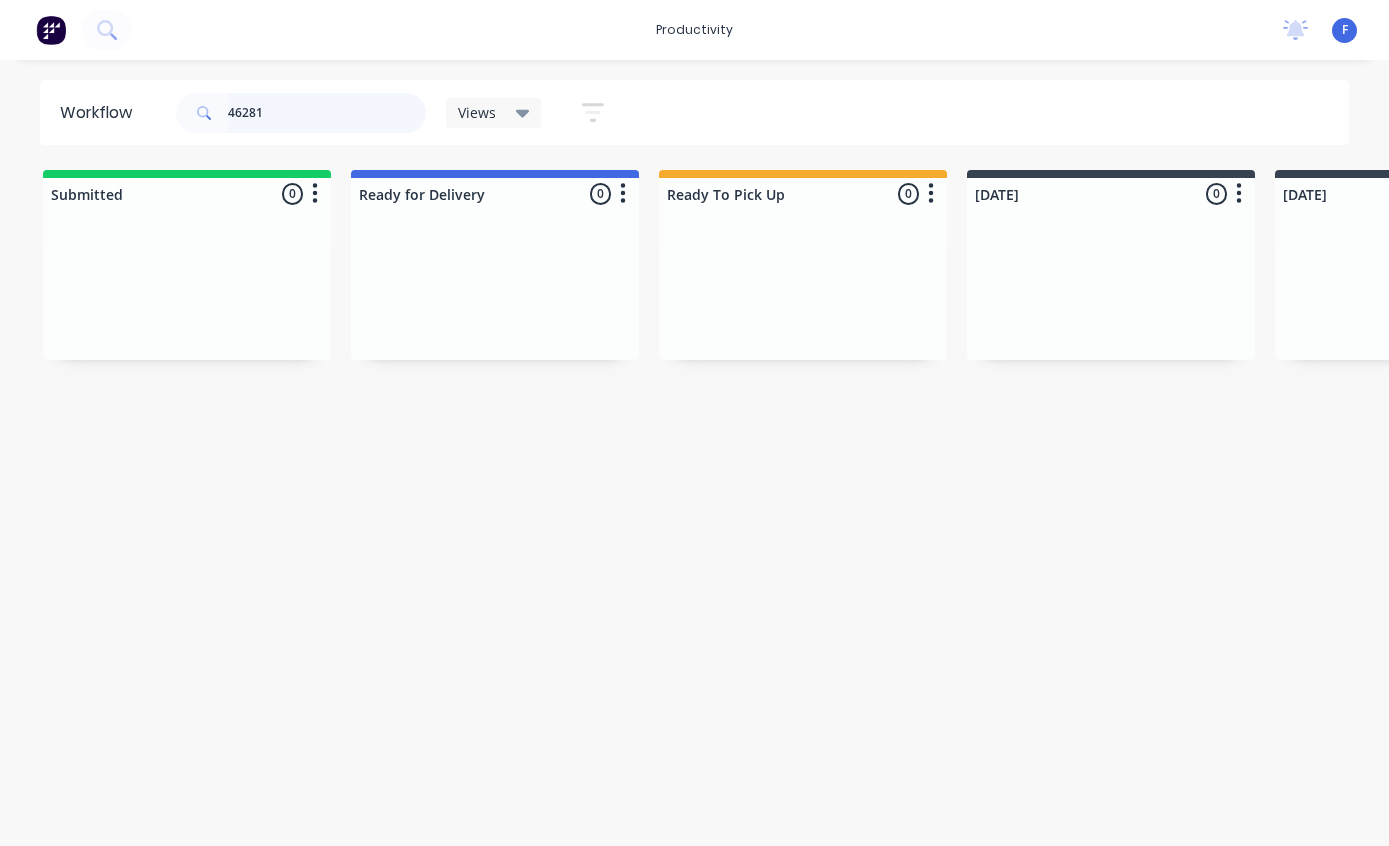 click on "46281" at bounding box center (327, 113) 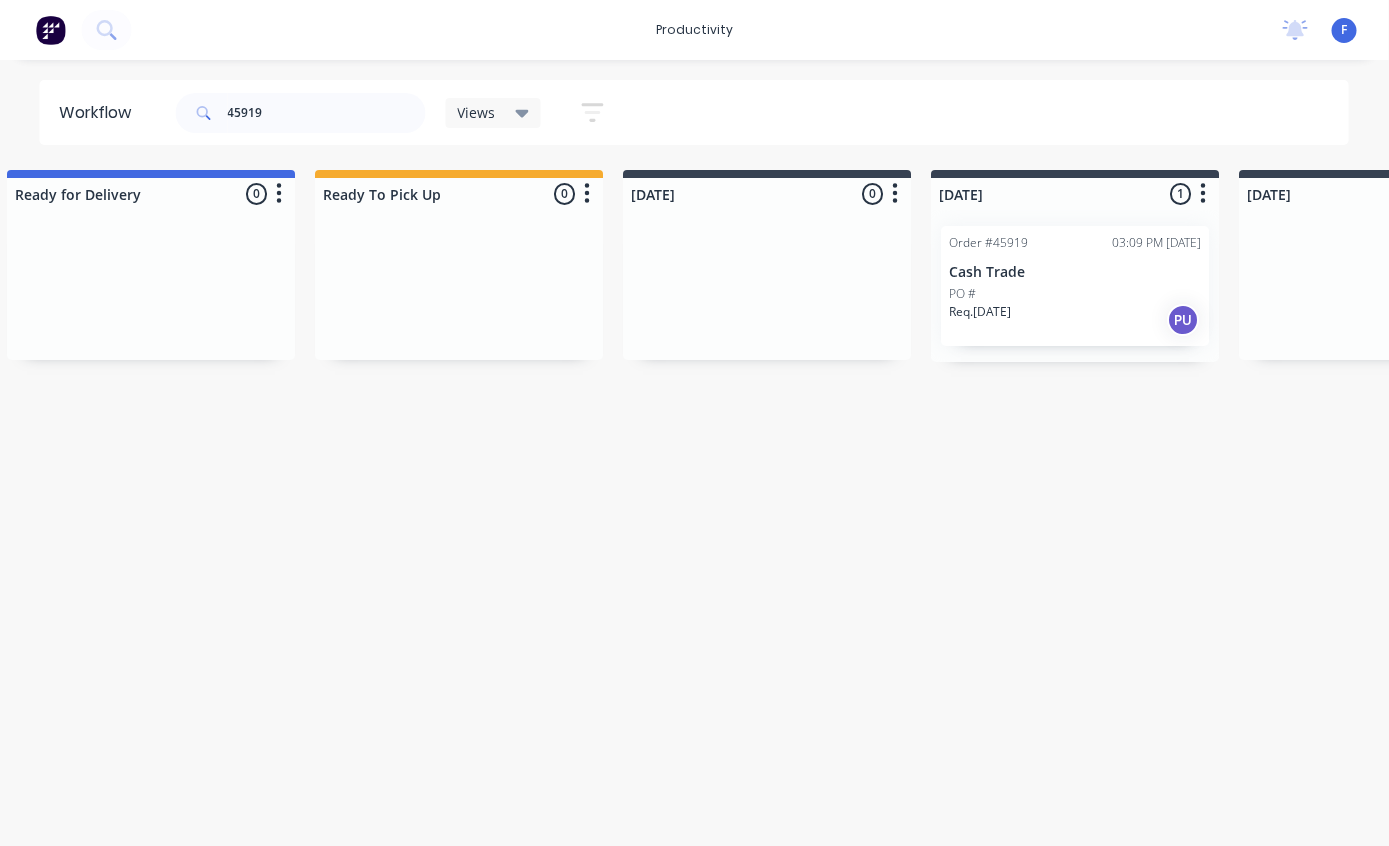 scroll, scrollTop: 0, scrollLeft: 653, axis: horizontal 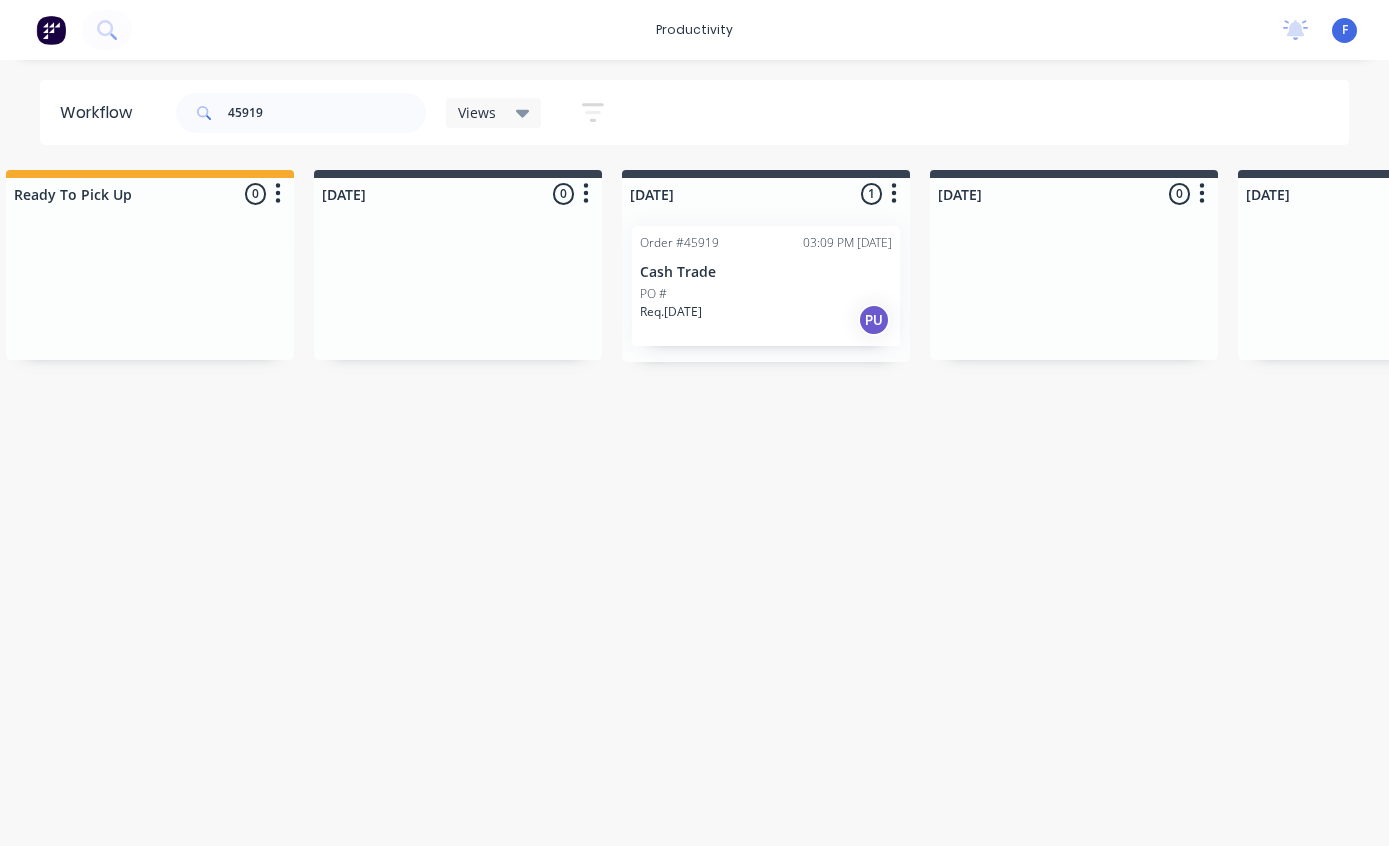 click on "PO #" at bounding box center [766, 294] 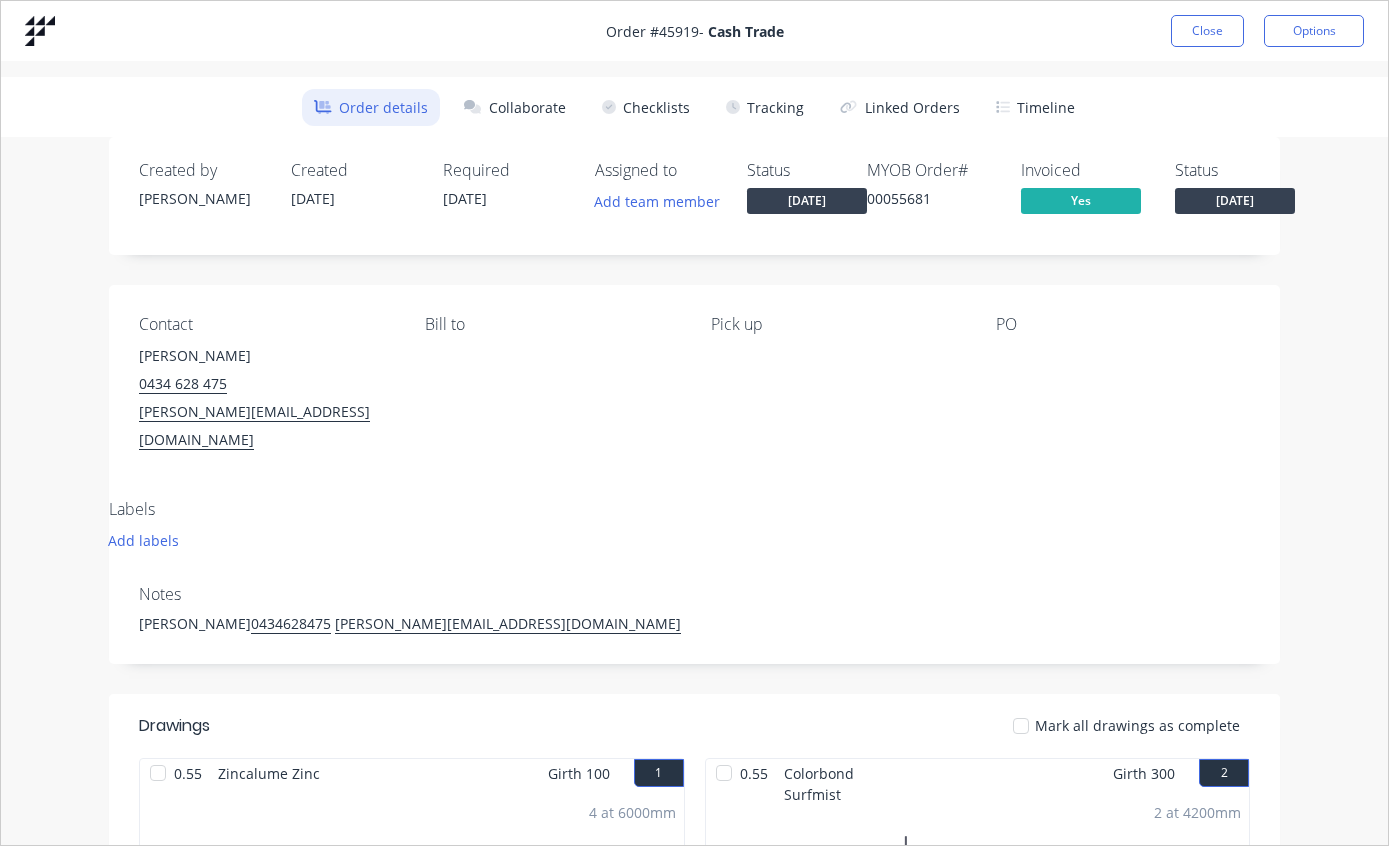 click on "Tracking" at bounding box center [765, 107] 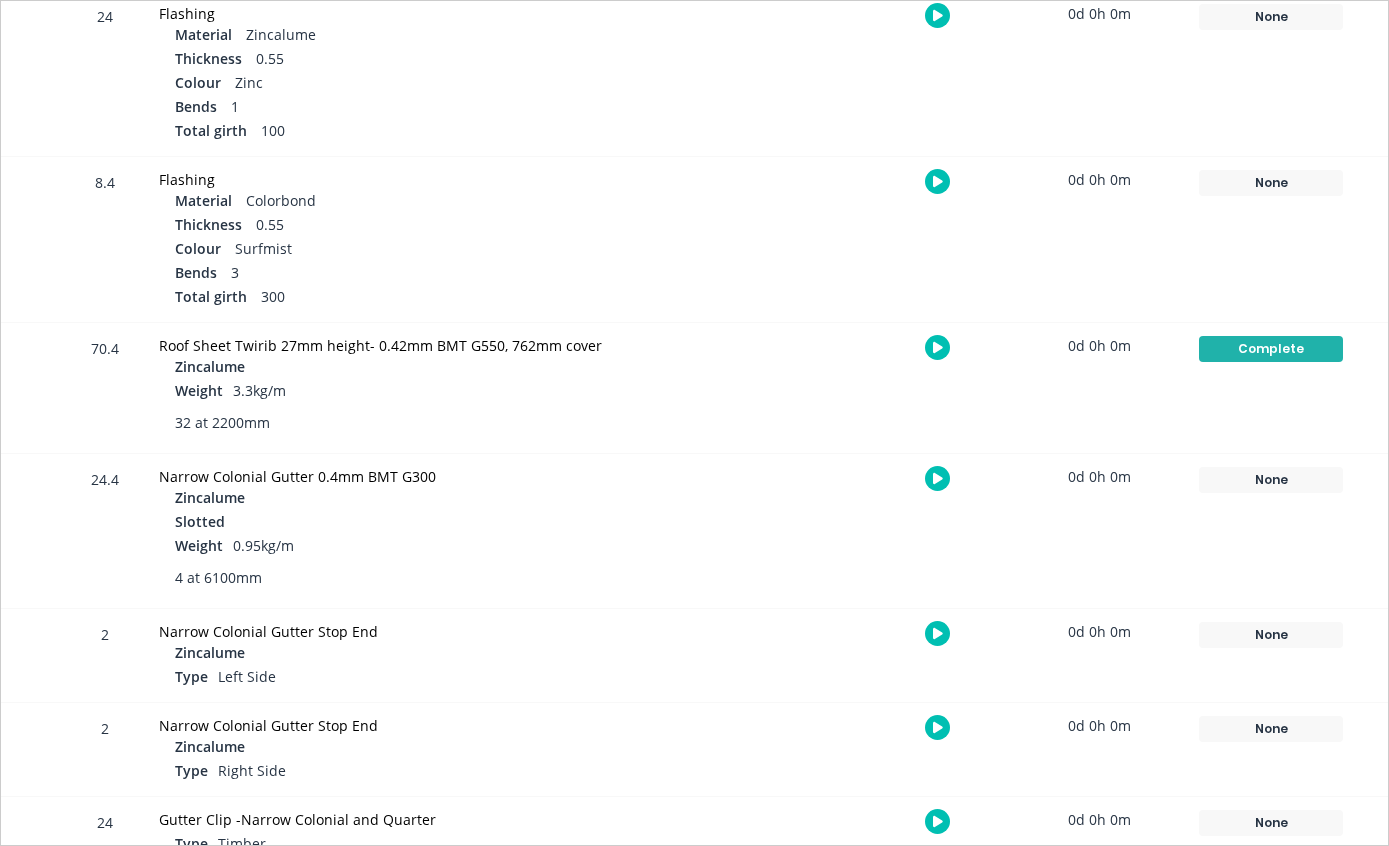 scroll, scrollTop: 534, scrollLeft: 0, axis: vertical 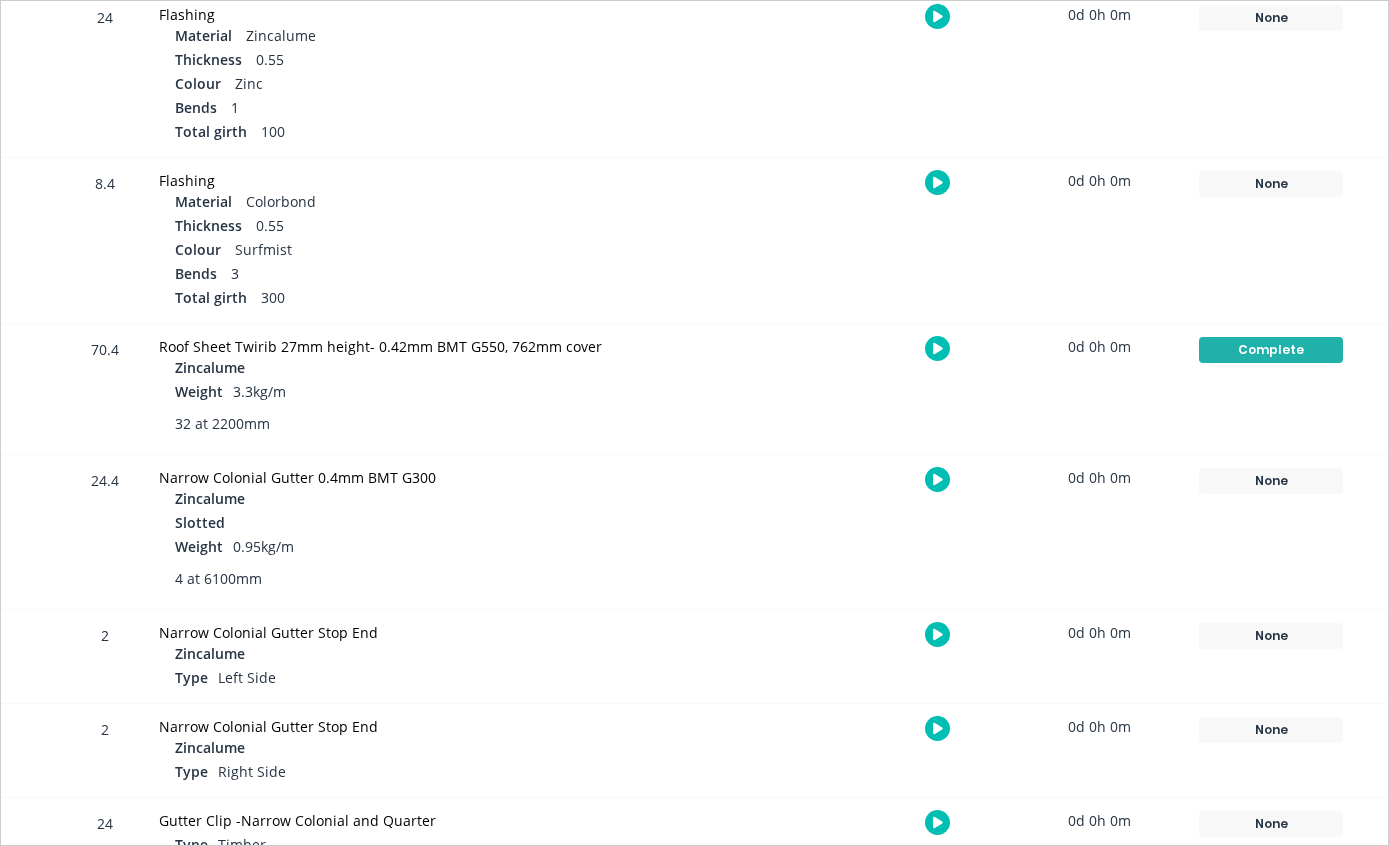 click on "None" at bounding box center (1271, 481) 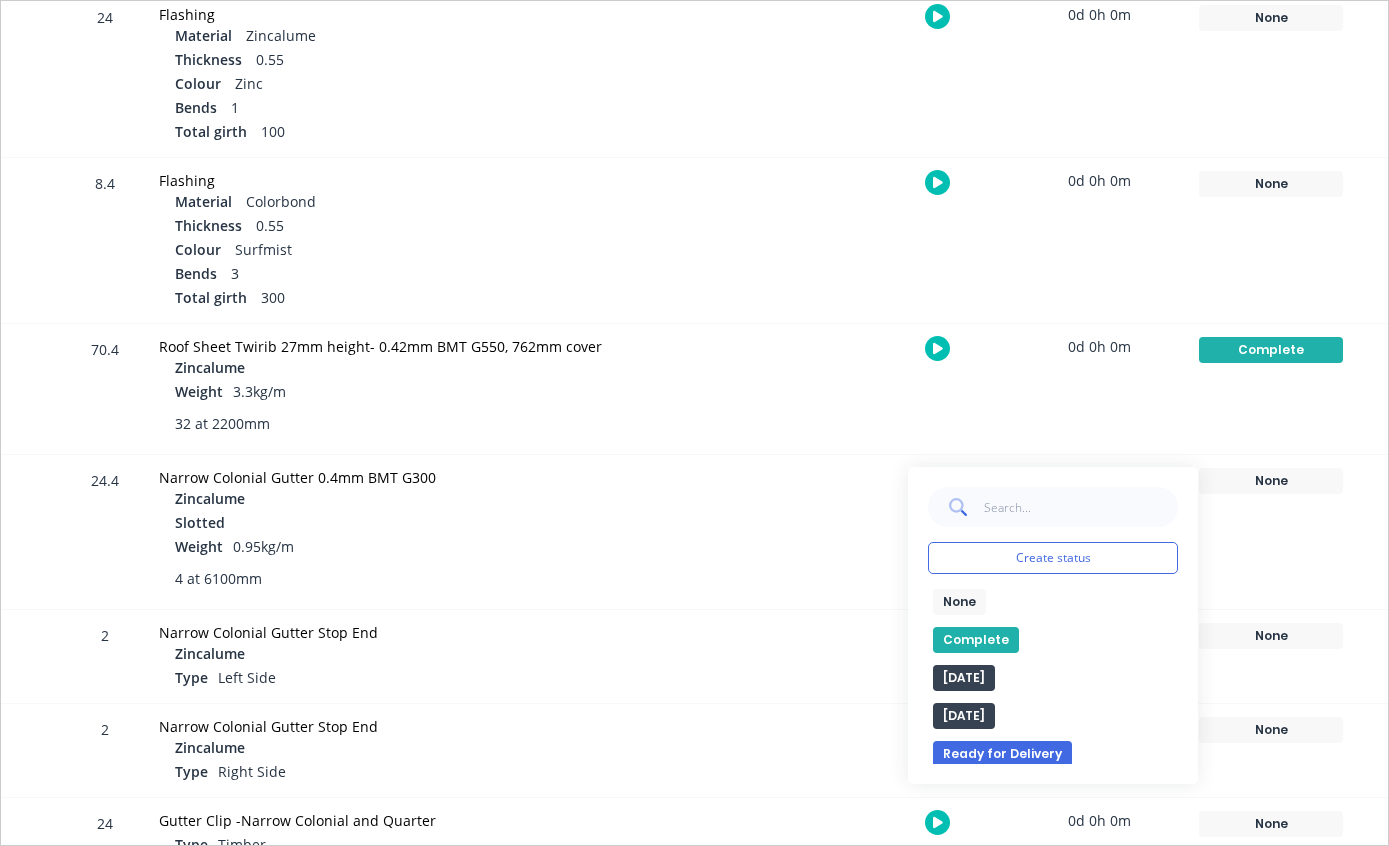 click on "Complete" at bounding box center [976, 640] 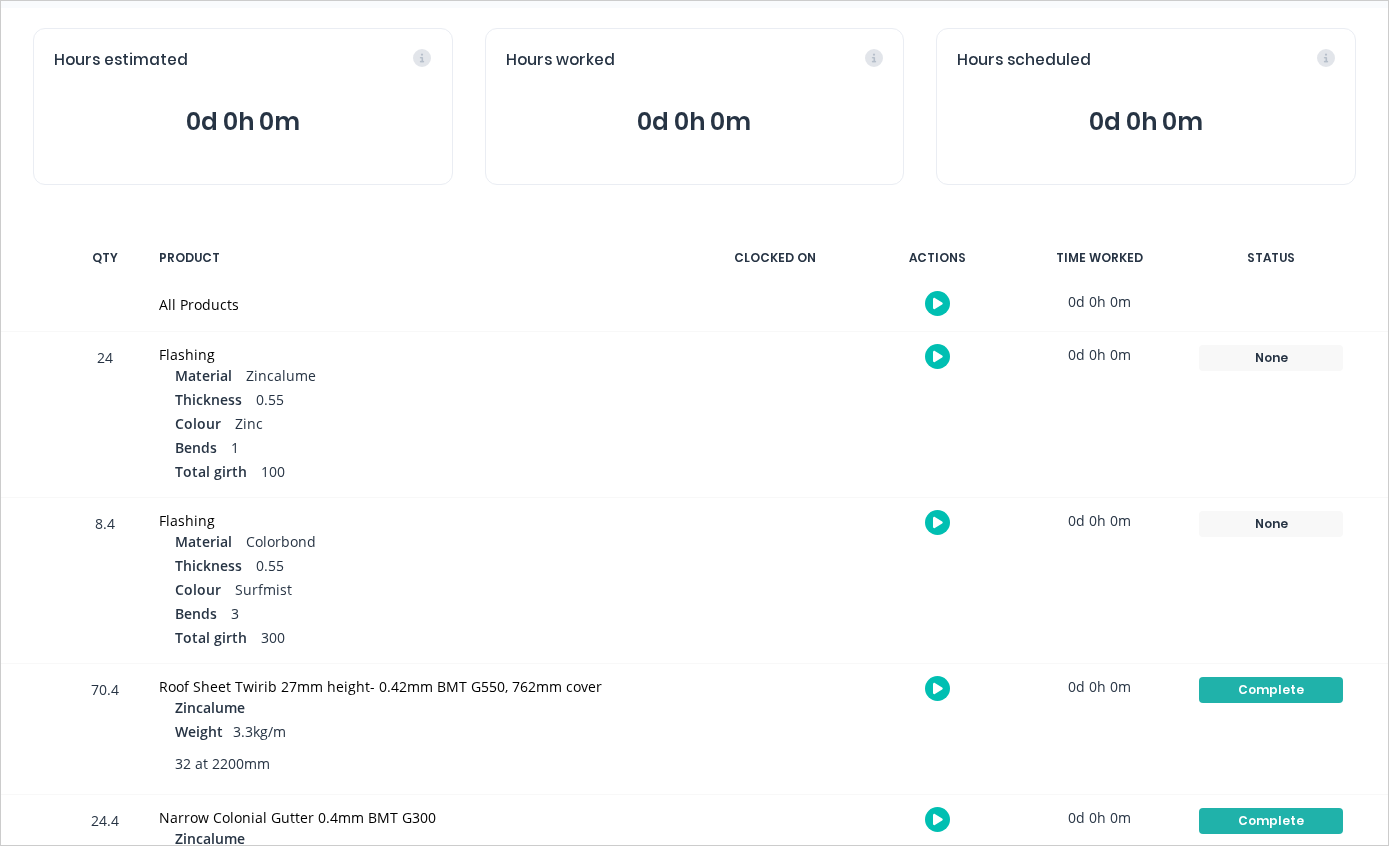 scroll, scrollTop: 189, scrollLeft: 0, axis: vertical 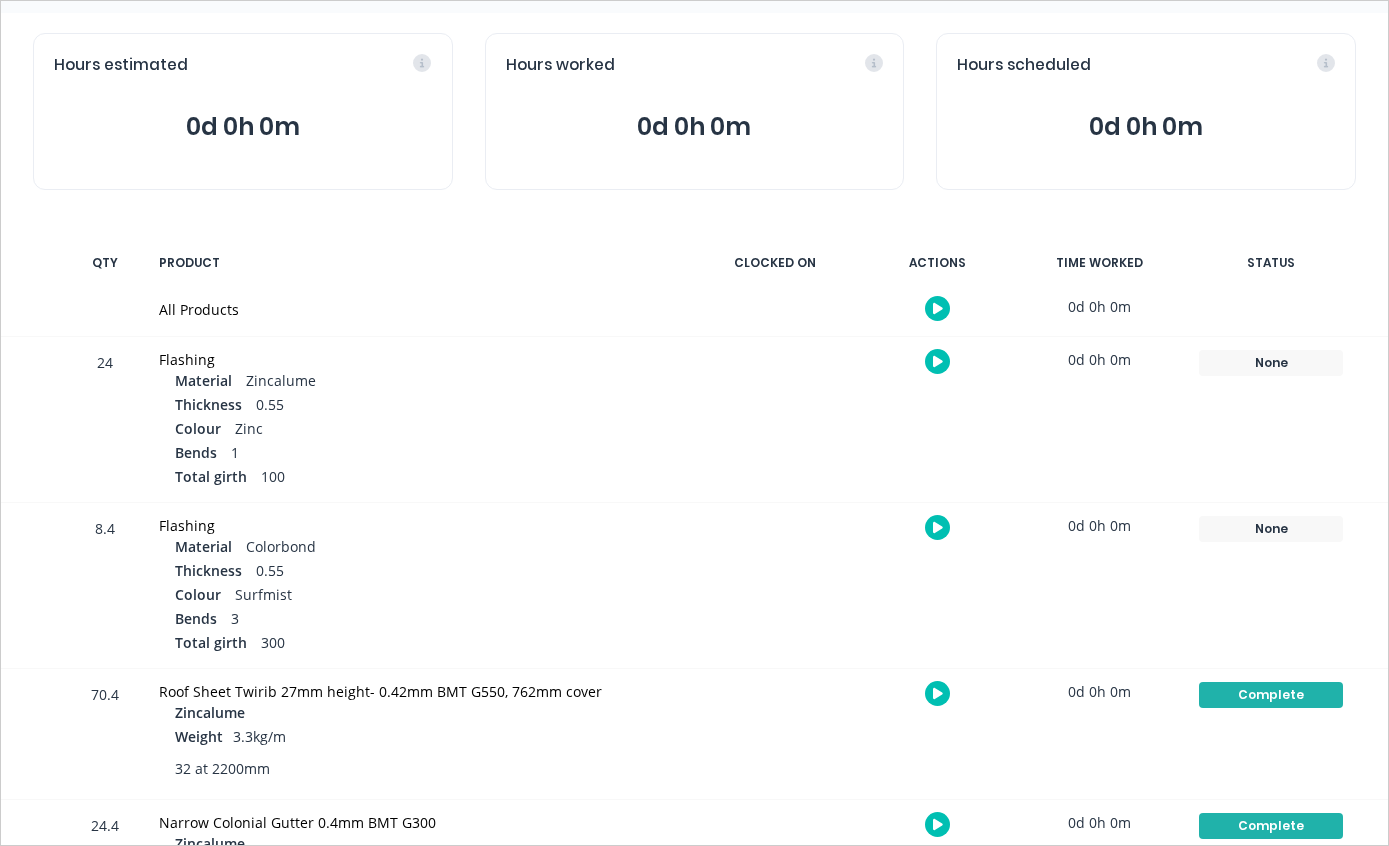 click on "None" at bounding box center [1271, 363] 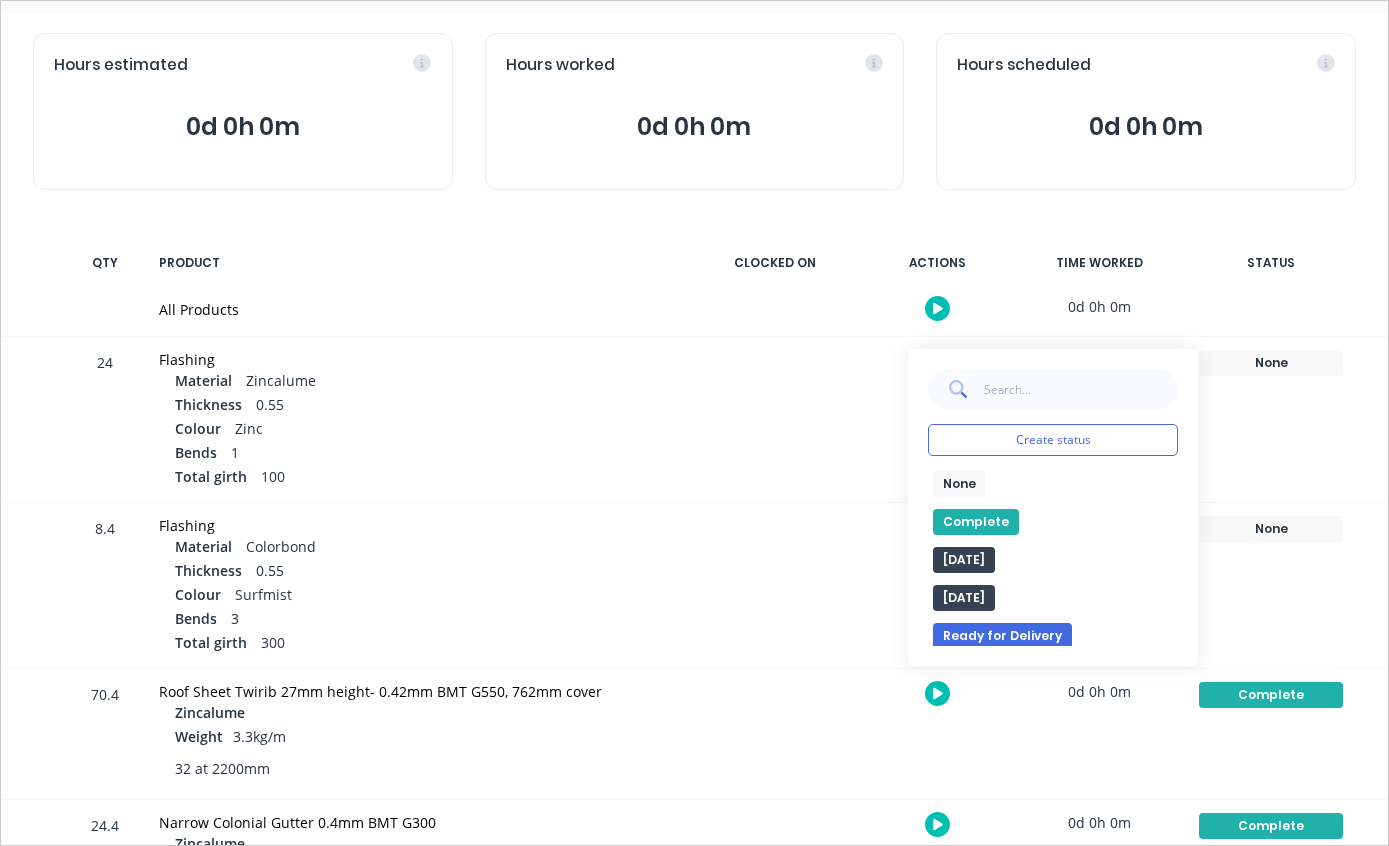click on "Complete" at bounding box center (976, 522) 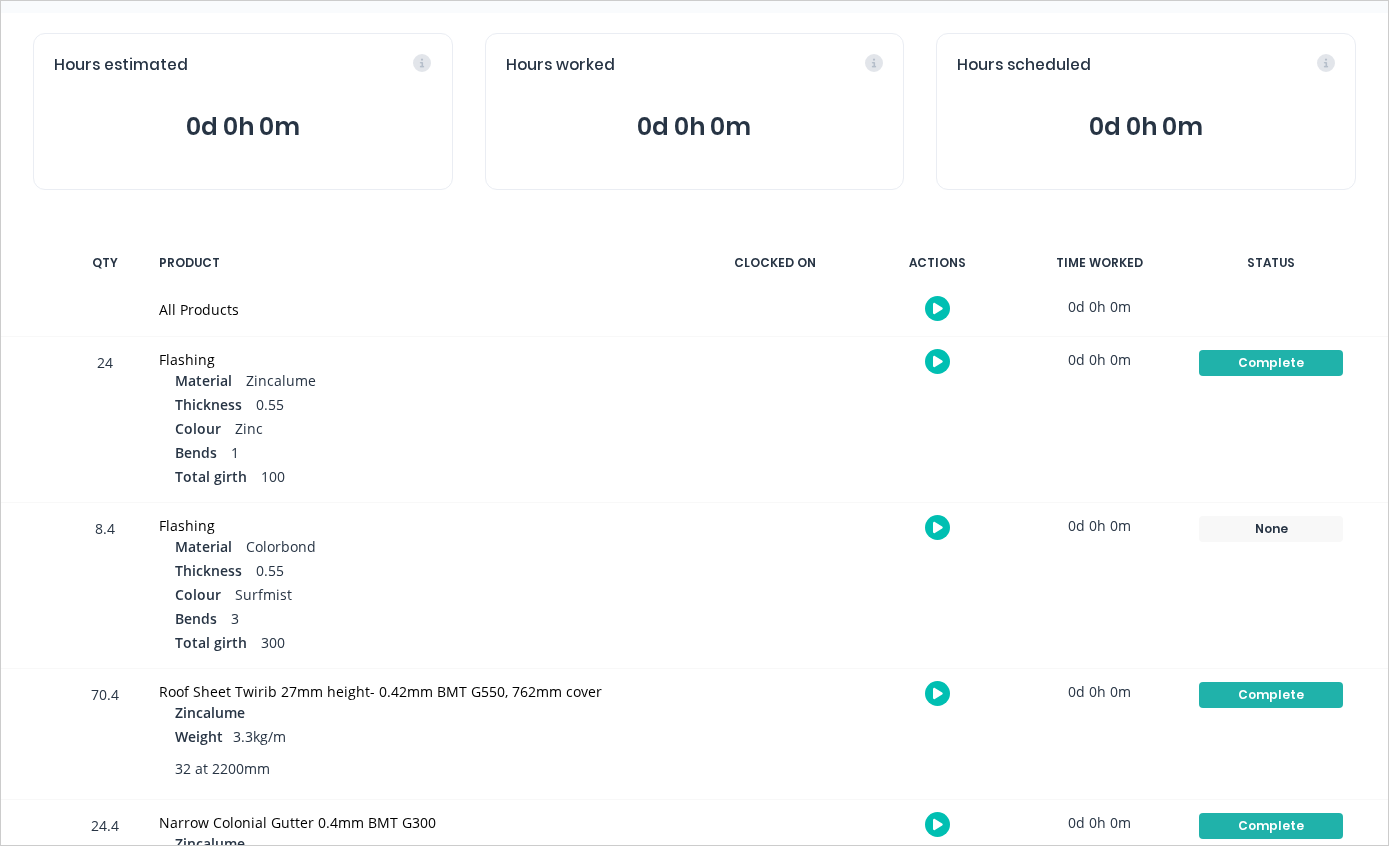 click on "None" at bounding box center (1271, 529) 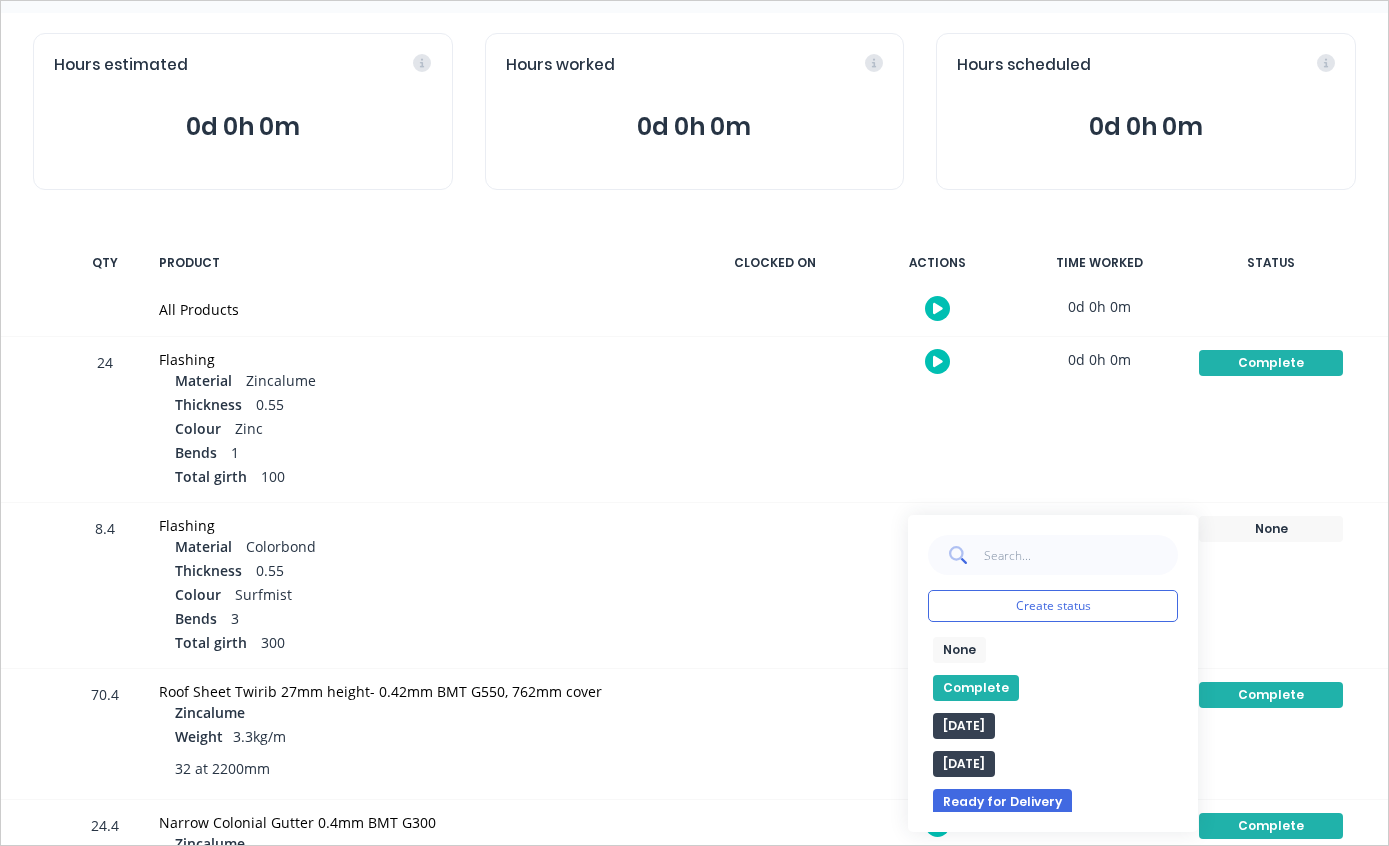 click on "Complete" at bounding box center (976, 688) 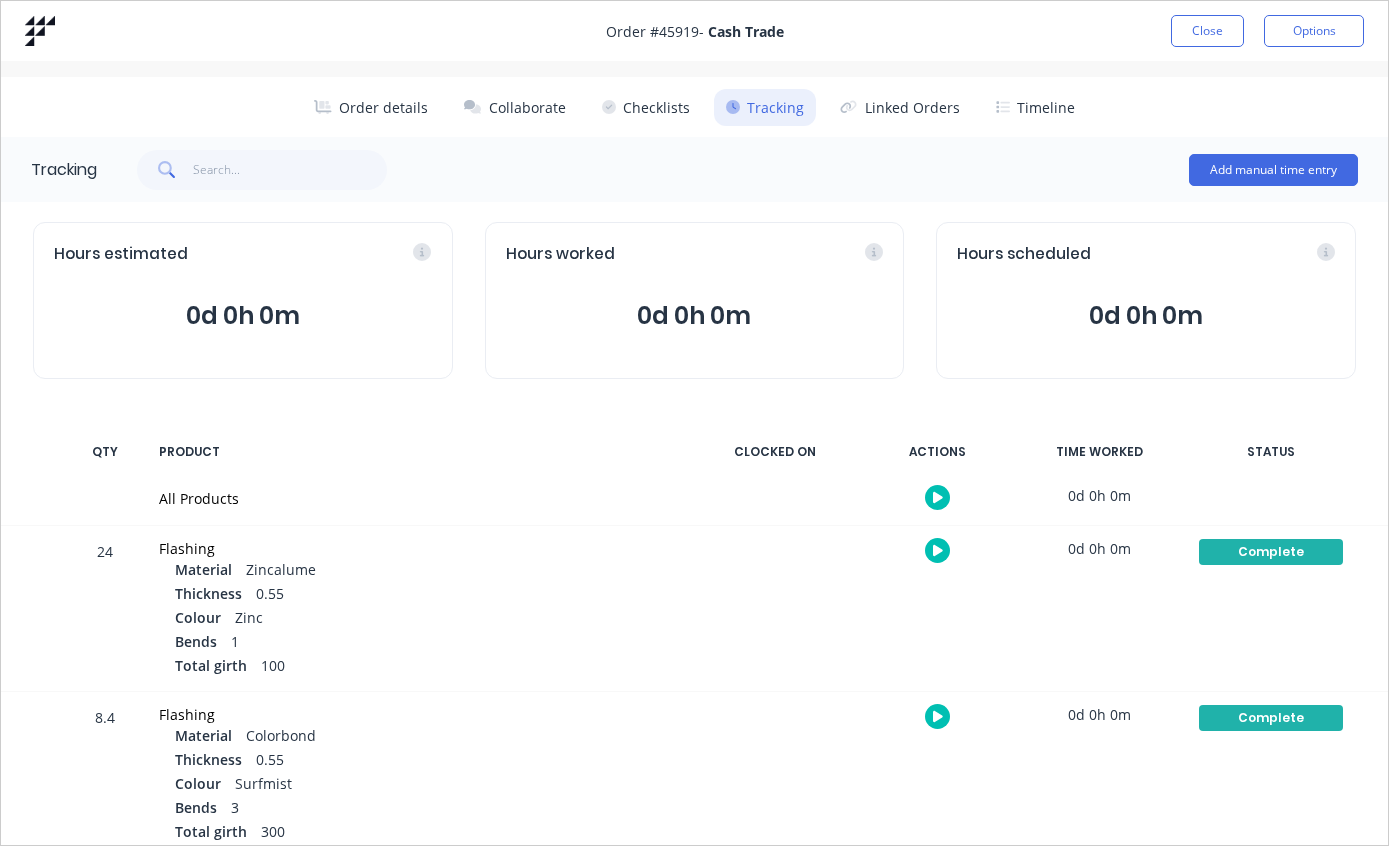 scroll, scrollTop: 0, scrollLeft: 0, axis: both 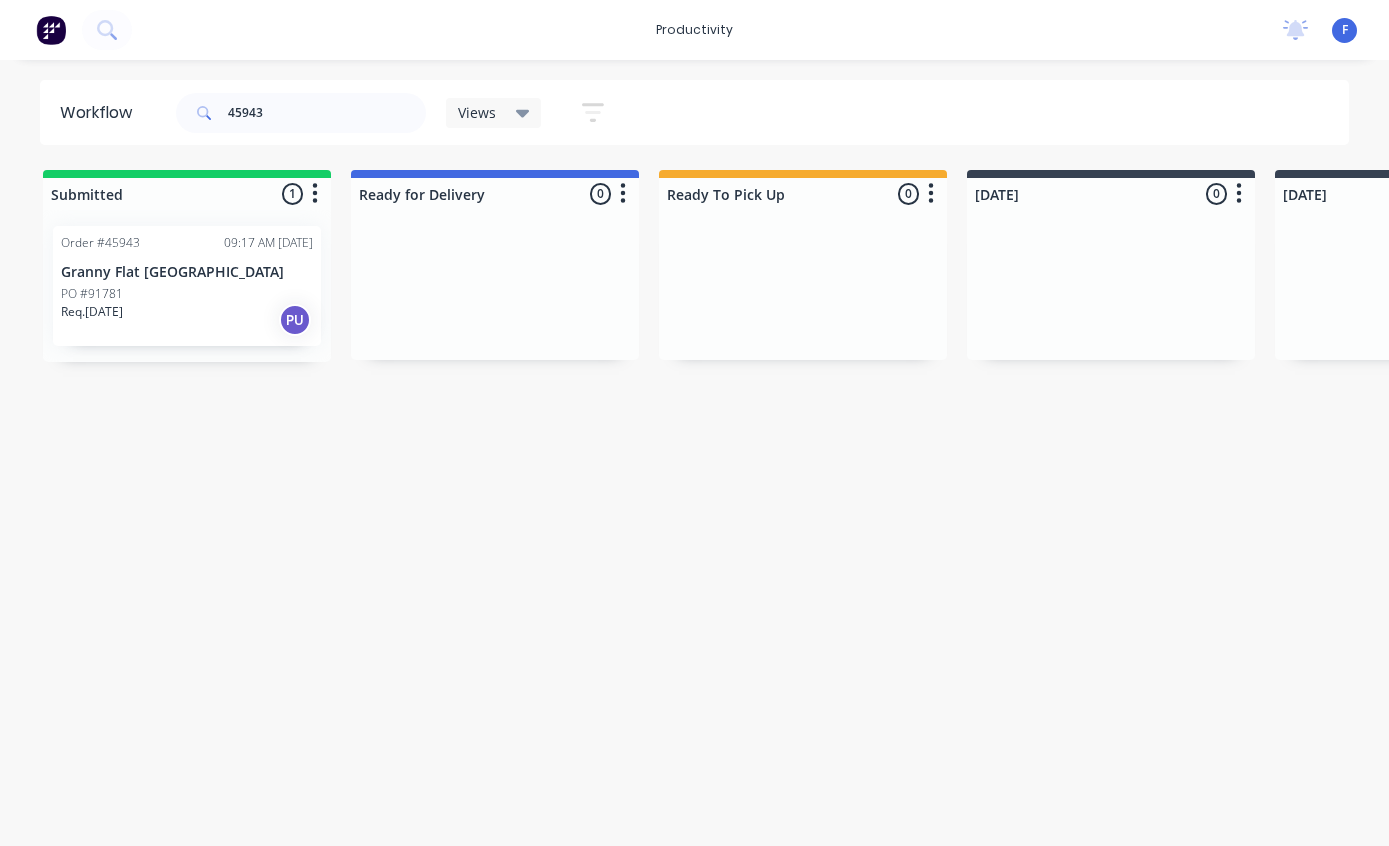 click on "Granny Flat [GEOGRAPHIC_DATA]" at bounding box center (187, 272) 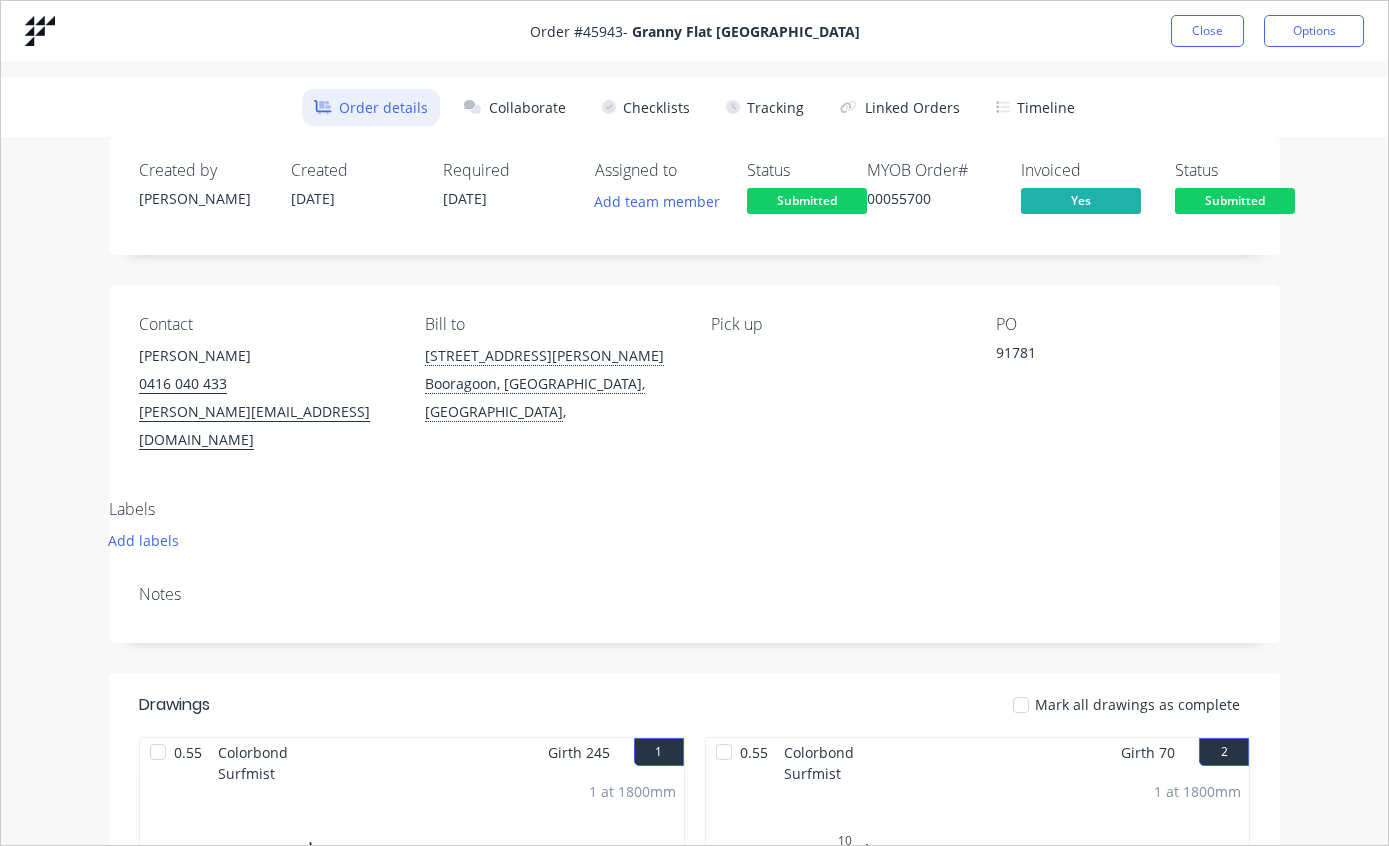 click on "Tracking" at bounding box center (765, 107) 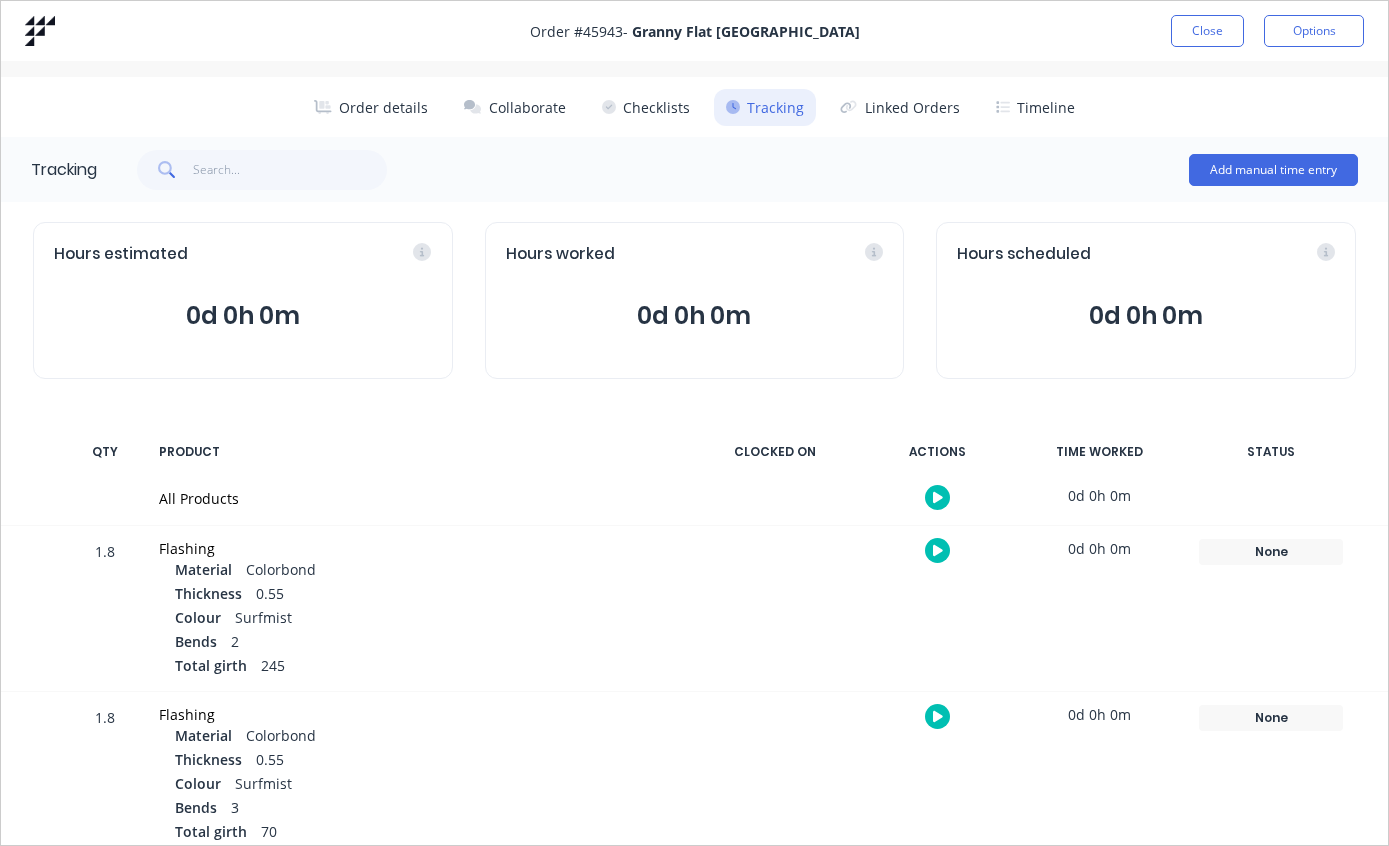 scroll, scrollTop: 0, scrollLeft: 0, axis: both 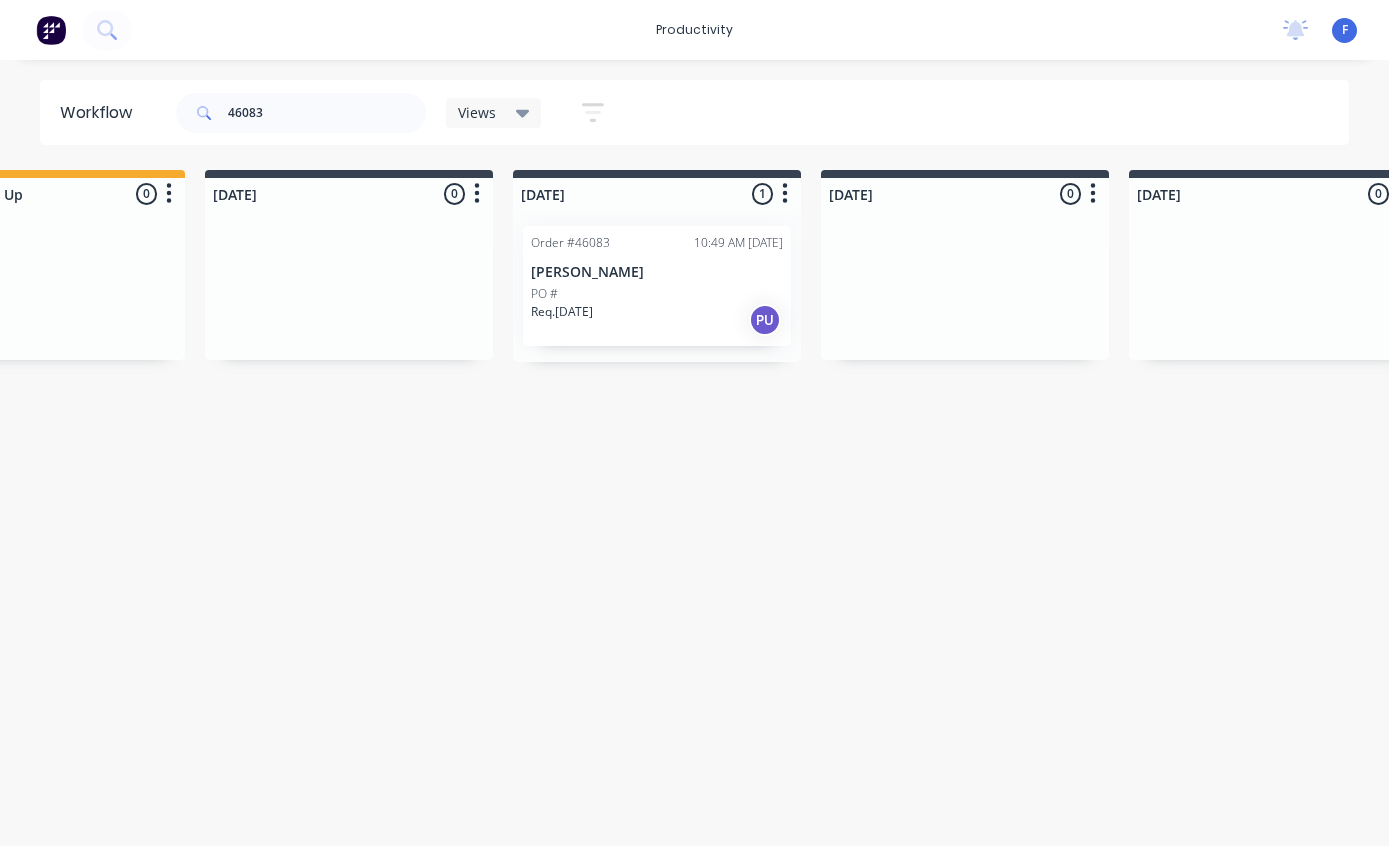click on "PO #" at bounding box center (657, 294) 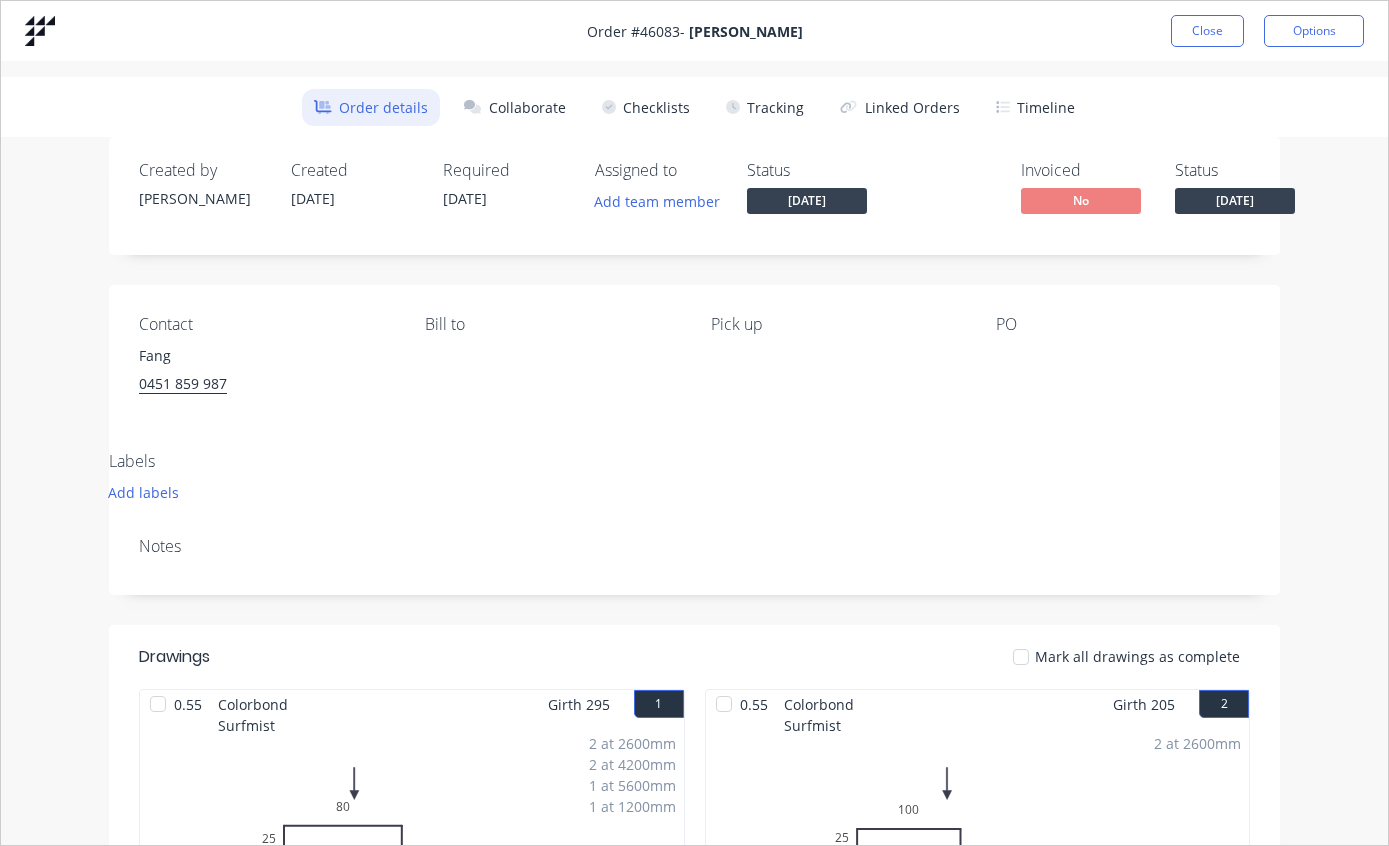 scroll, scrollTop: 0, scrollLeft: 0, axis: both 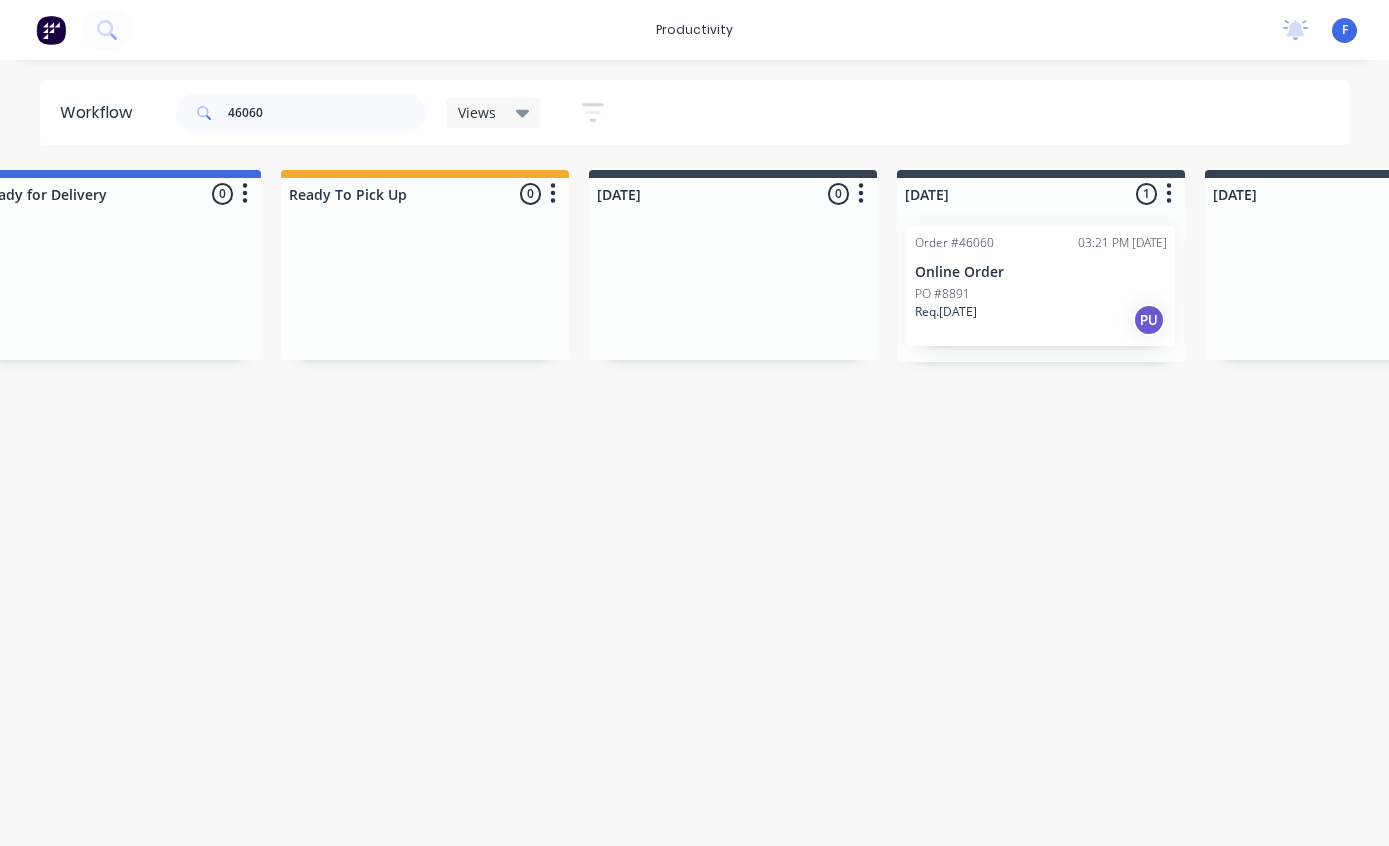 click on "Online Order" at bounding box center (1041, 272) 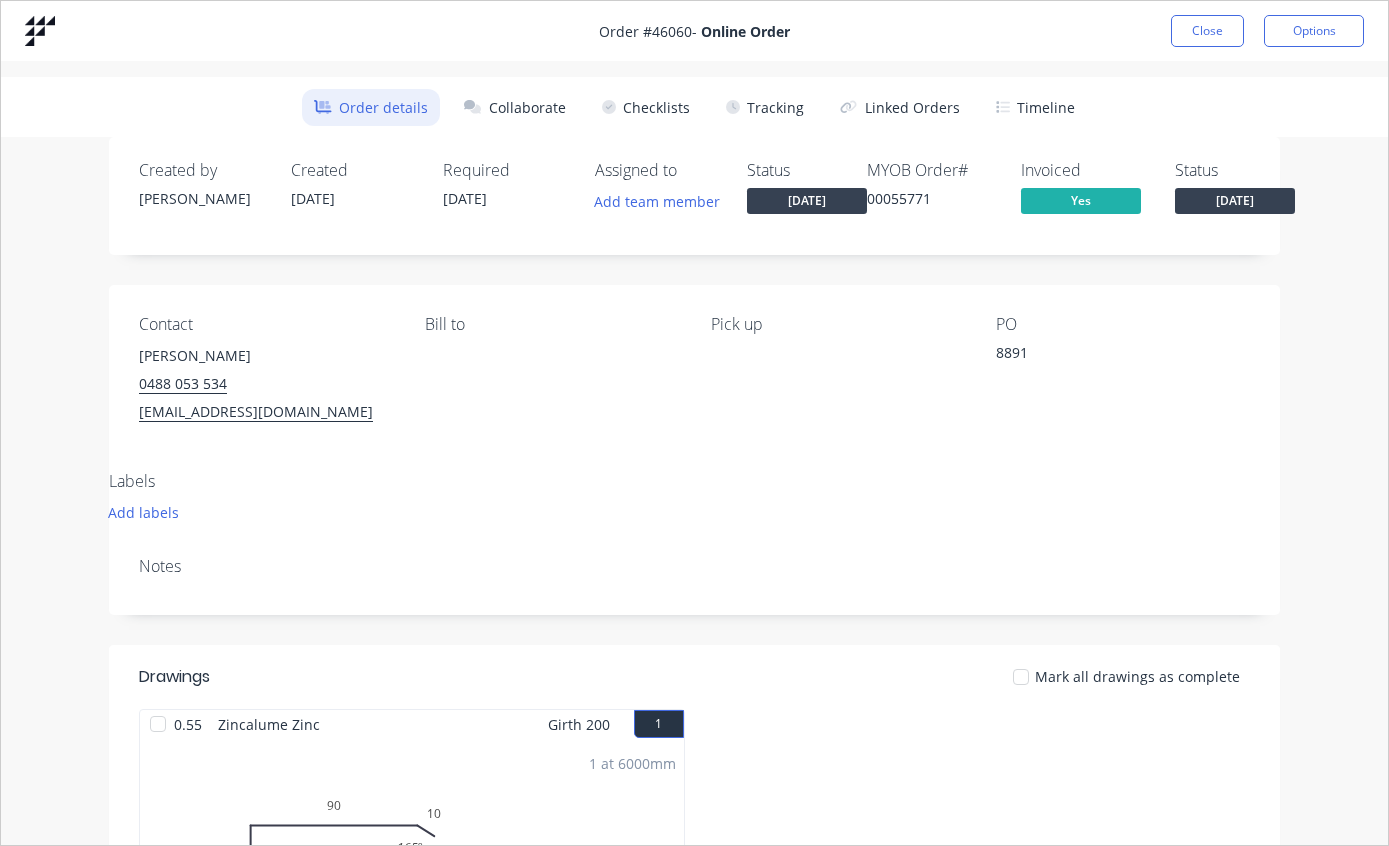 click on "Tracking" at bounding box center (765, 107) 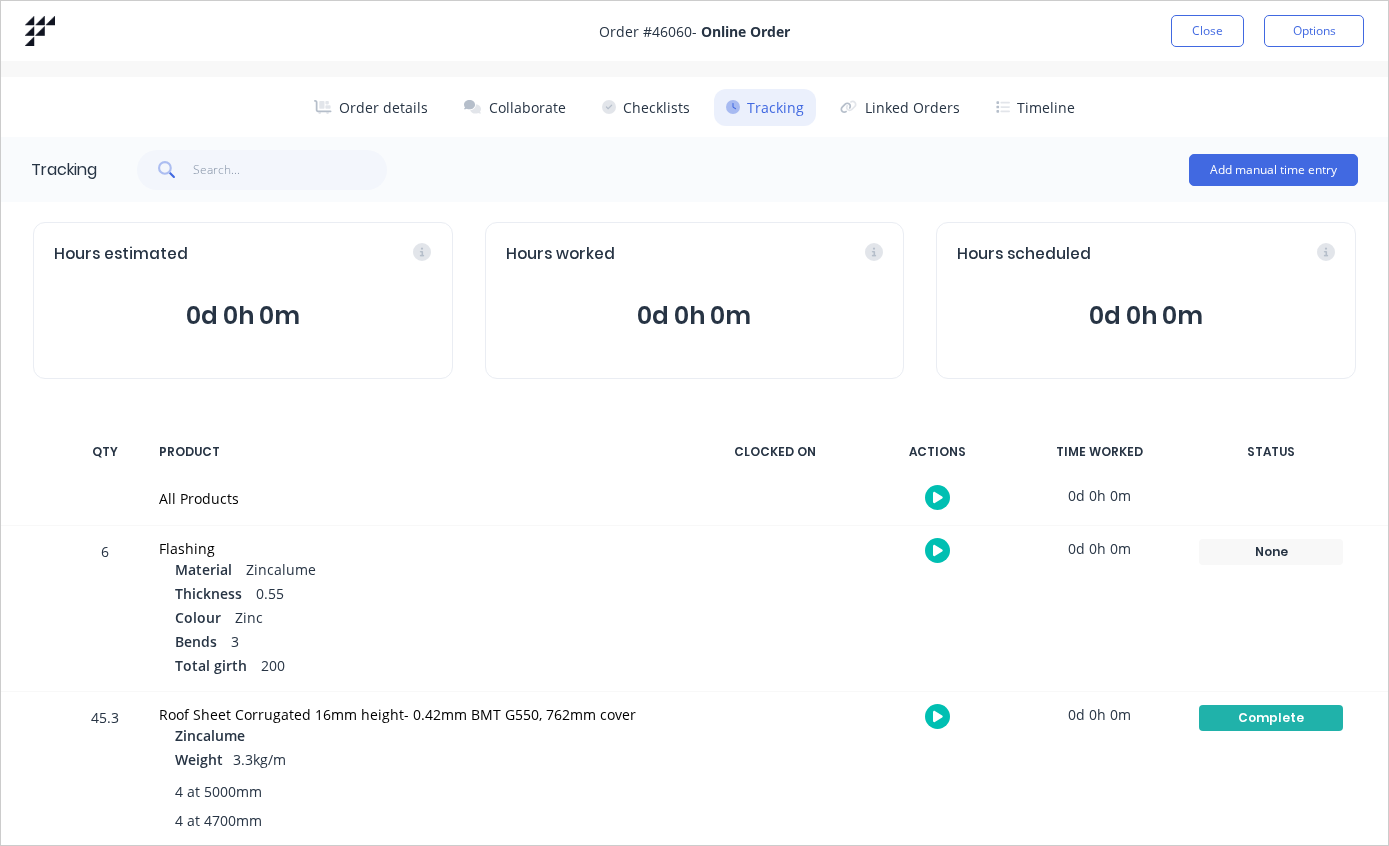 scroll, scrollTop: 0, scrollLeft: 0, axis: both 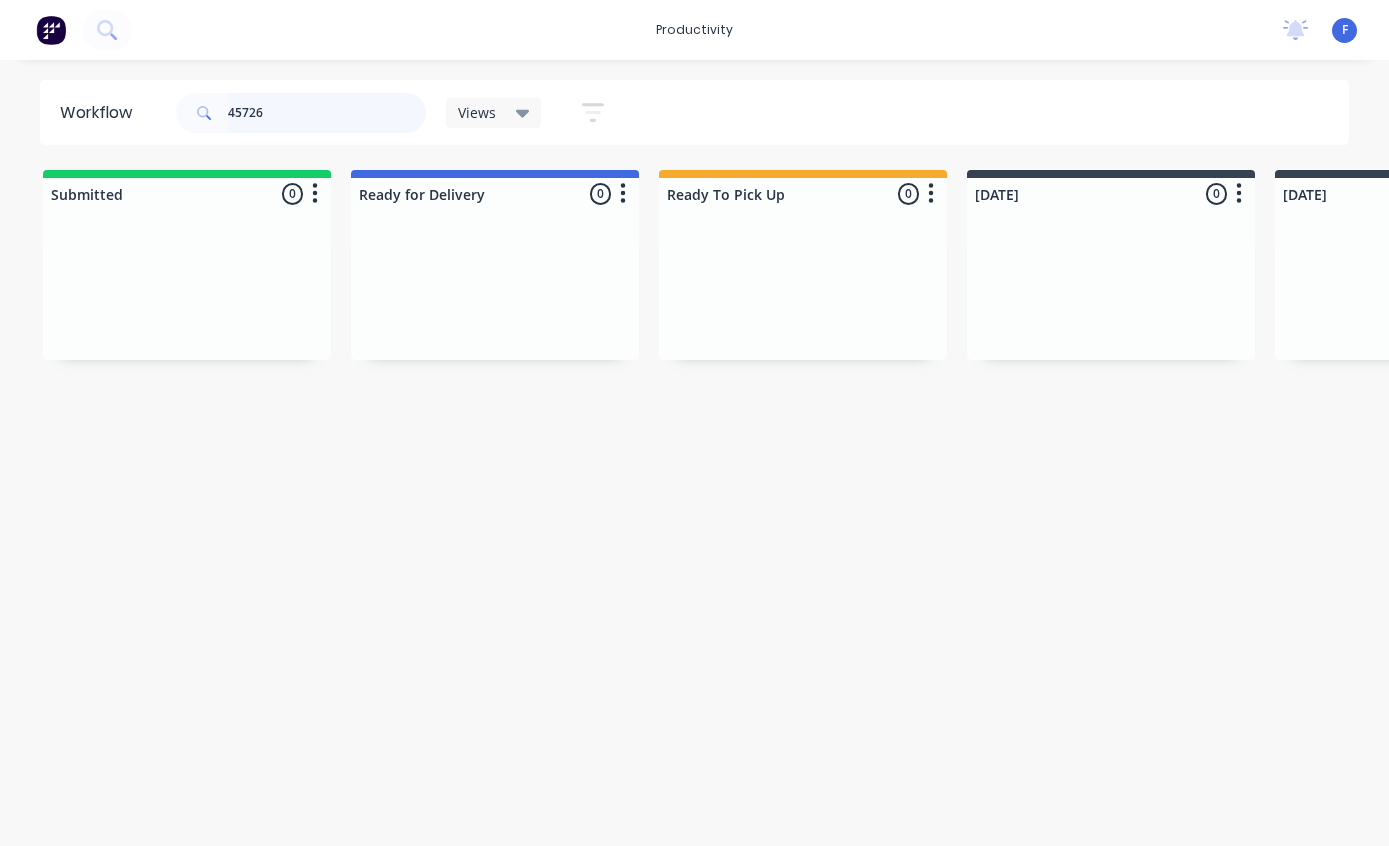 click on "45726" at bounding box center [327, 113] 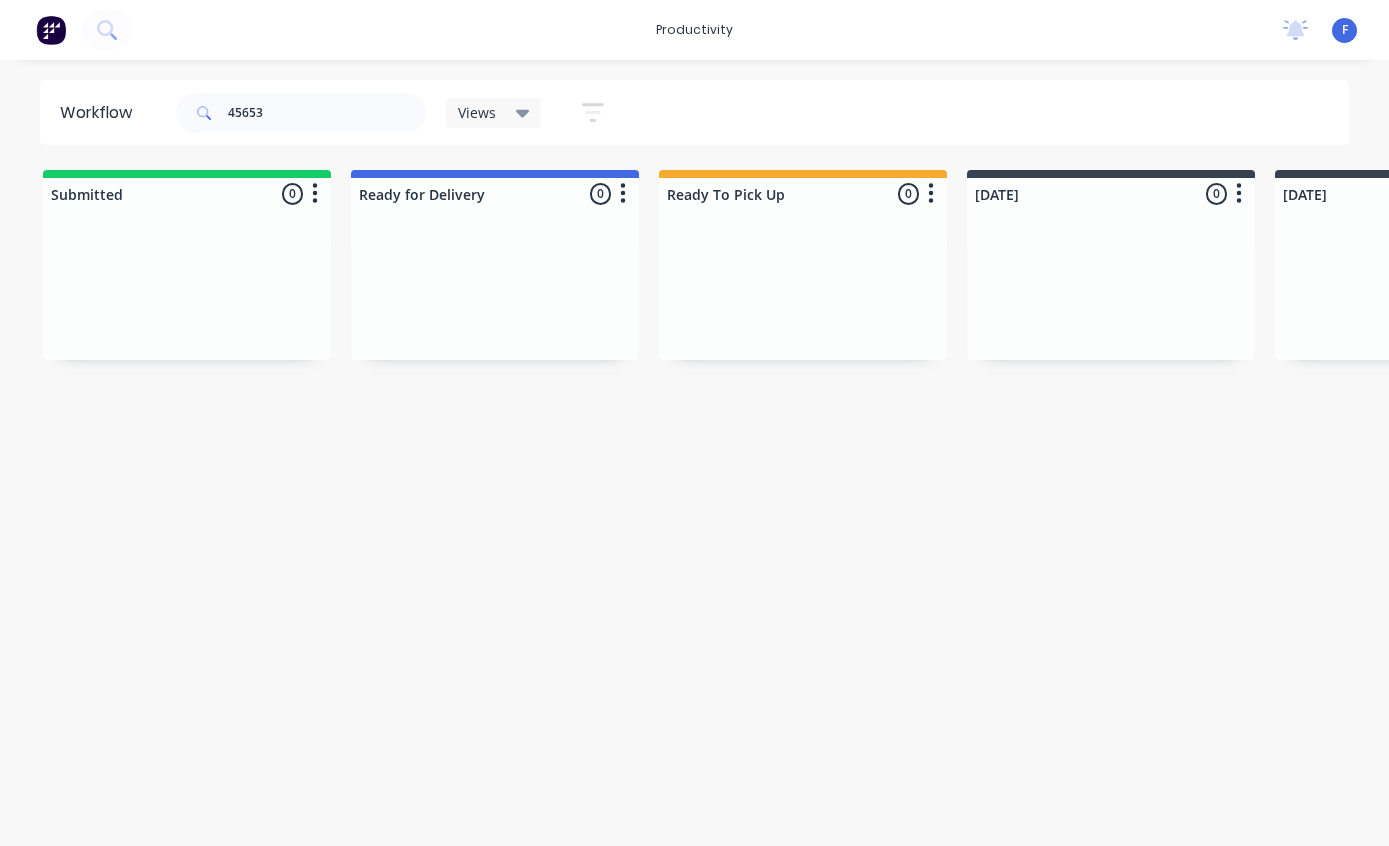 click on "Workflow 45653 Views Save new view None   (Default) edit   Show/Hide statuses Show line item cards Show line item cards Hide line item cards Sort by Order number Created date Required date Order number Customer name Most recent Filter by assignee Filter by labels Views Save new view None   (Default) edit   Show/Hide statuses Show line item cards Show line item cards Hide line item cards Sort by Order number Created date Required date Order number Customer name Most recent Filter by assignee Filter by labels Submitted 0 Sort By Created date Required date Order number Customer name Most recent Ready for Delivery  0 Sort By Created date Required date Order number Customer name Most recent Ready To Pick Up 0 Sort By Created date Required date Order number Customer name Most recent [DATE] 0 Sort By Created date Required date Order number Customer name Most recent [DATE] 0 Sort By Created date Required date Order number Customer name Most recent [DATE] 0 Sort By Created date Required date Order number [DATE]" at bounding box center [694, 443] 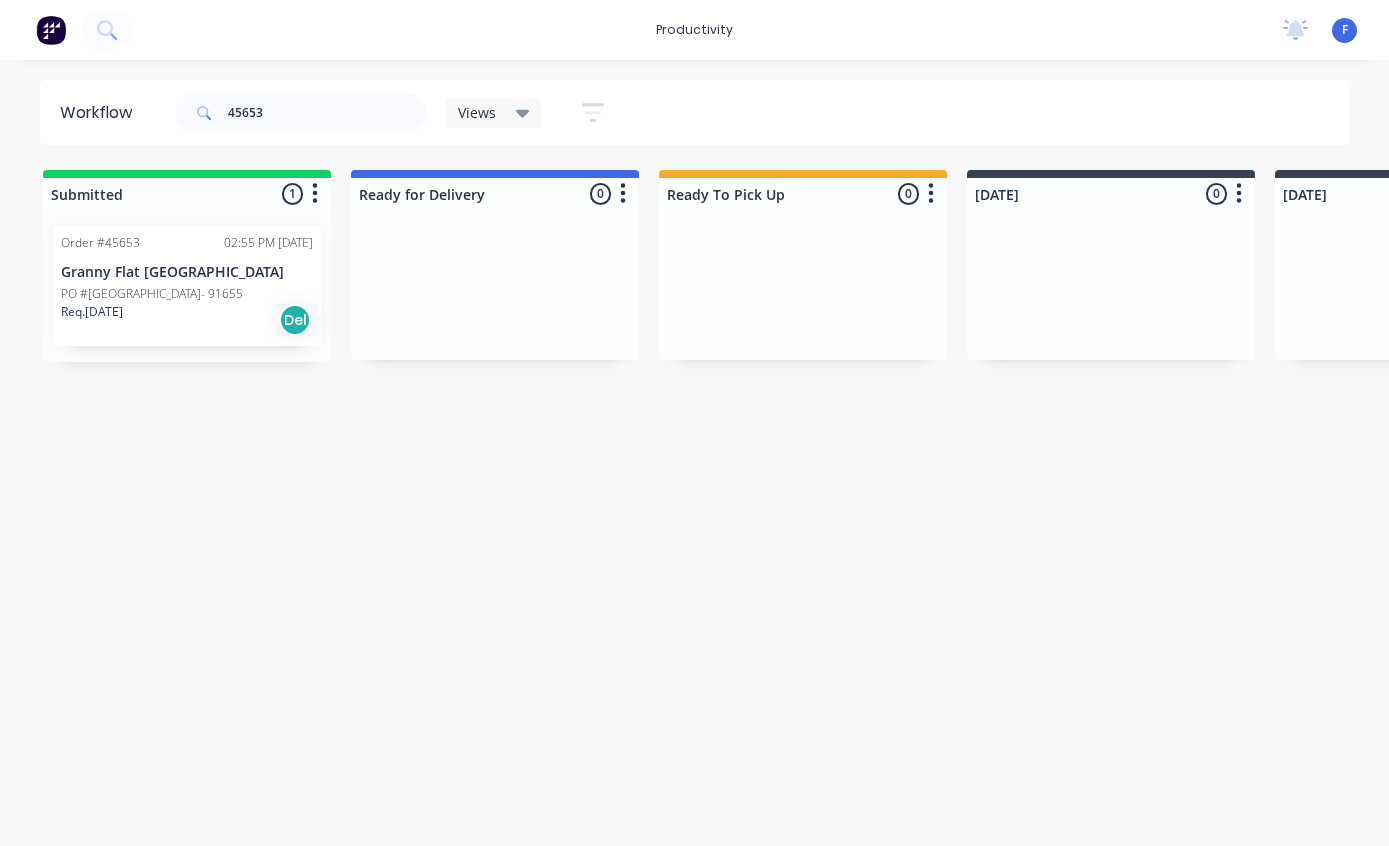 click on "Order #45653 02:55 PM [DATE] [GEOGRAPHIC_DATA]- 91655 Req. [DATE] Del" at bounding box center (187, 286) 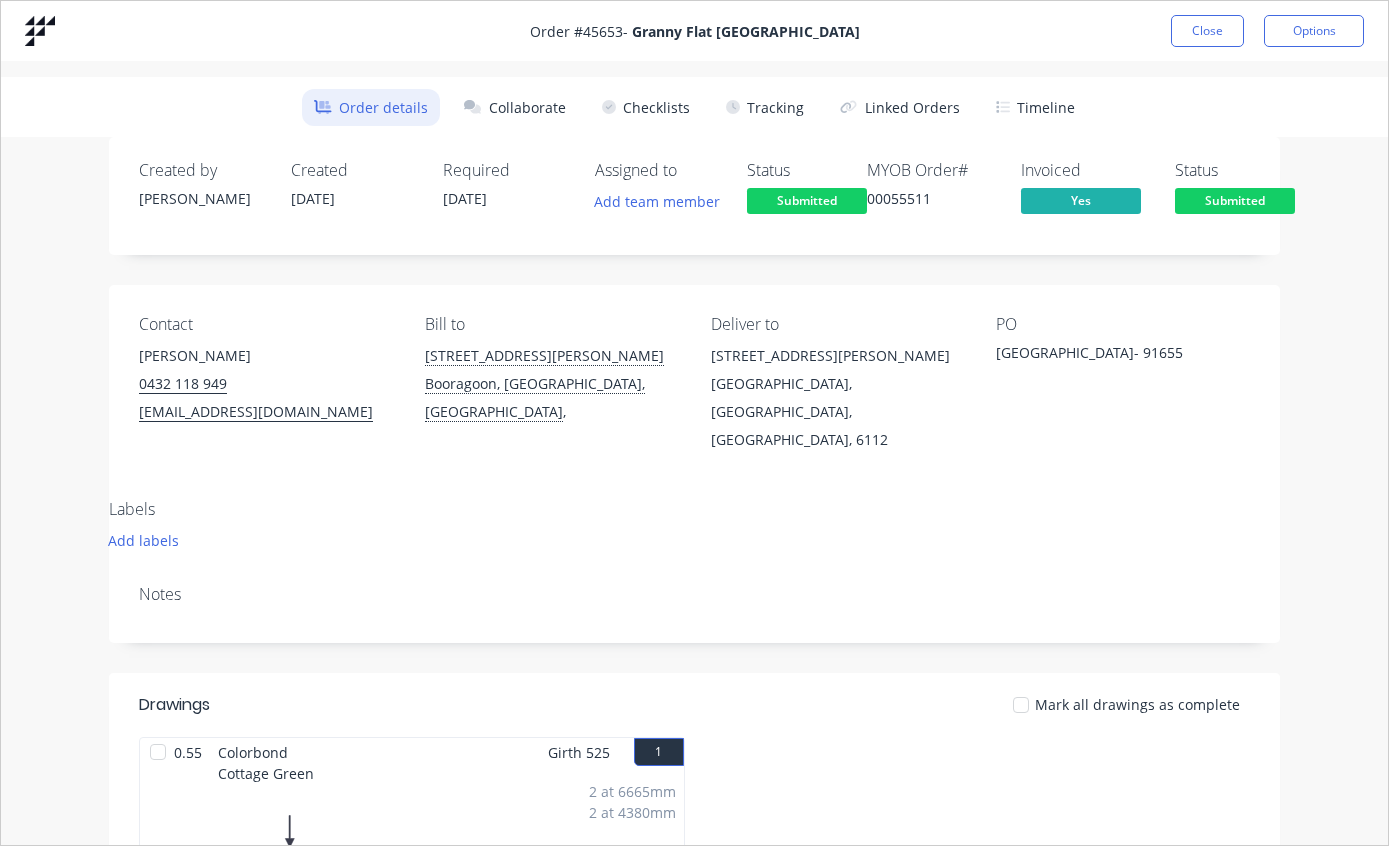 click on "Tracking" at bounding box center [765, 107] 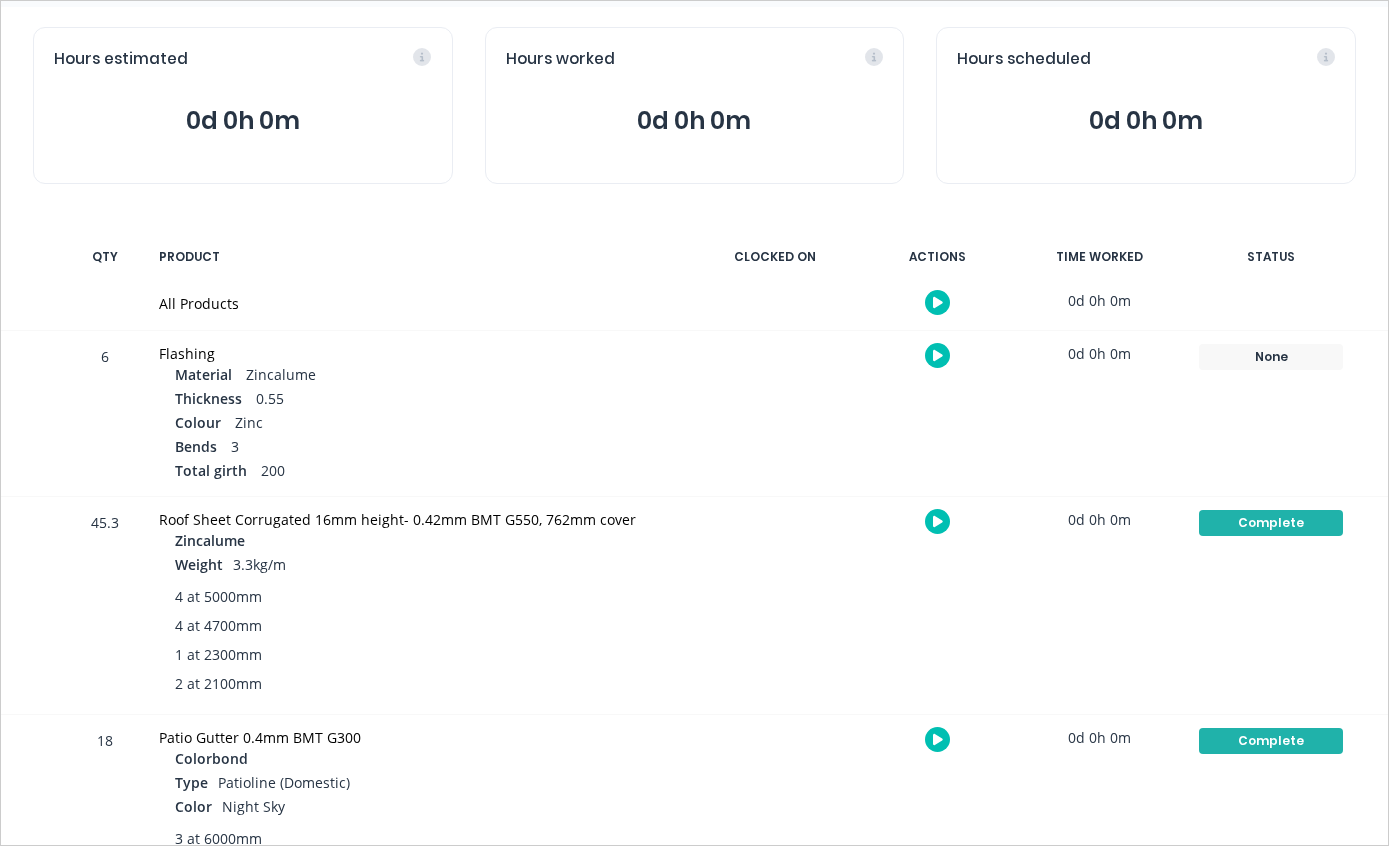 scroll, scrollTop: 194, scrollLeft: 0, axis: vertical 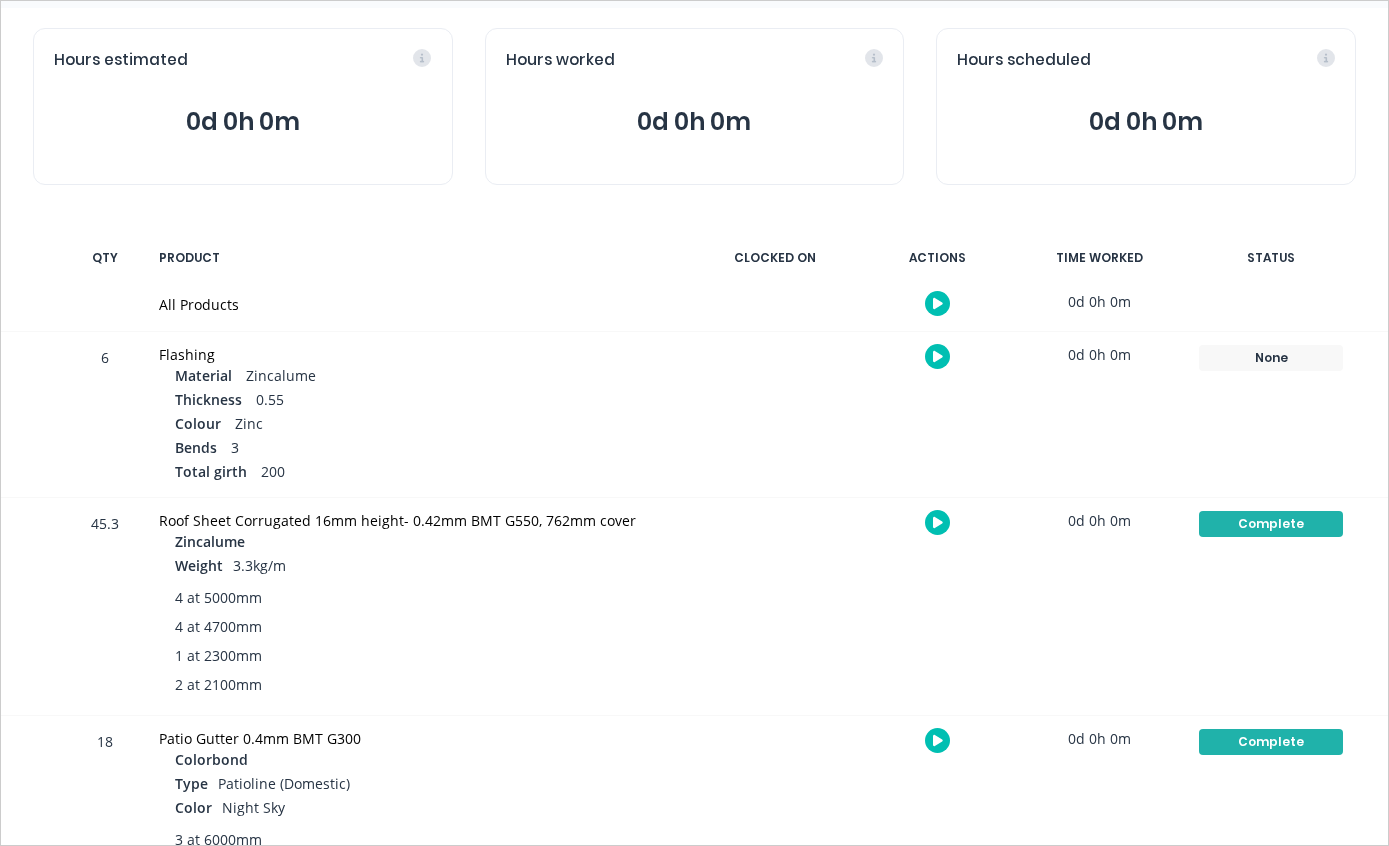 click on "None" at bounding box center (1271, 358) 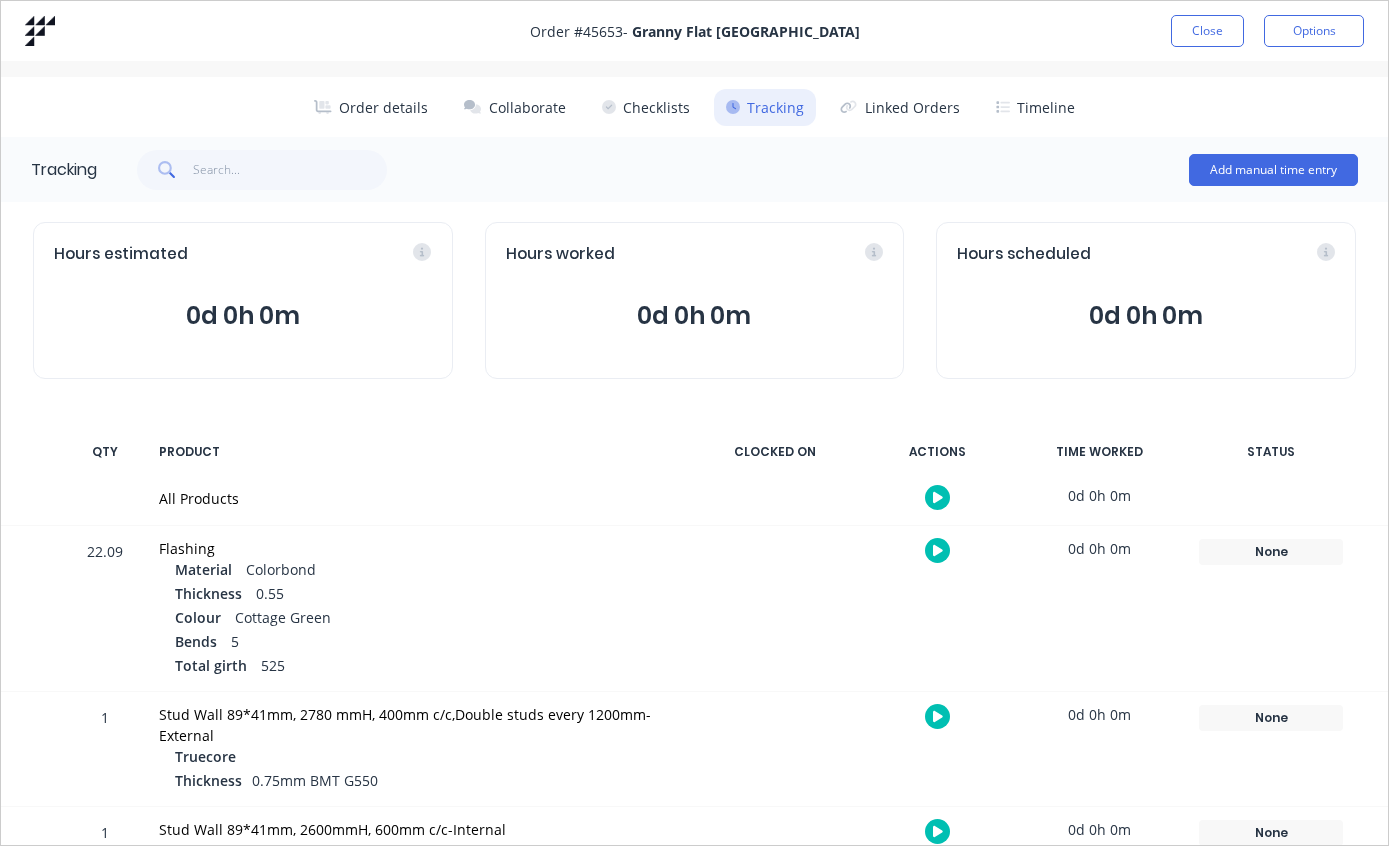 scroll, scrollTop: 0, scrollLeft: 0, axis: both 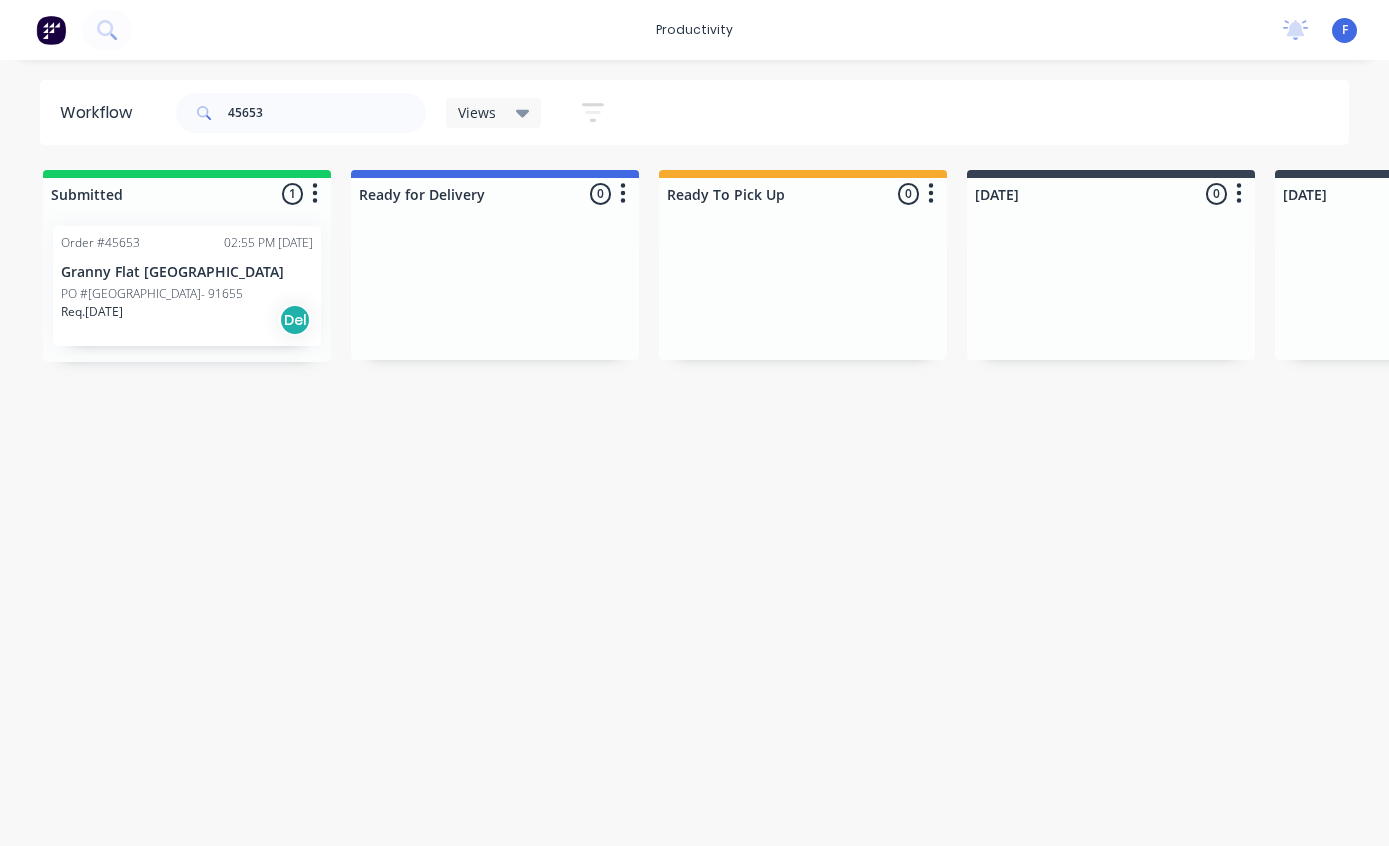click on "Granny Flat [GEOGRAPHIC_DATA]" at bounding box center (187, 272) 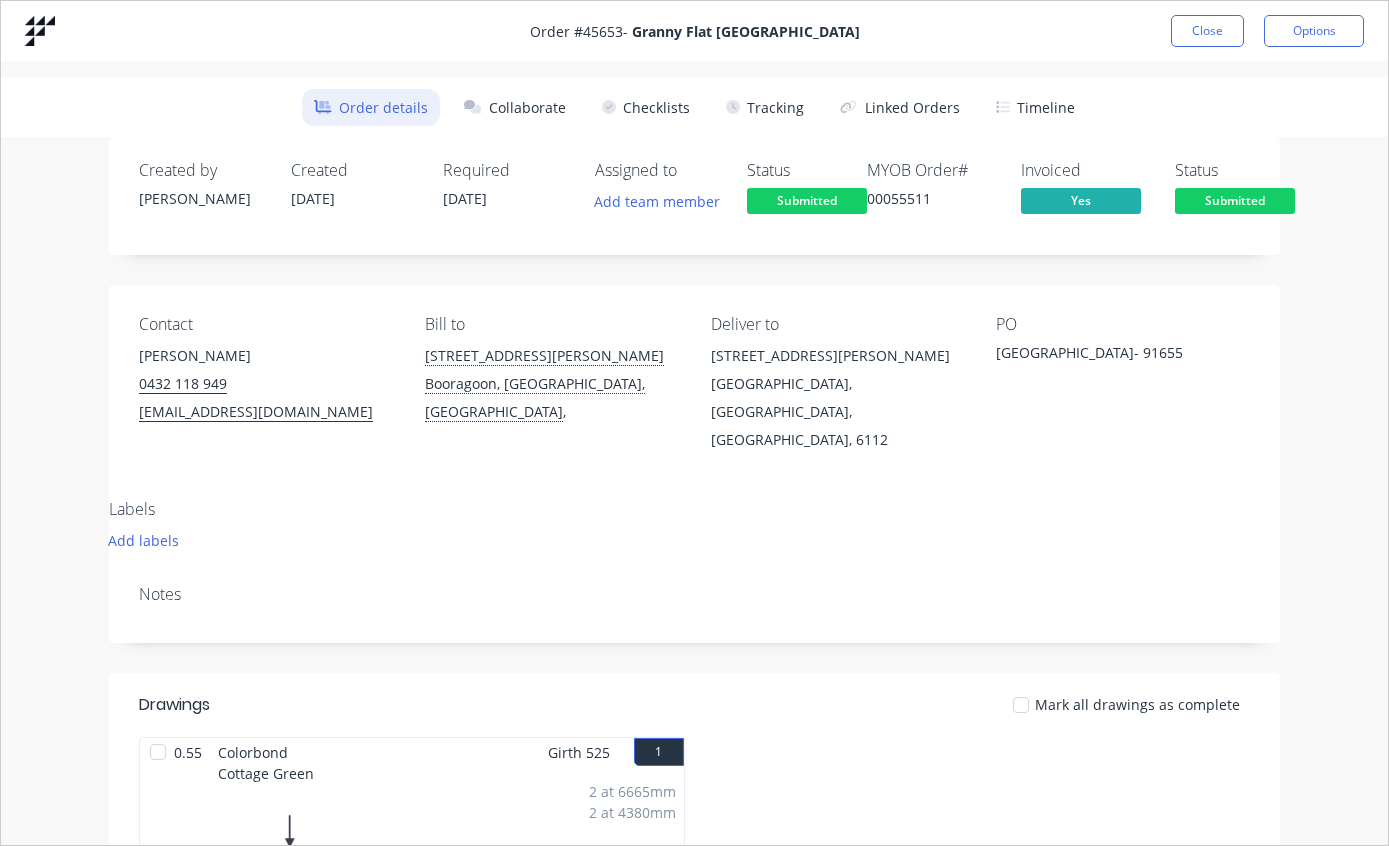 click on "Tracking" at bounding box center [765, 107] 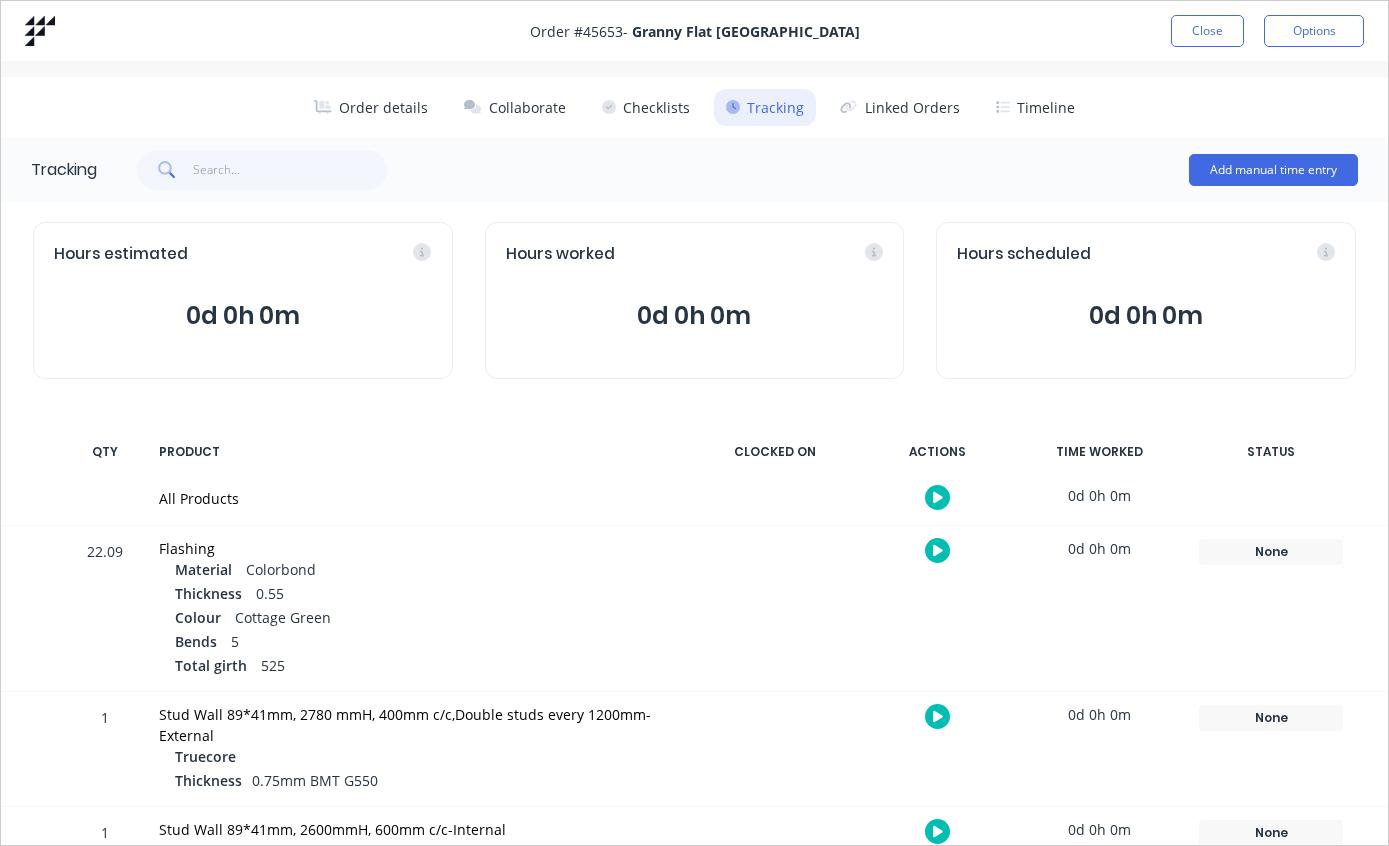 click on "None" at bounding box center (1271, 552) 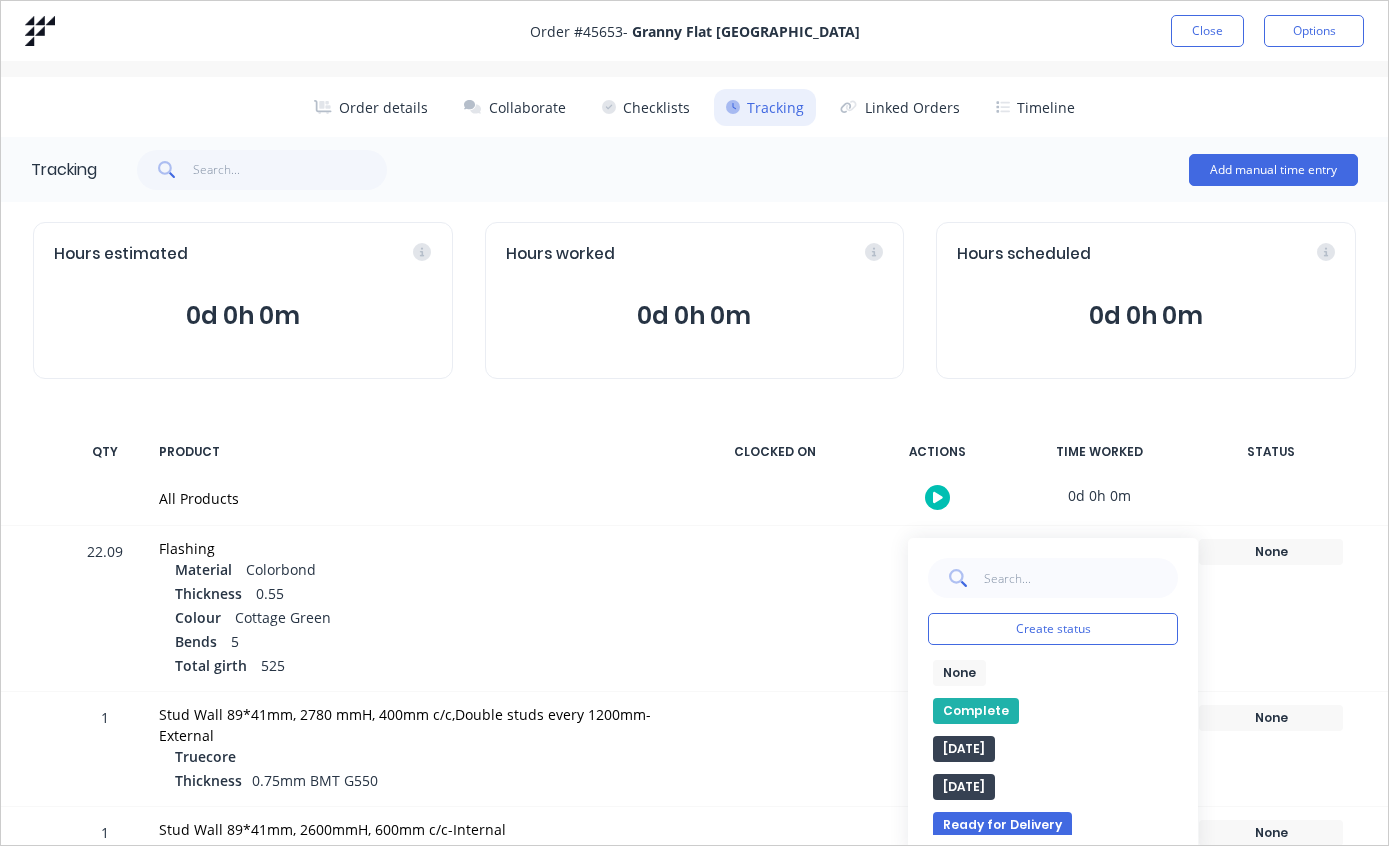 click on "Complete" at bounding box center [976, 711] 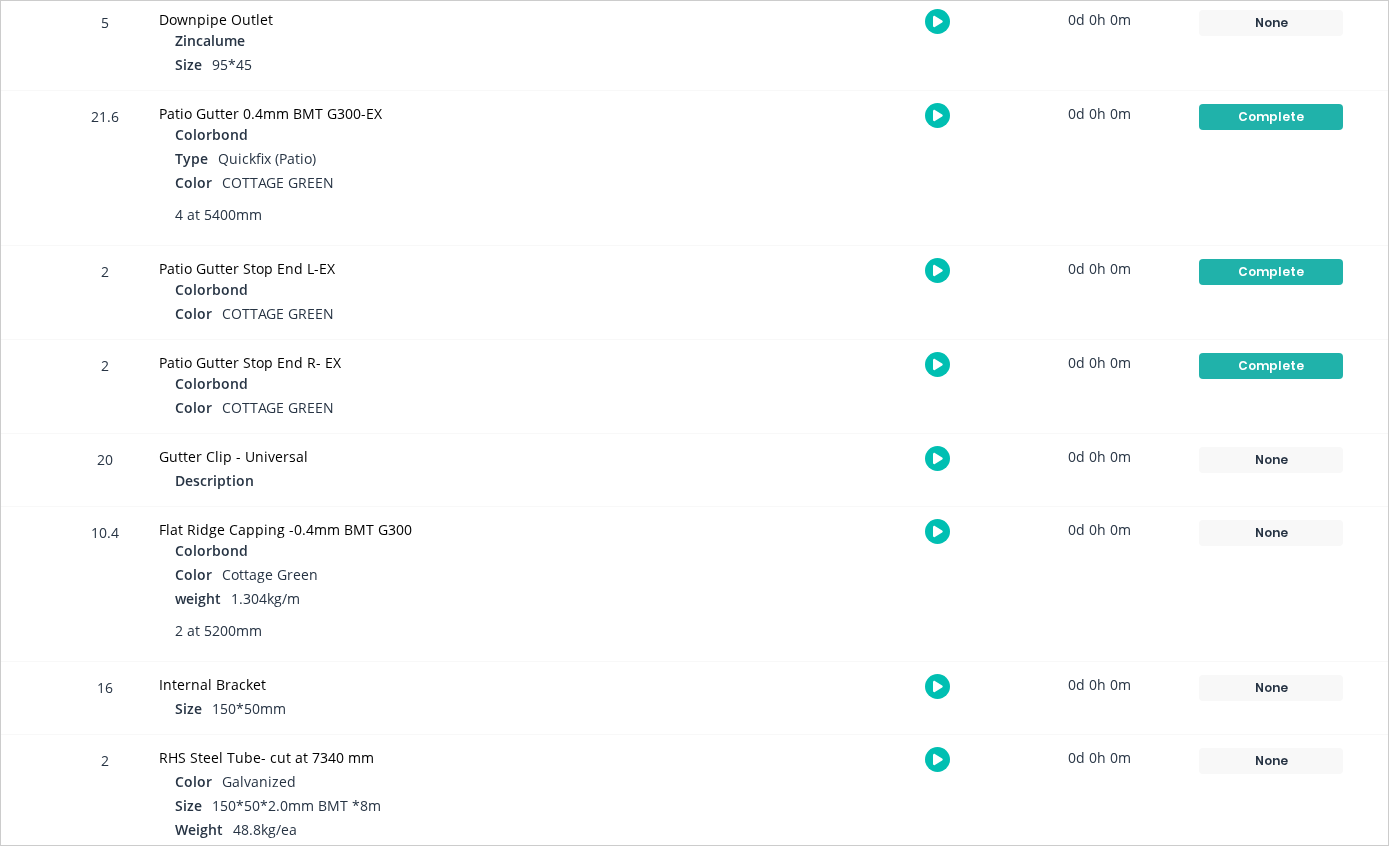scroll, scrollTop: 1887, scrollLeft: 0, axis: vertical 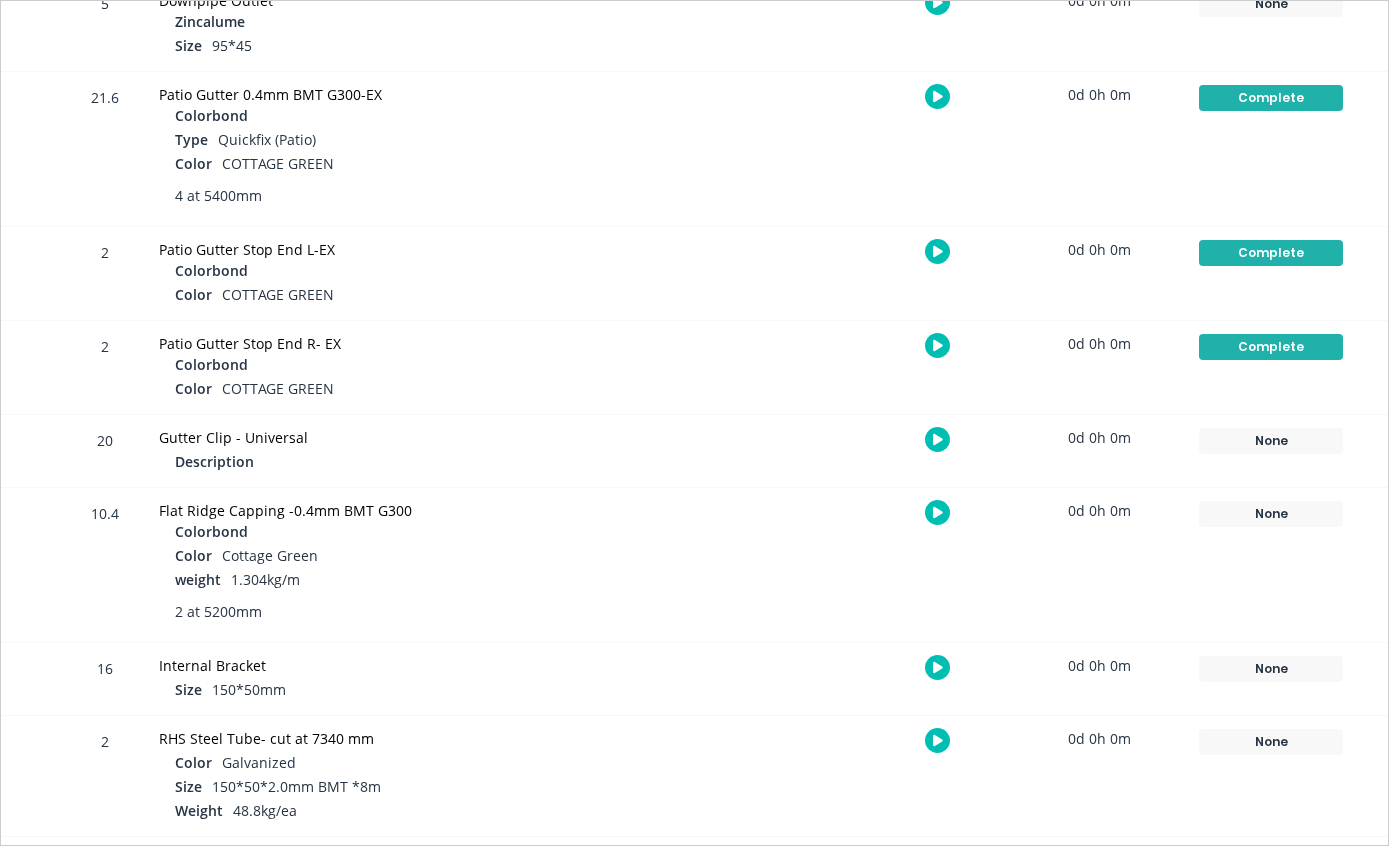 click on "None" at bounding box center [1271, 514] 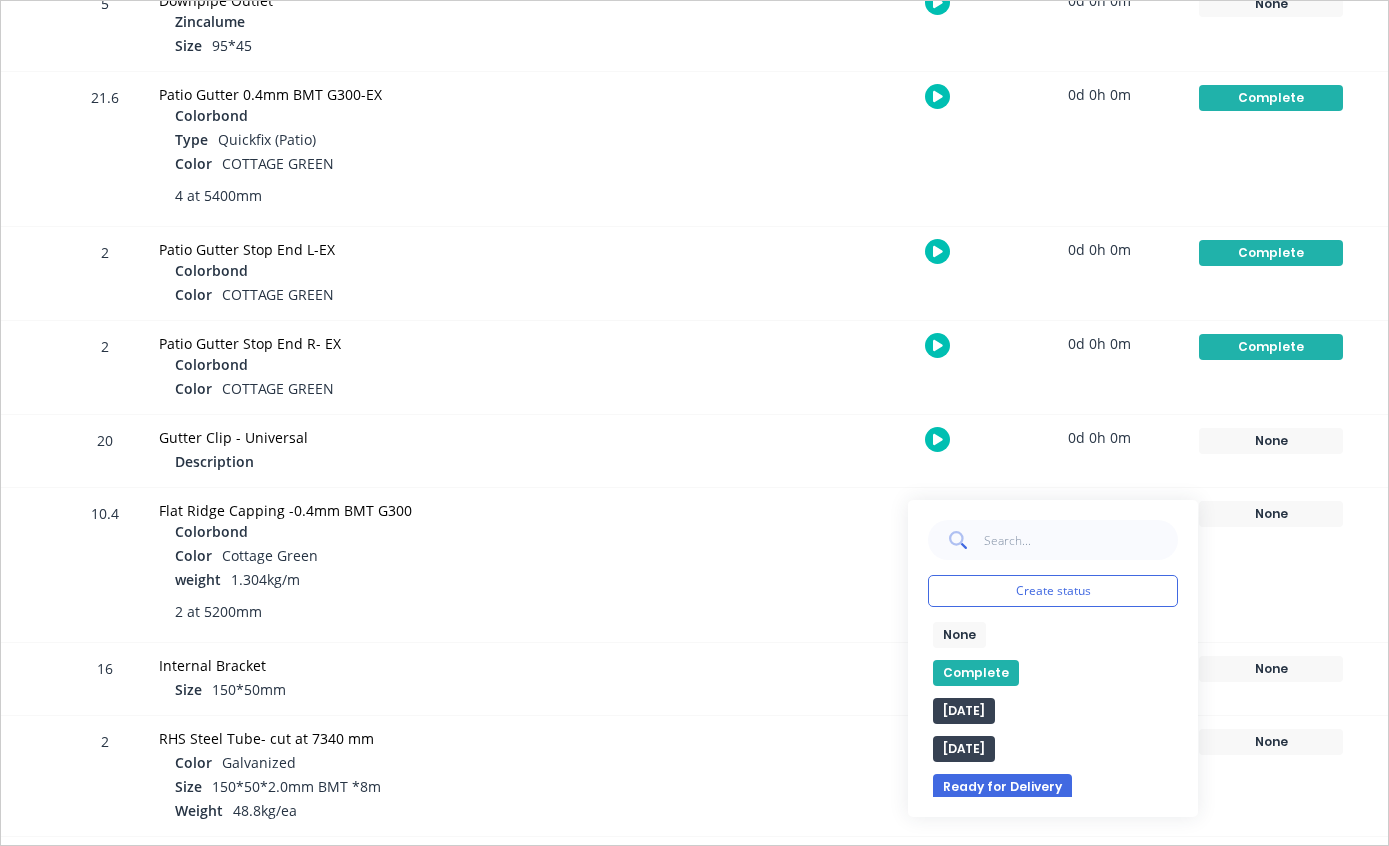 click on "Complete" at bounding box center (976, 673) 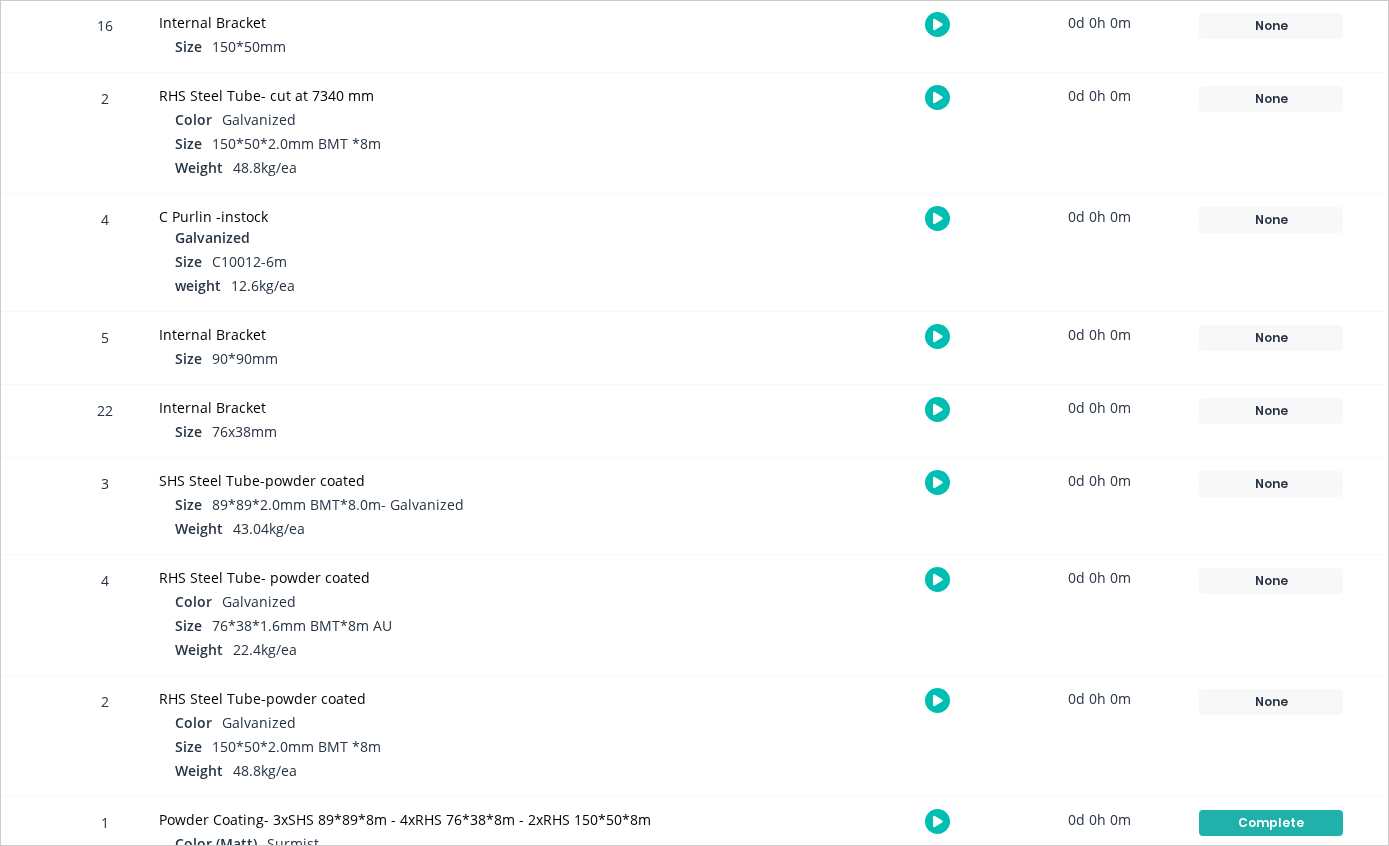 scroll, scrollTop: 2529, scrollLeft: 0, axis: vertical 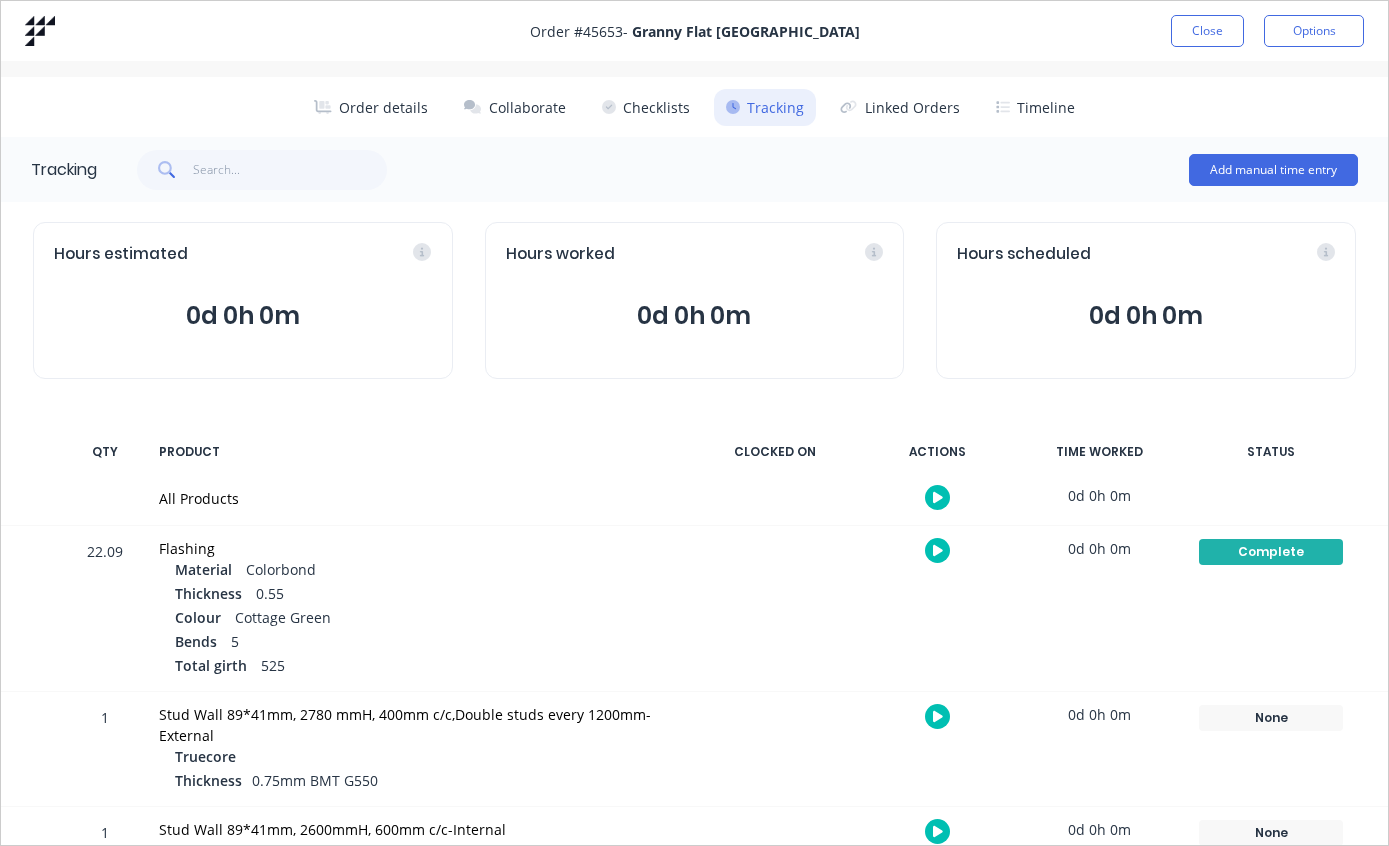 click on "Close" at bounding box center [1207, 31] 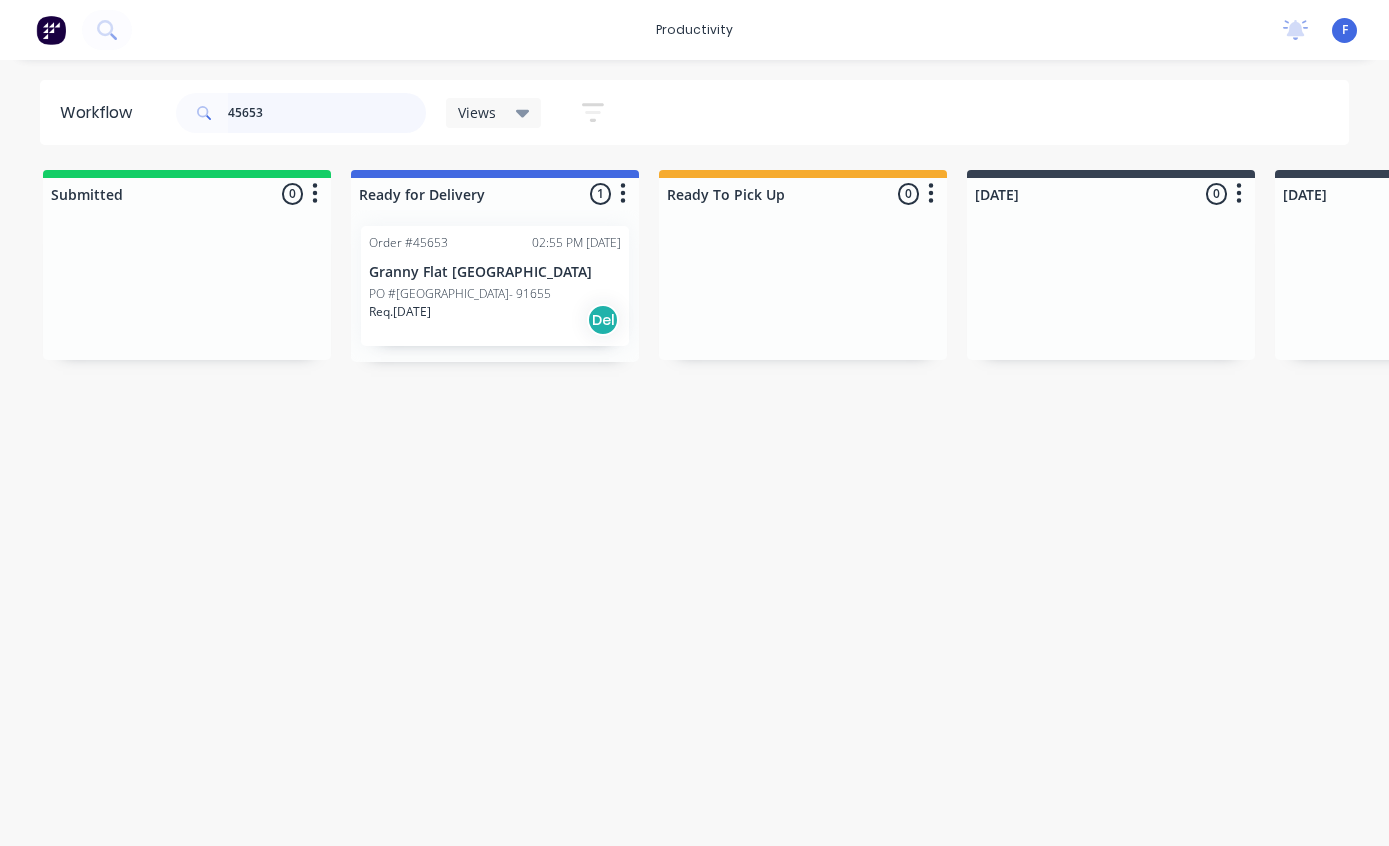 click on "45653" at bounding box center [327, 113] 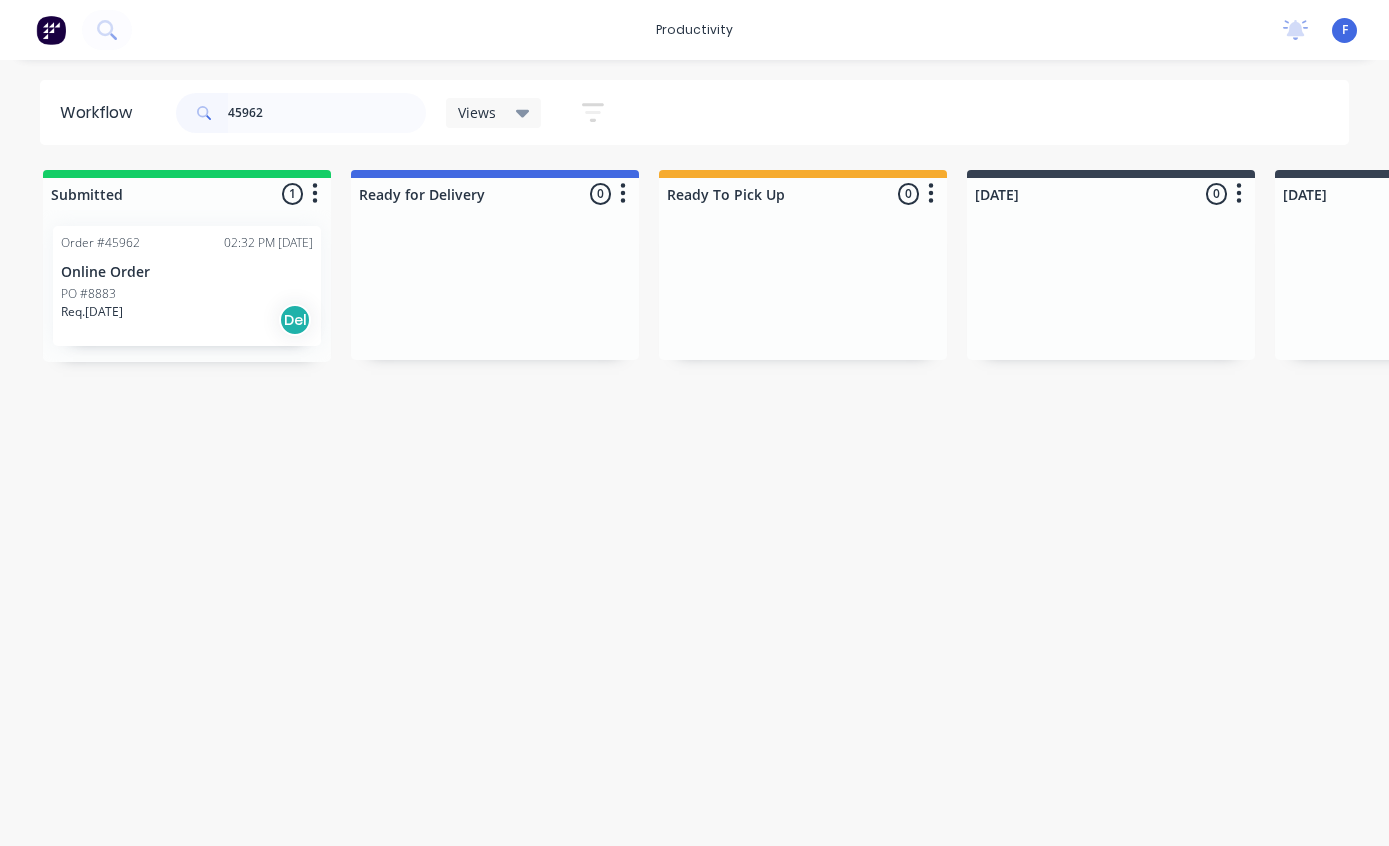 click on "Online Order" at bounding box center [187, 272] 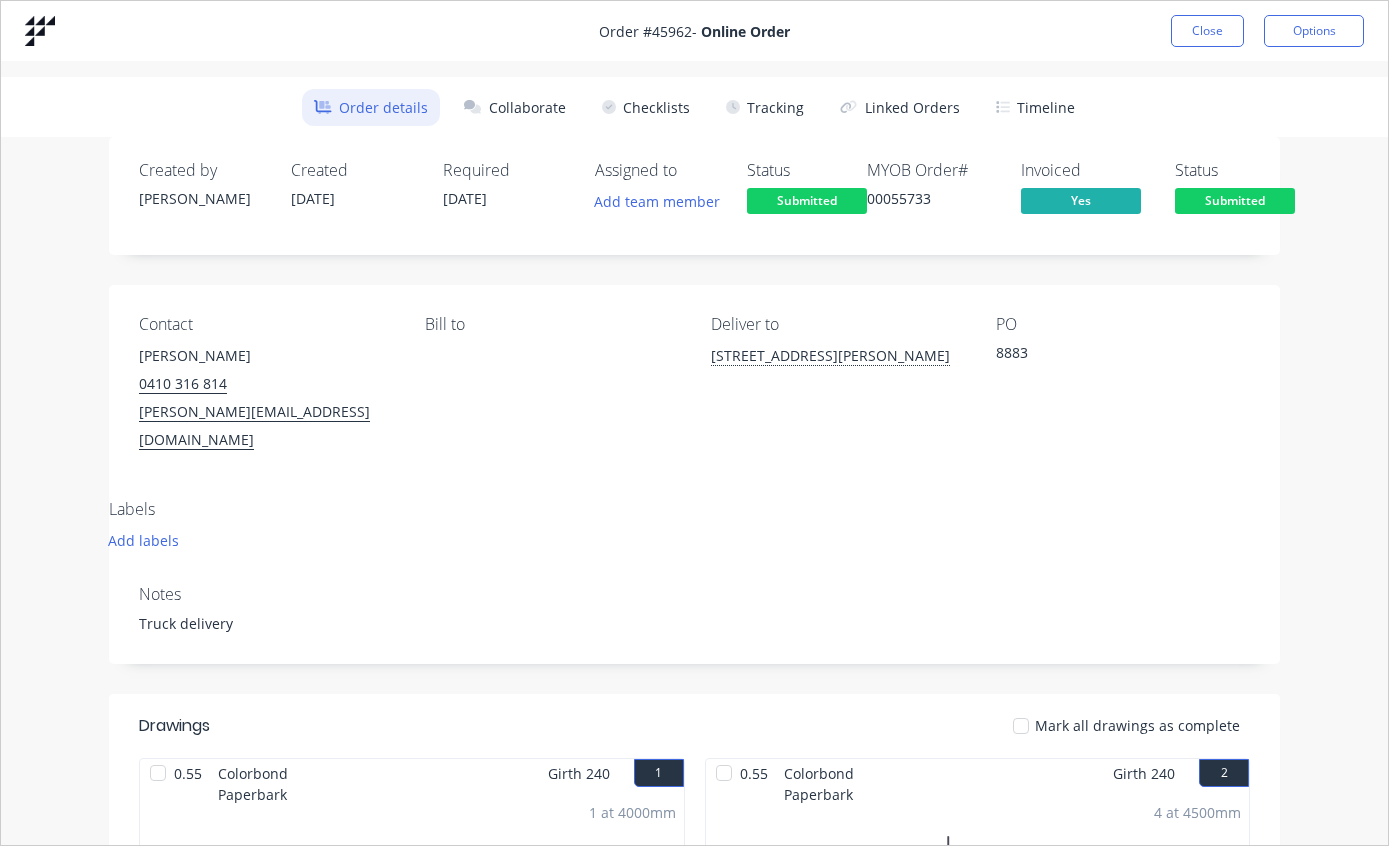 scroll, scrollTop: 0, scrollLeft: 0, axis: both 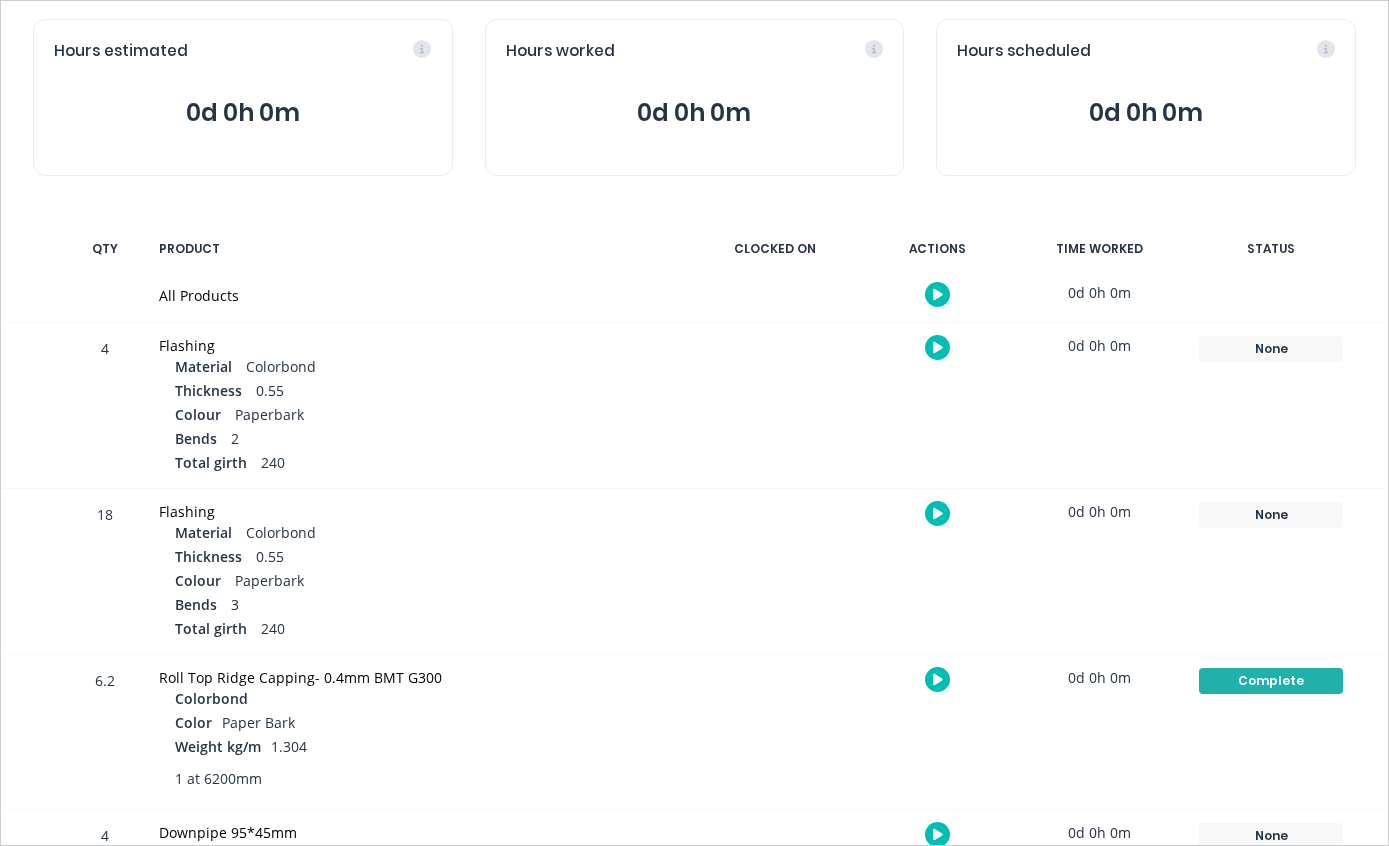 click on "None" at bounding box center (1271, 349) 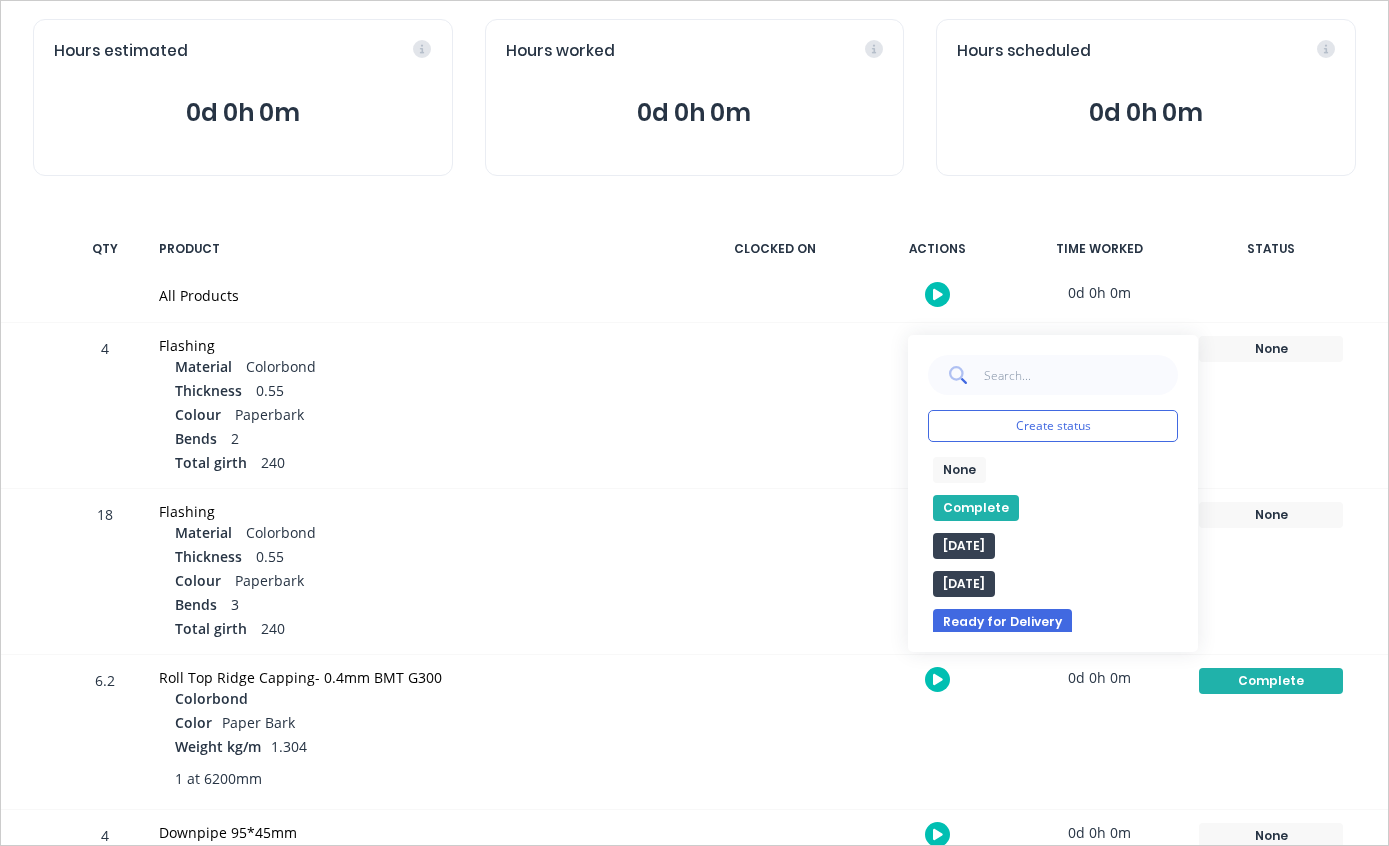 click on "Complete" at bounding box center [976, 508] 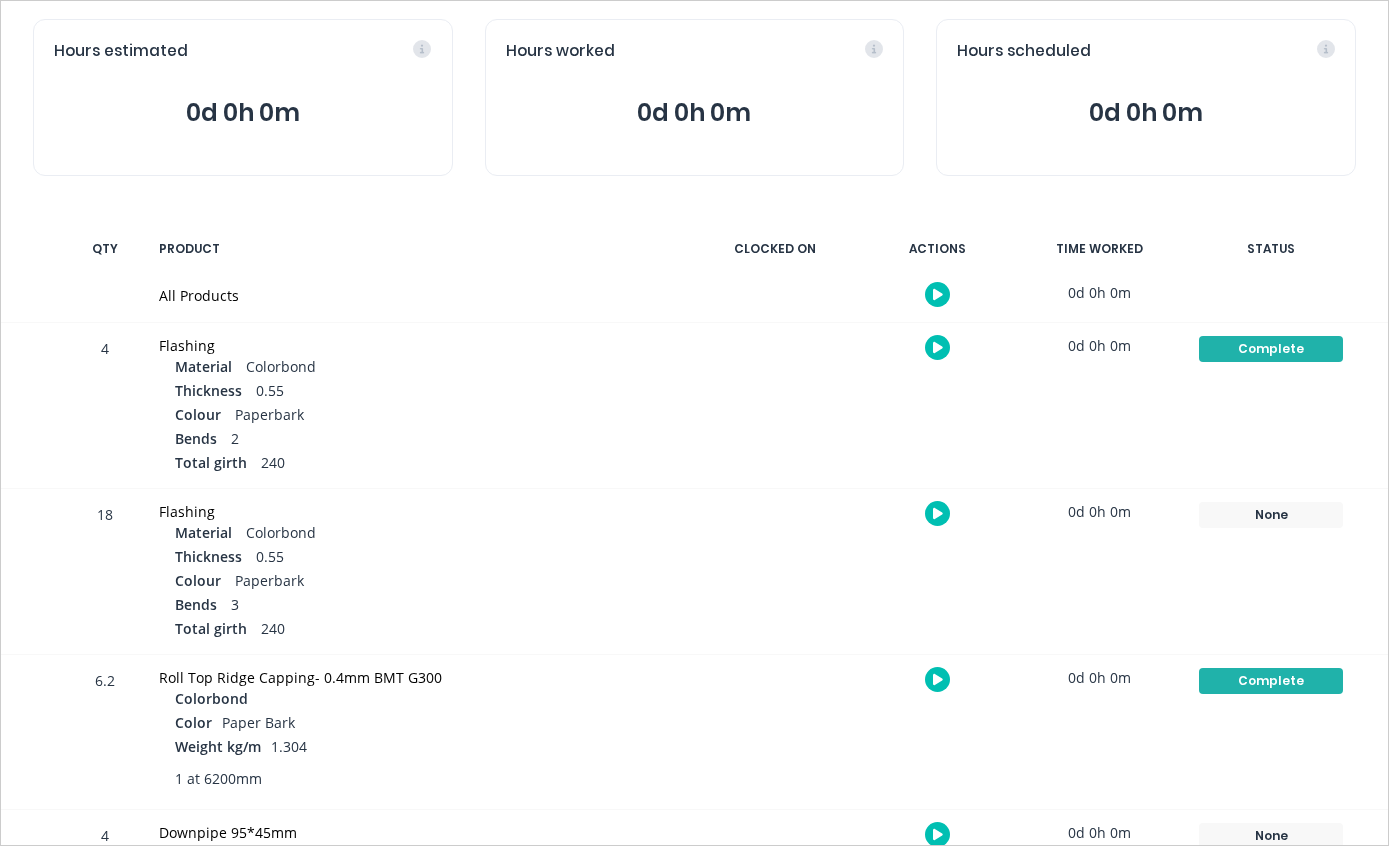 click on "None" at bounding box center (1271, 515) 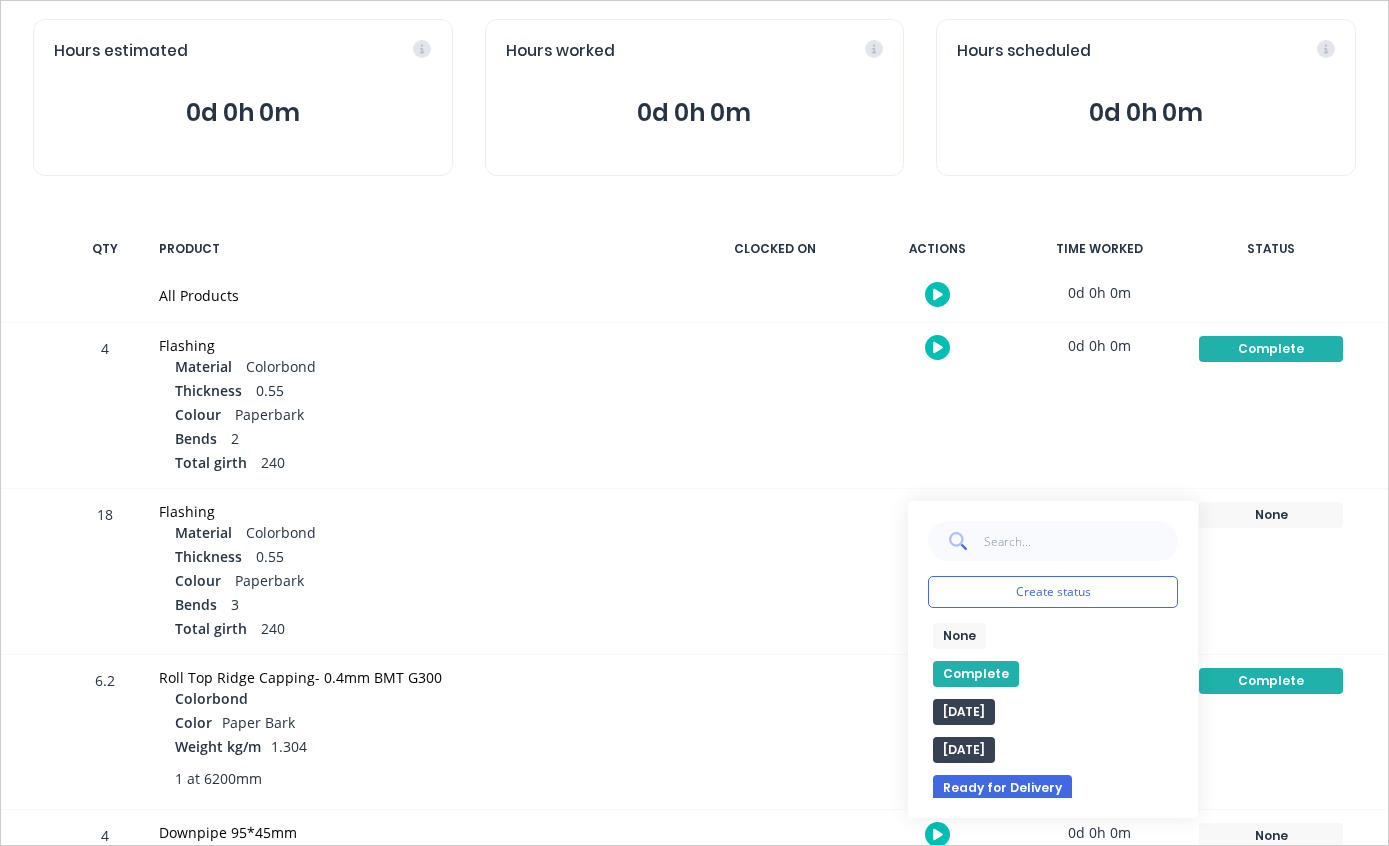 click on "Complete" at bounding box center (976, 674) 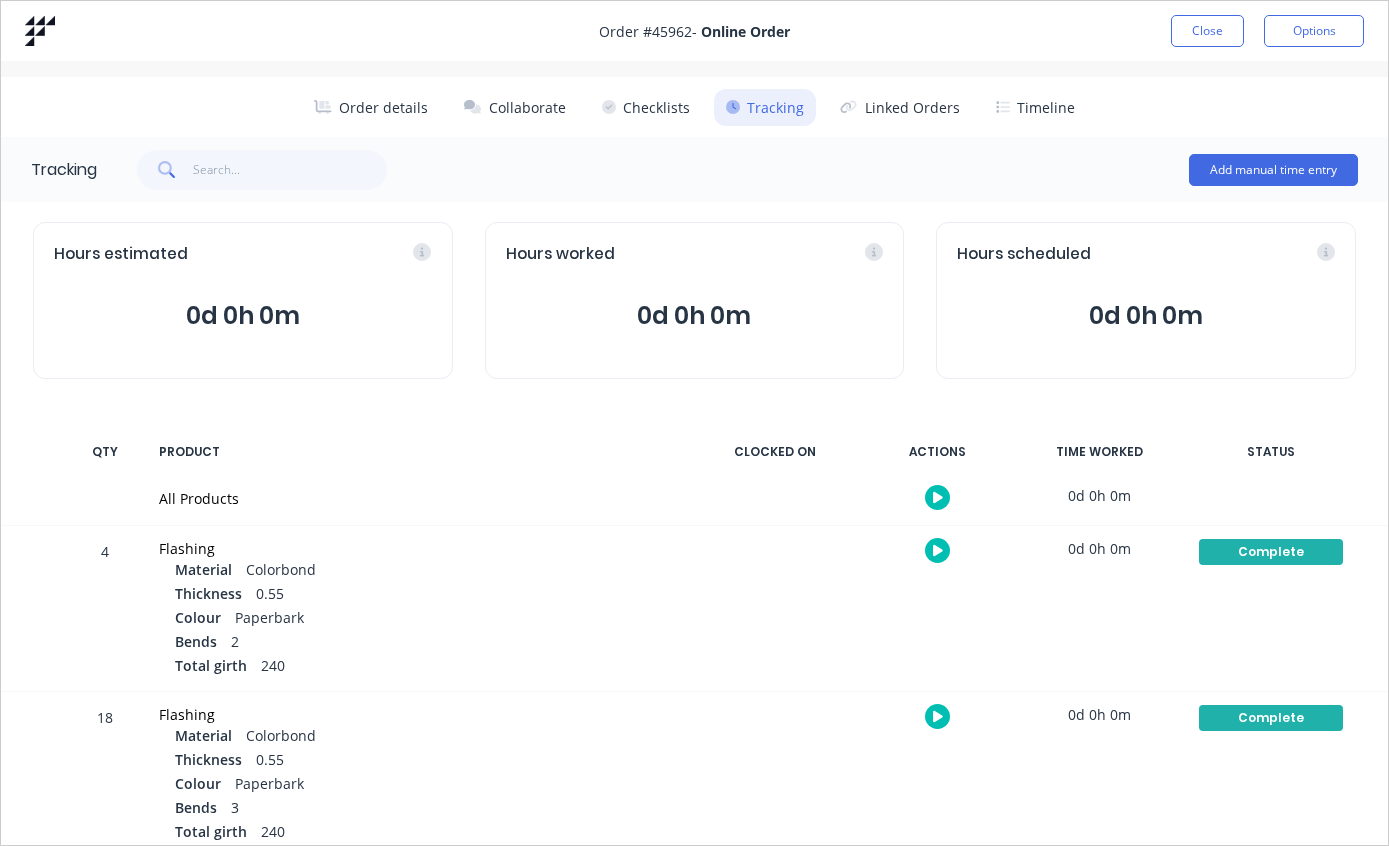 scroll, scrollTop: 0, scrollLeft: 0, axis: both 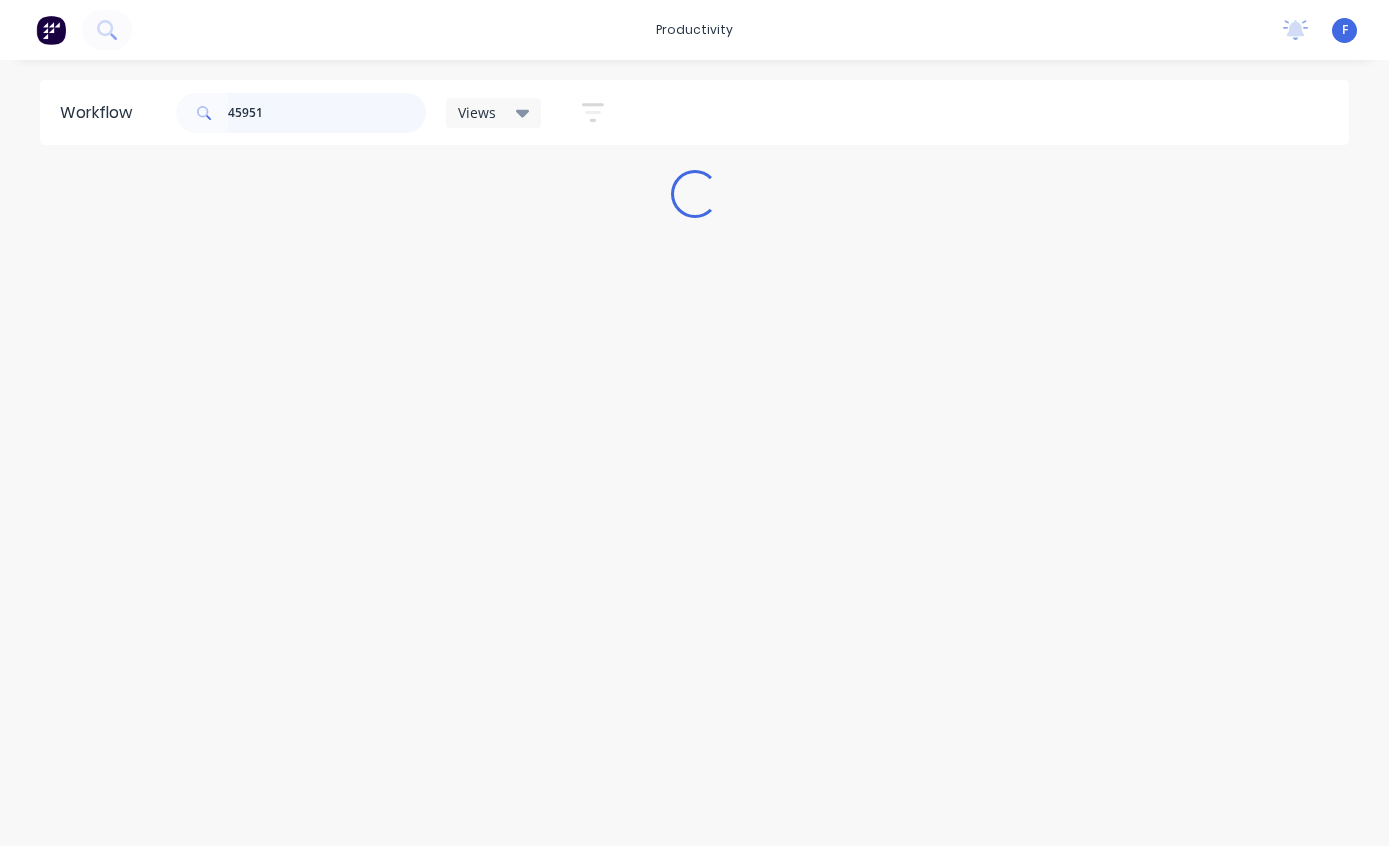 click on "45951" at bounding box center [327, 113] 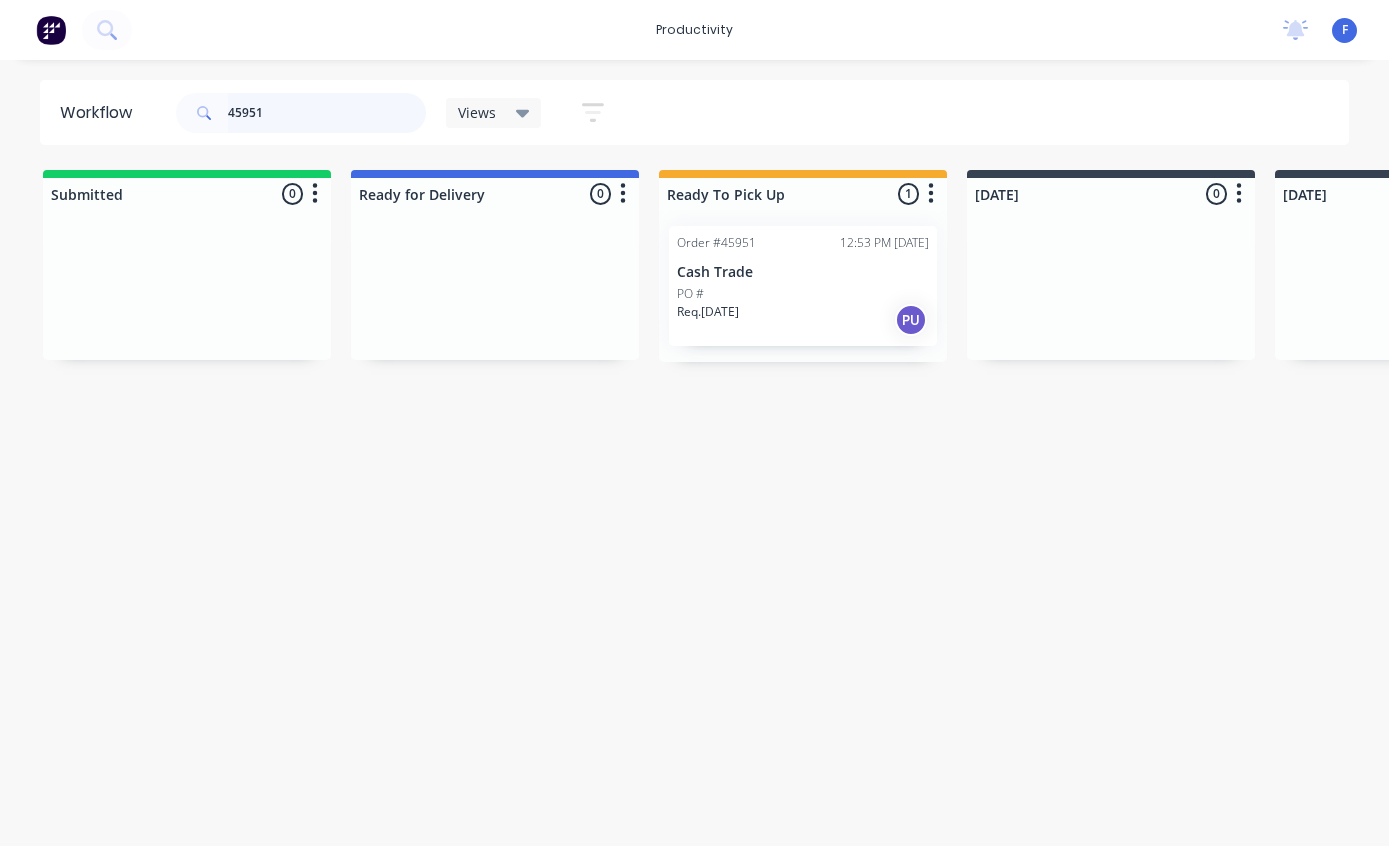 type on "45951" 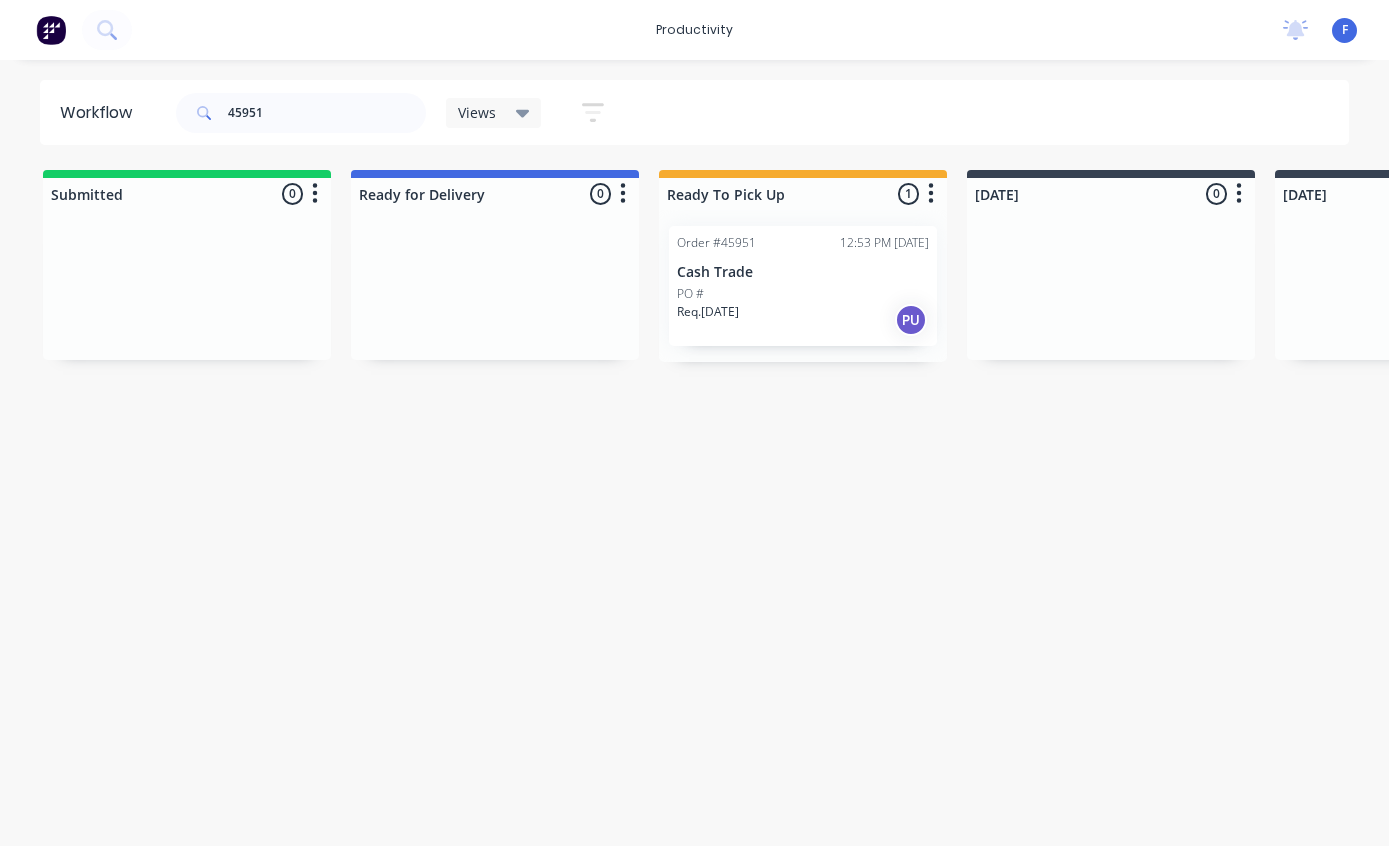 click on "PO #" at bounding box center (803, 294) 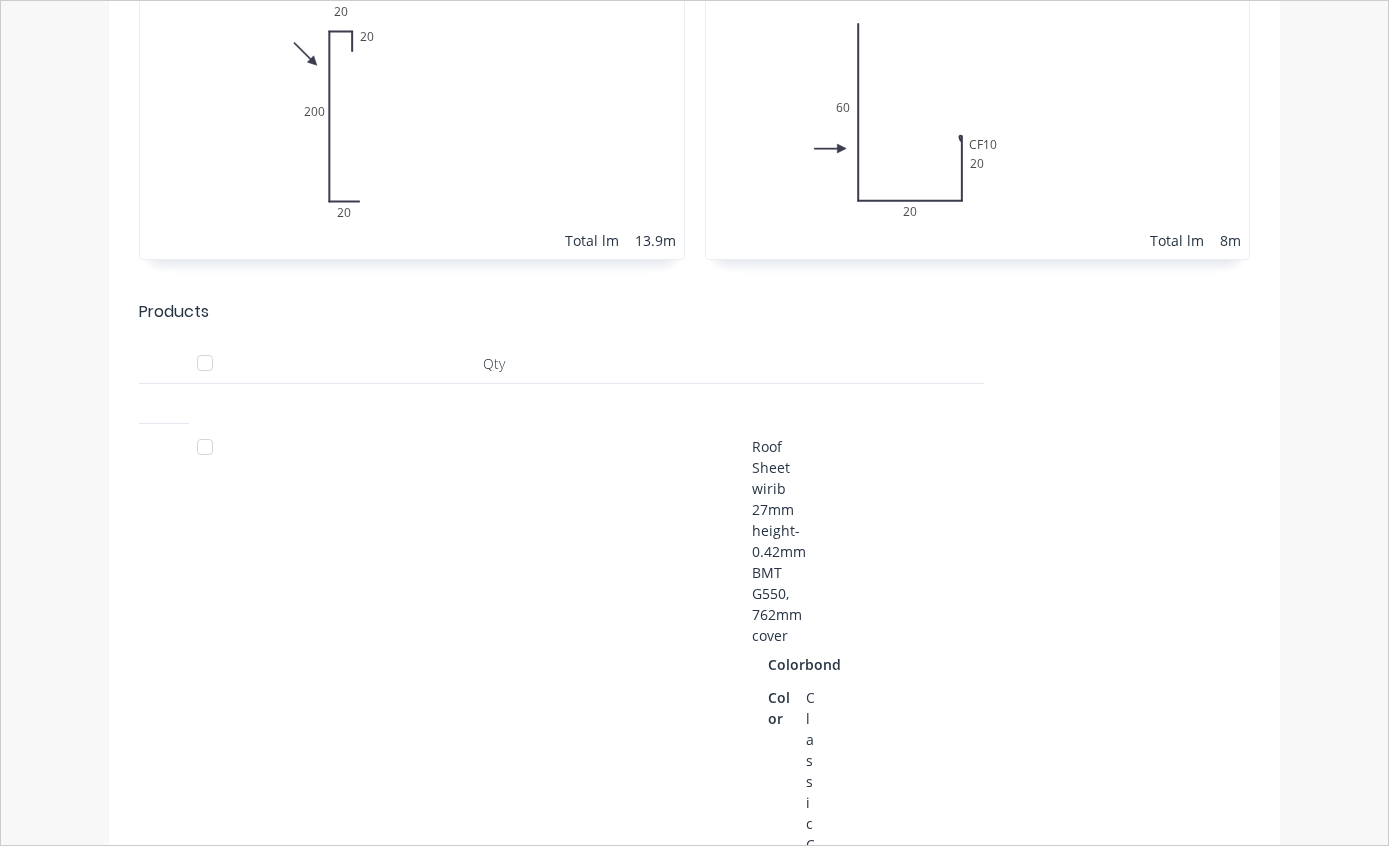 scroll, scrollTop: 795, scrollLeft: 0, axis: vertical 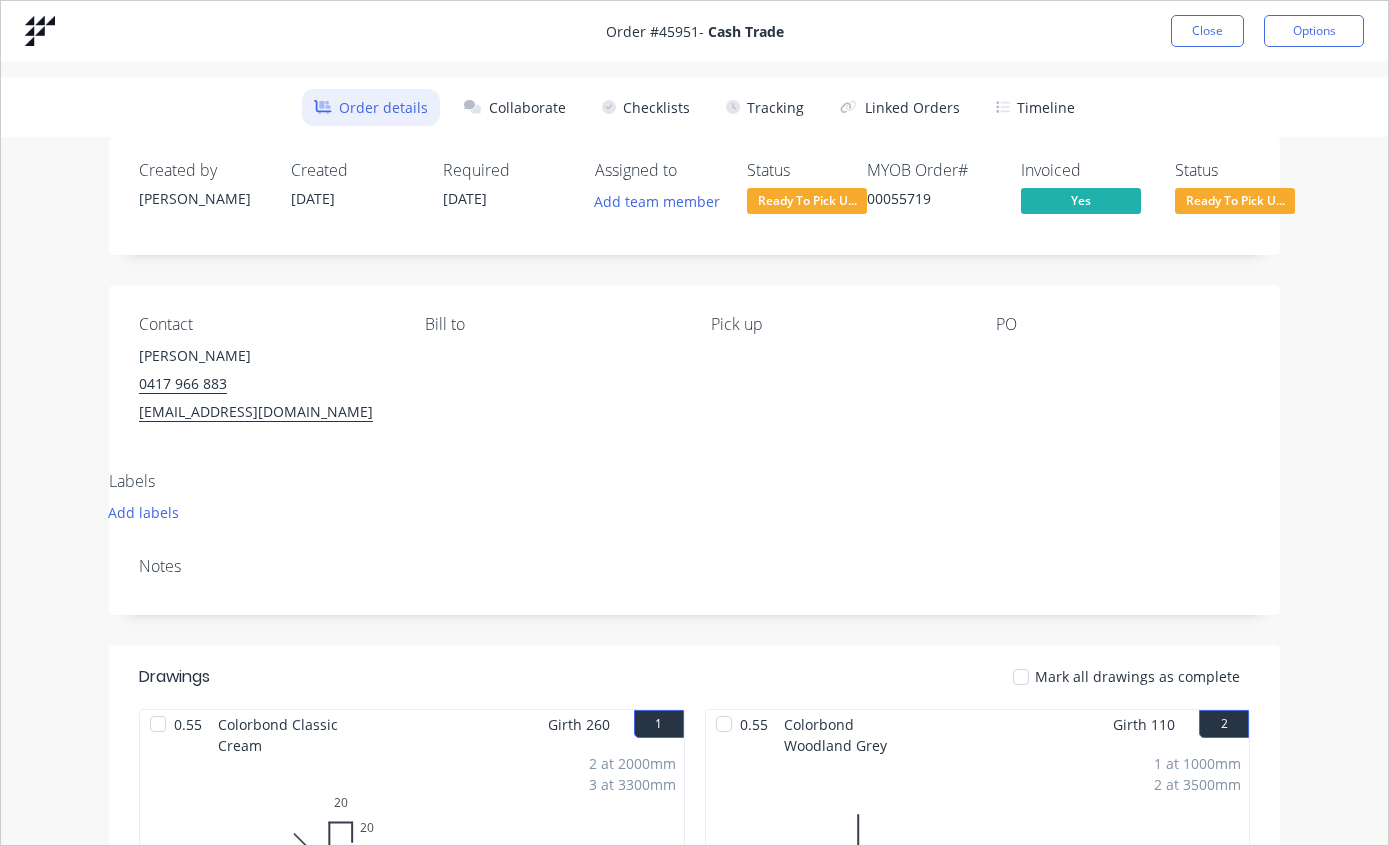 click on "Close" at bounding box center [1207, 31] 